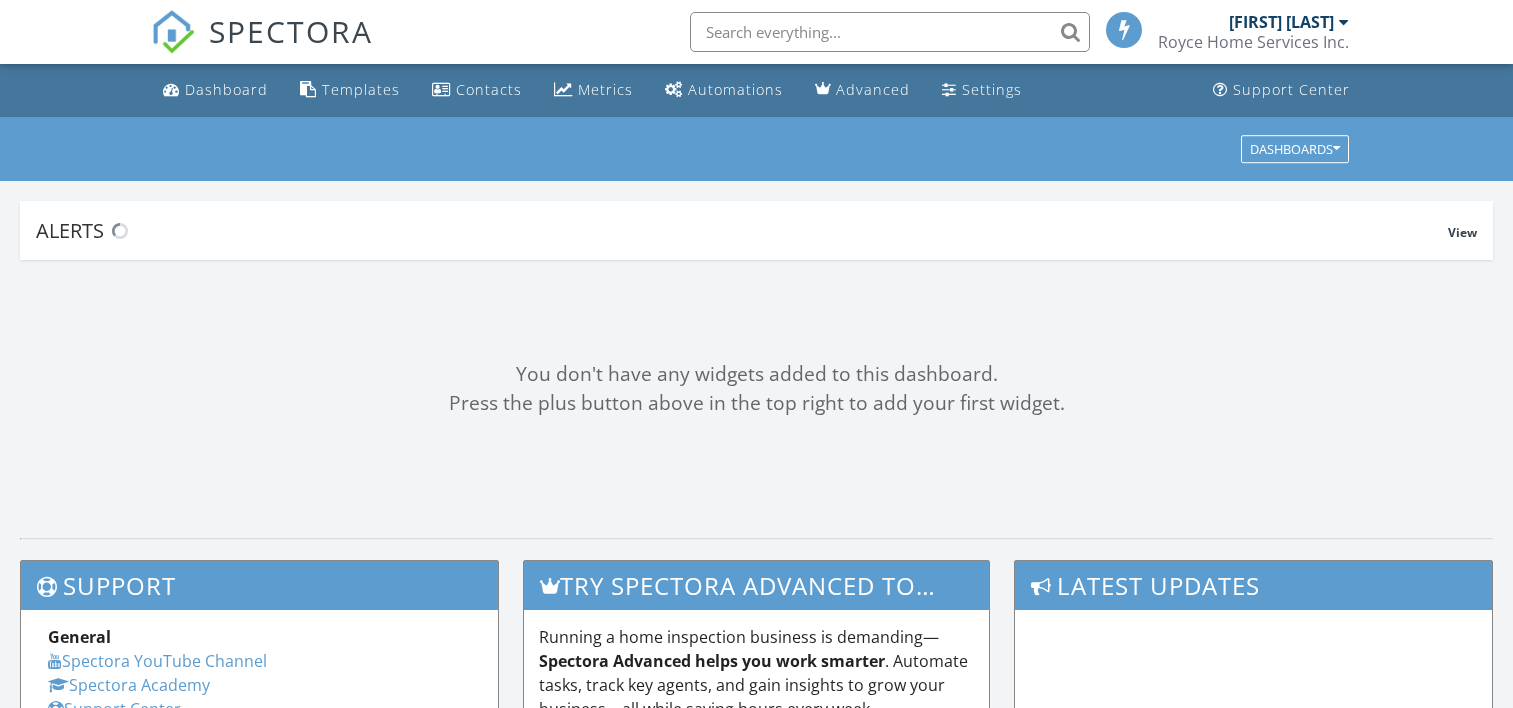 scroll, scrollTop: 0, scrollLeft: 0, axis: both 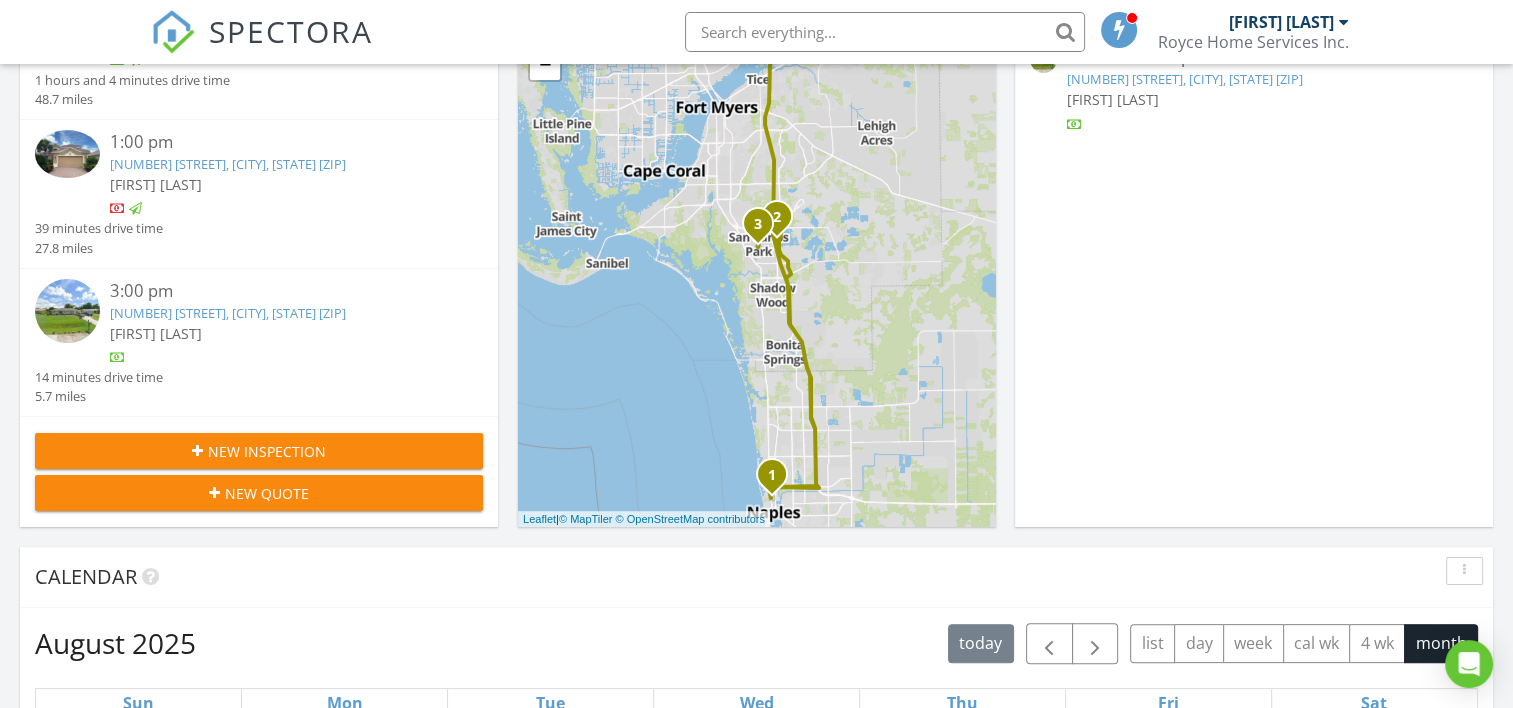 click on "[NUMBER] [STREET], [CITY], [STATE] [ZIP]" at bounding box center (228, 313) 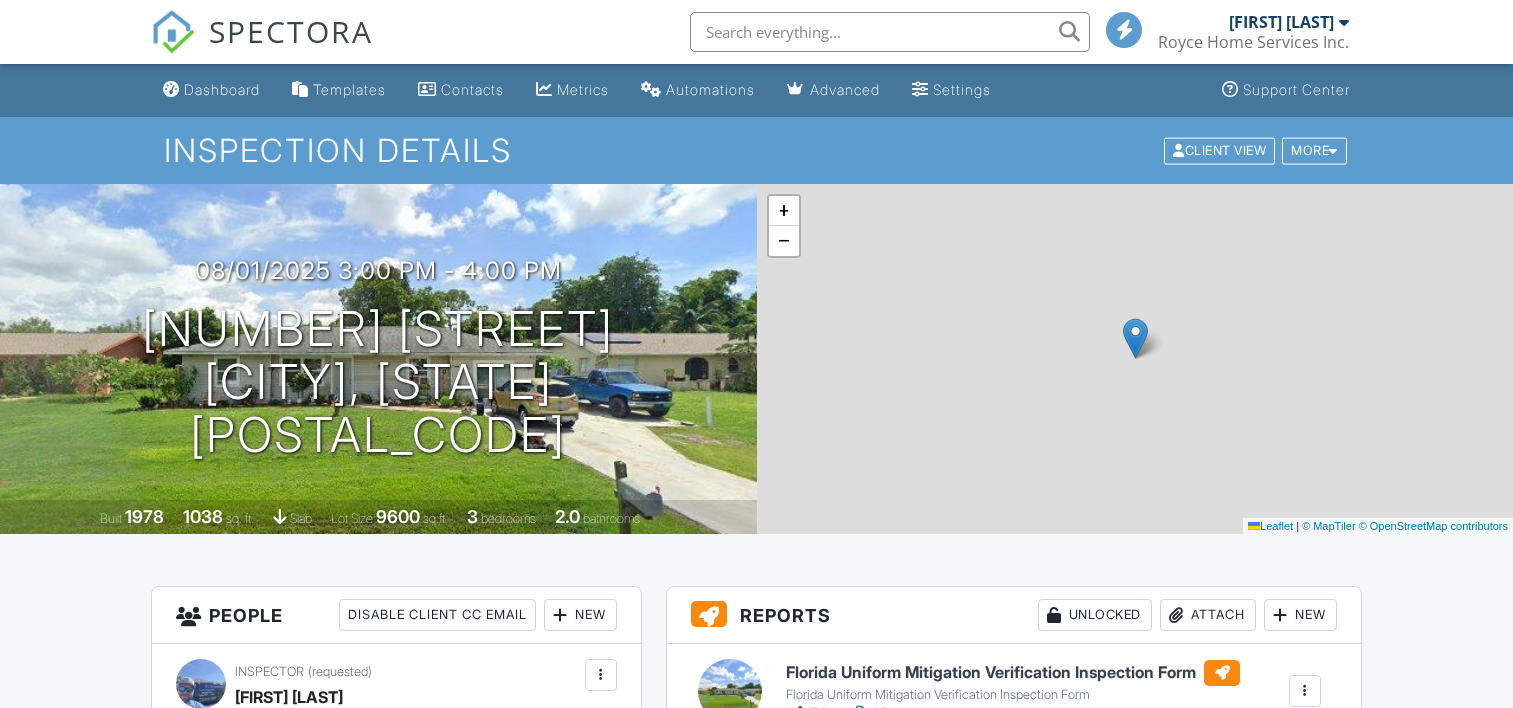 scroll, scrollTop: 0, scrollLeft: 0, axis: both 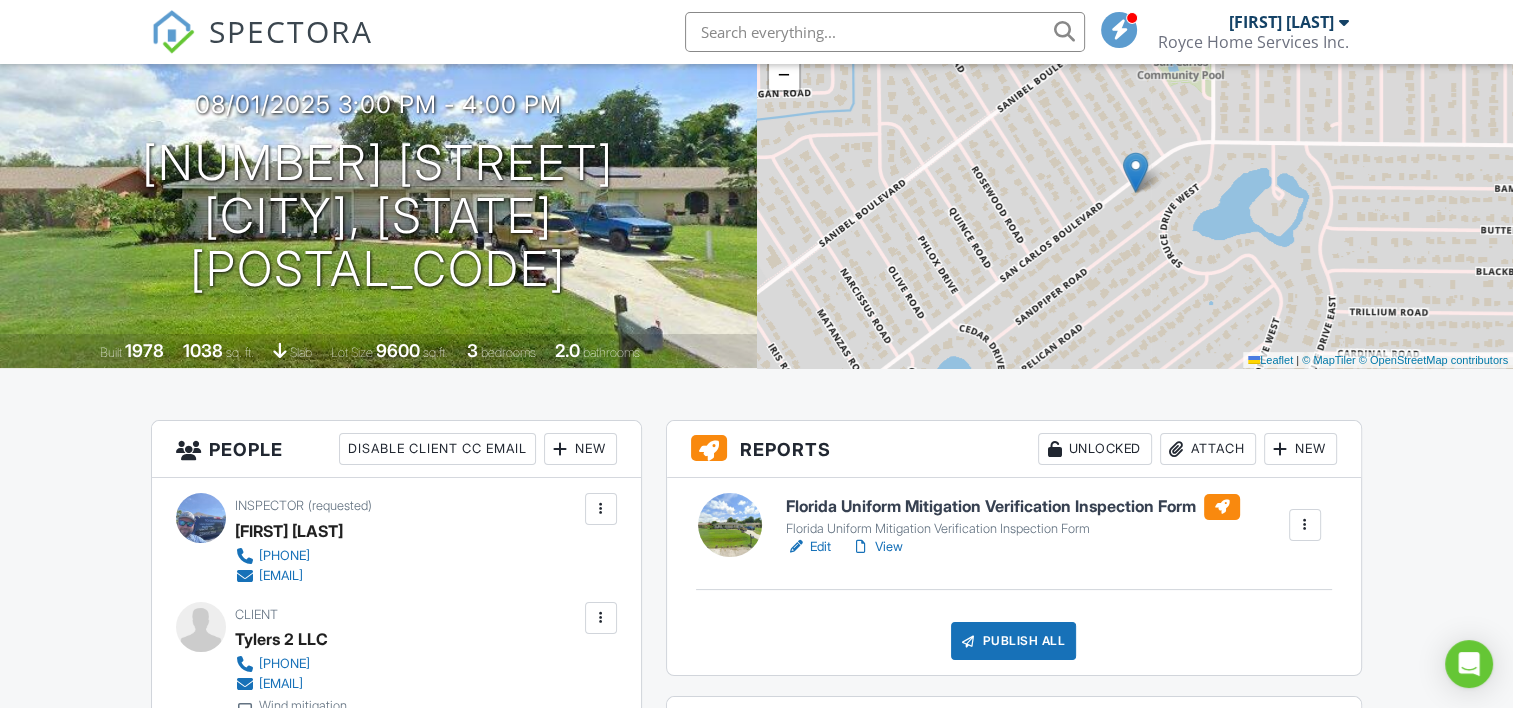 click at bounding box center [1222, 507] 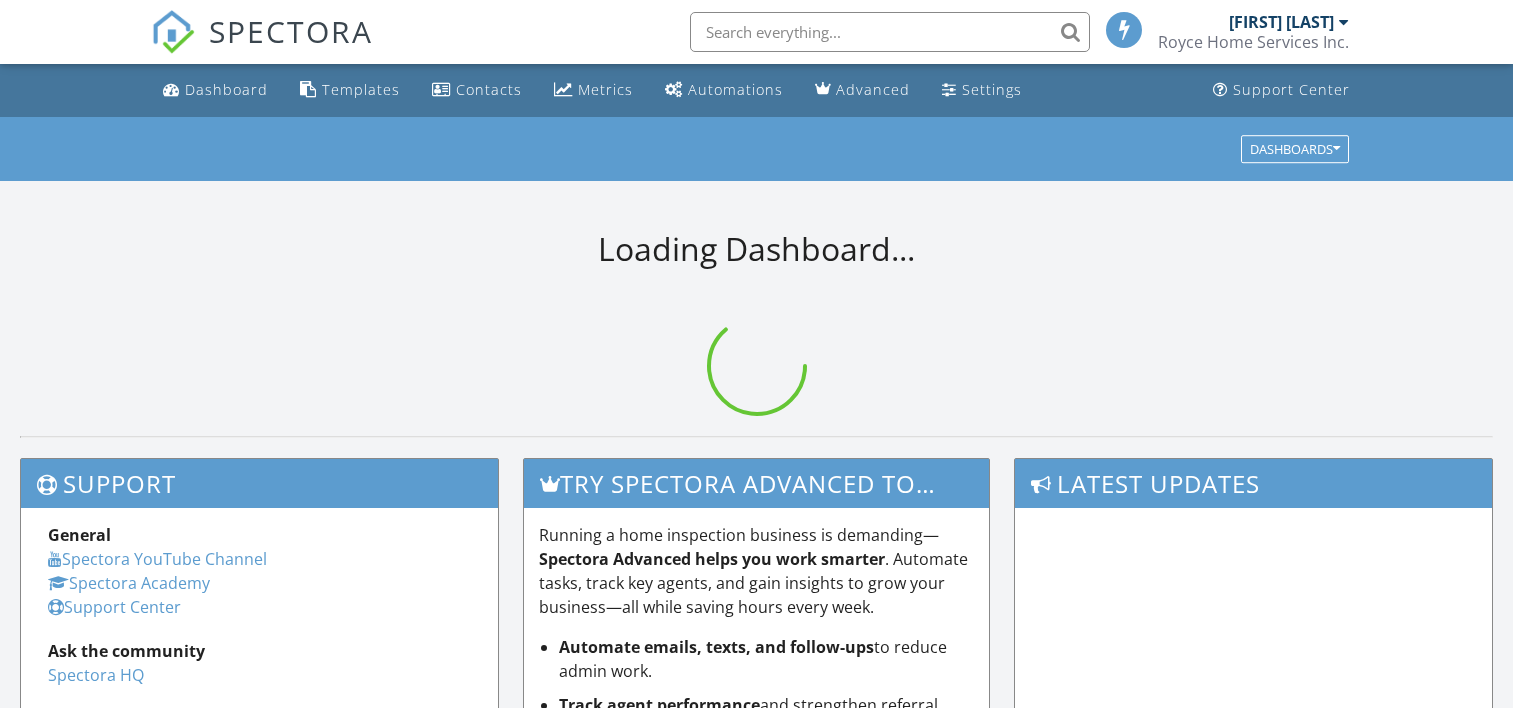 scroll, scrollTop: 0, scrollLeft: 0, axis: both 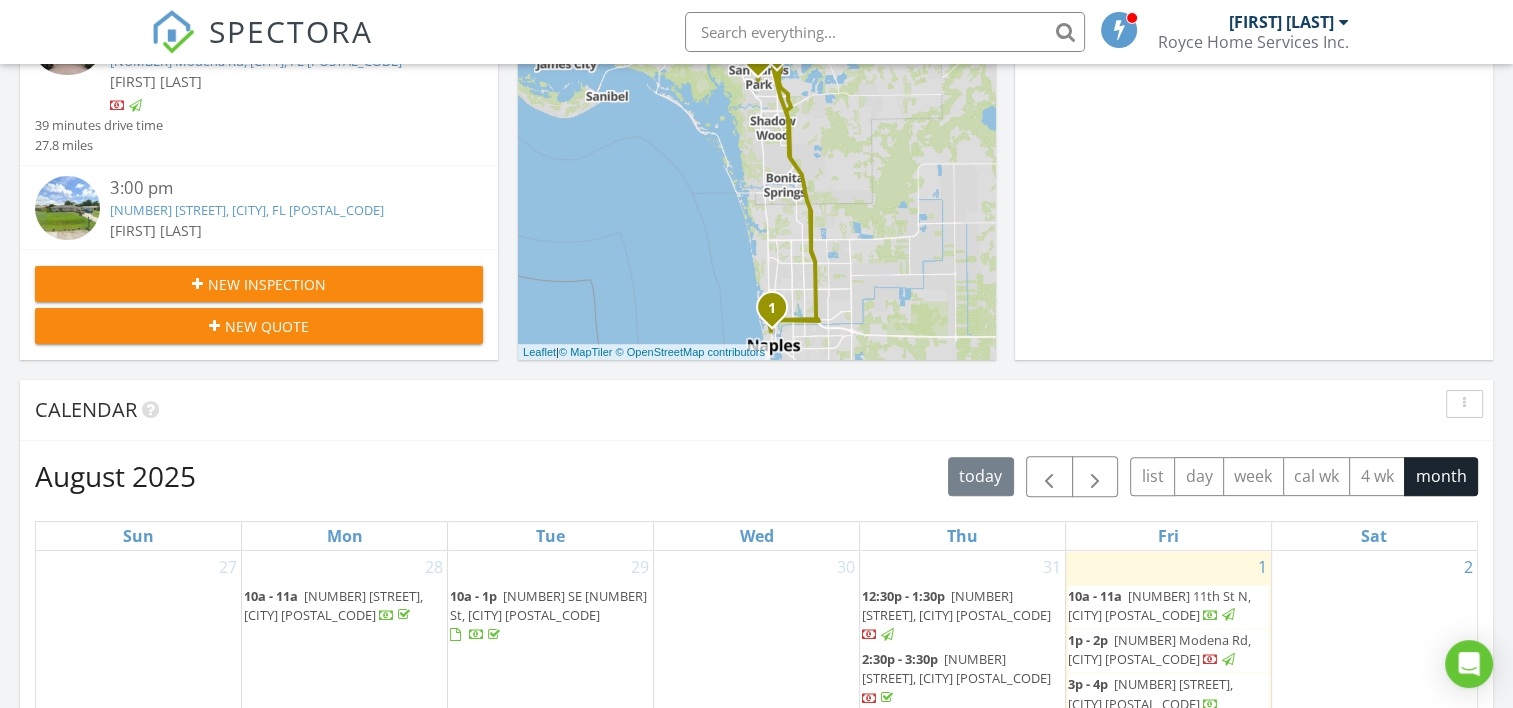 click on "8204 San Carlos Blvd, Fort Myers, FL 33967" at bounding box center (247, 210) 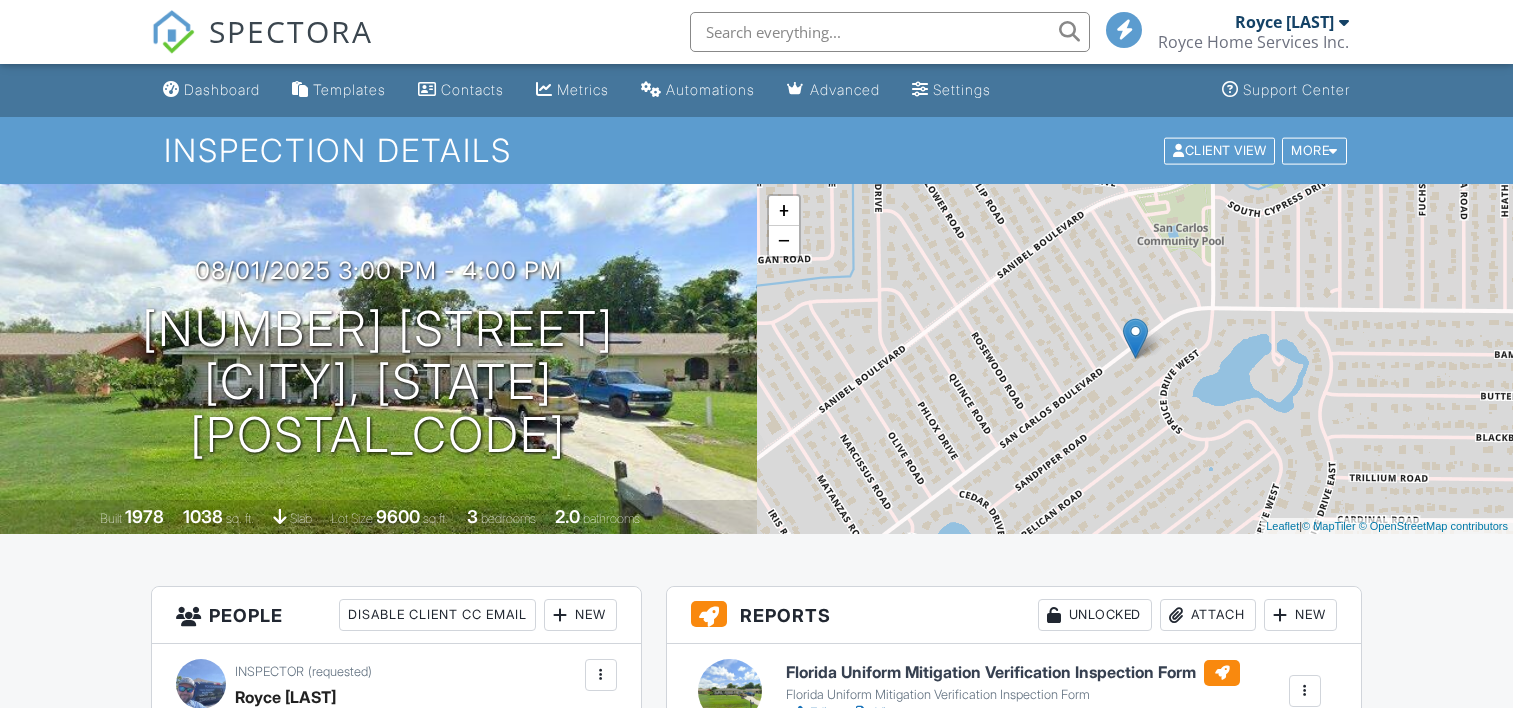 scroll, scrollTop: 0, scrollLeft: 0, axis: both 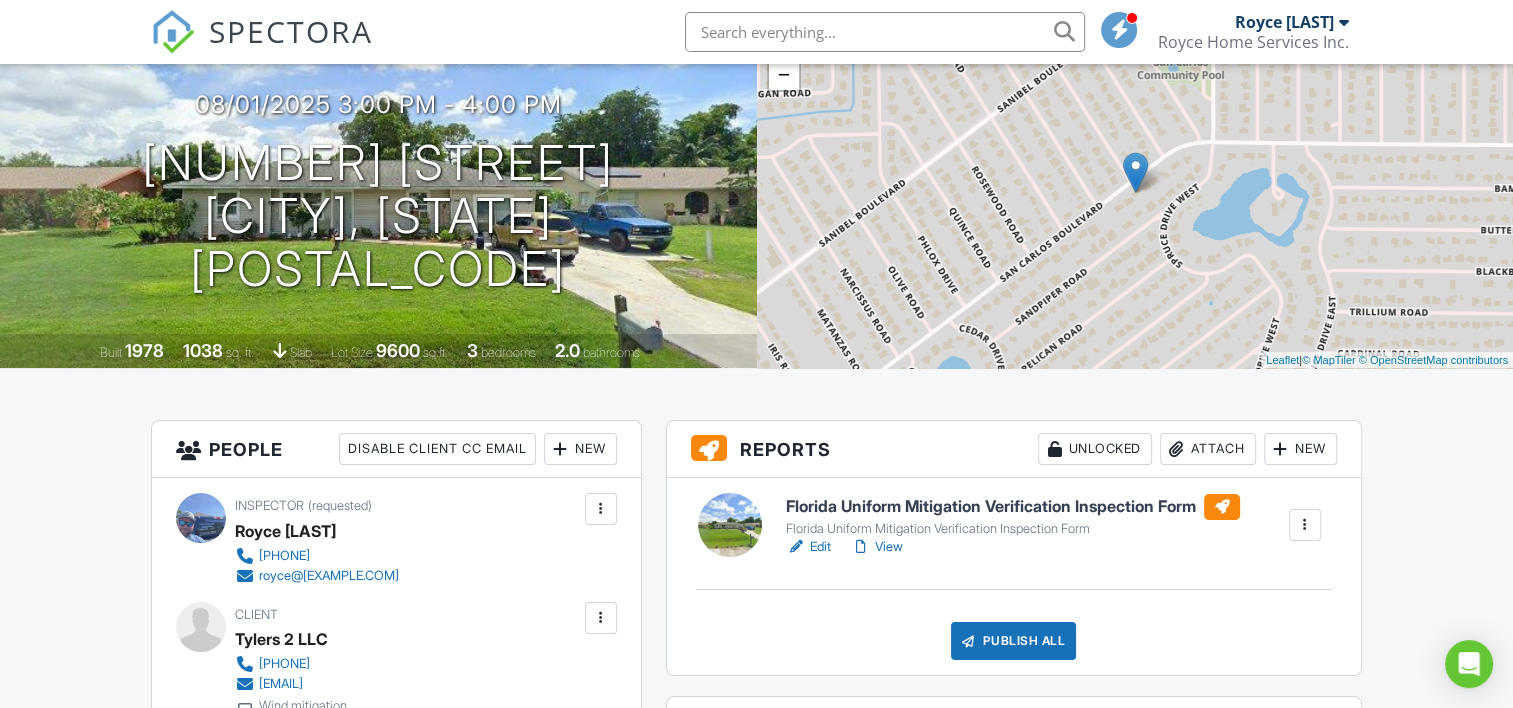 click at bounding box center (1222, 507) 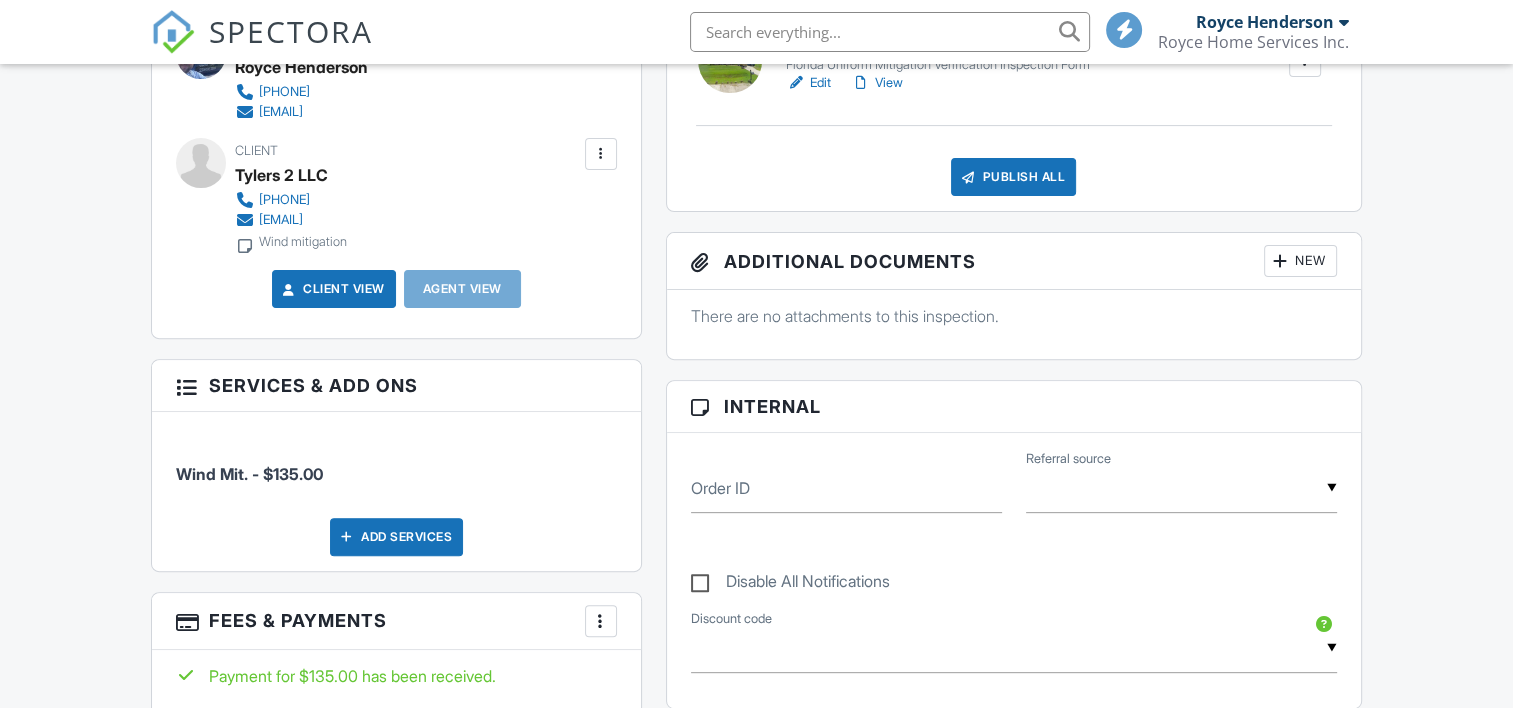 scroll, scrollTop: 666, scrollLeft: 0, axis: vertical 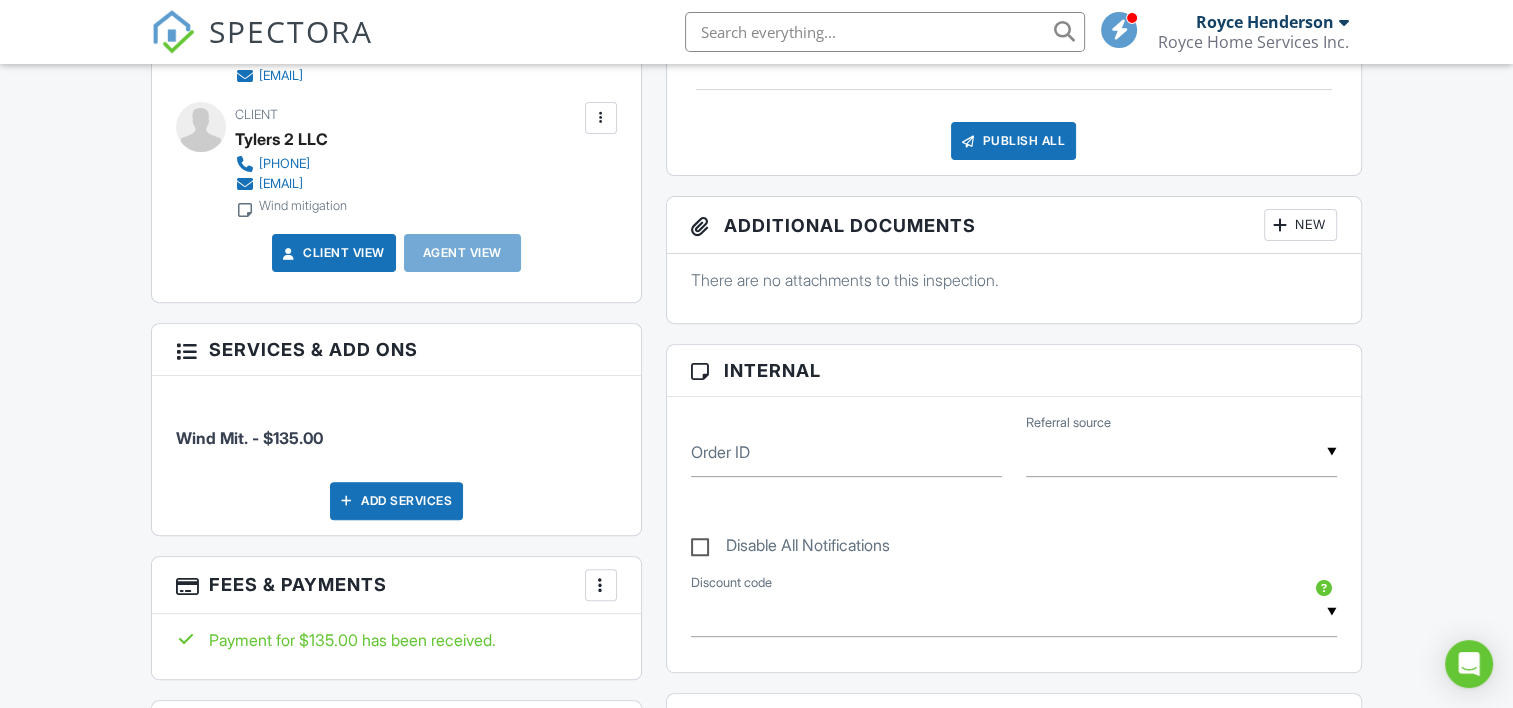 click on "Publish All" at bounding box center (1013, 141) 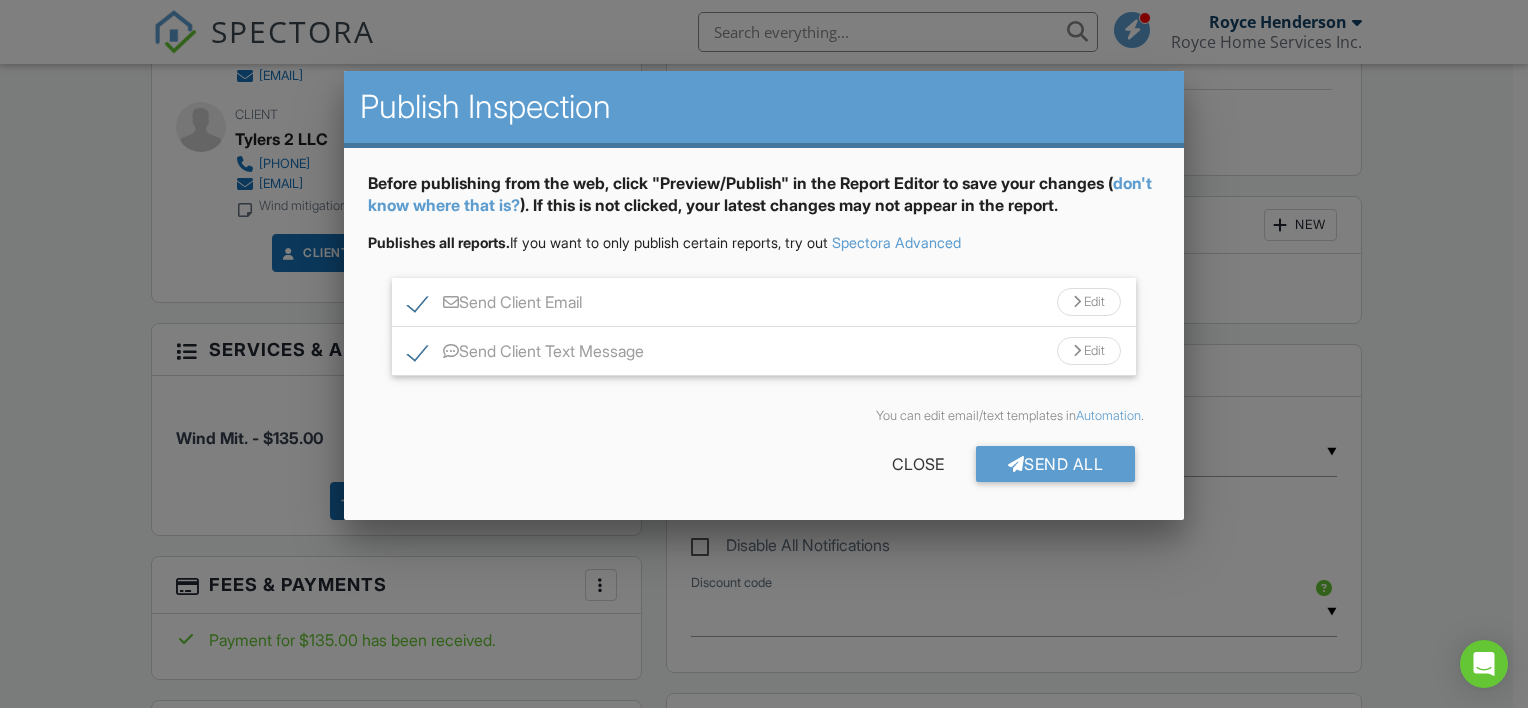 click on "Send All" at bounding box center [1056, 464] 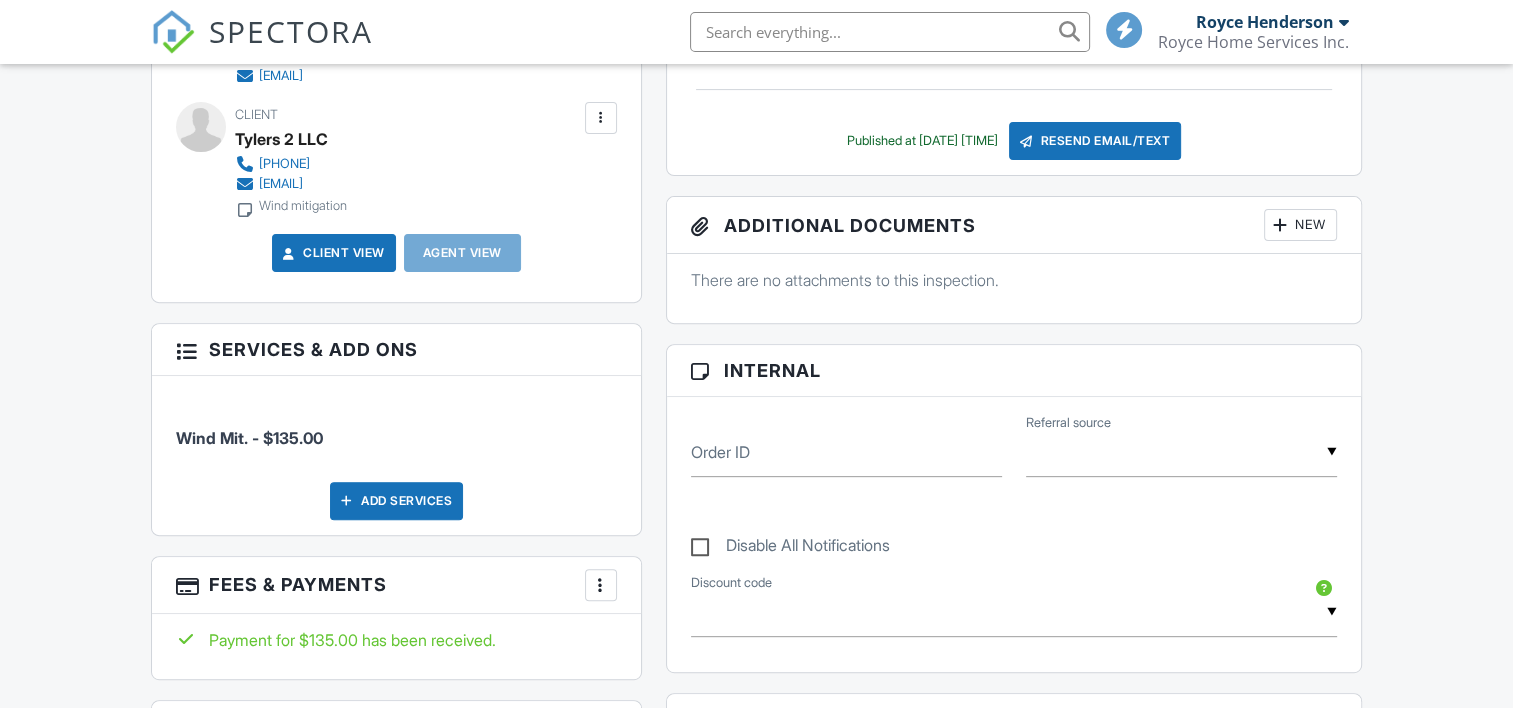 scroll, scrollTop: 666, scrollLeft: 0, axis: vertical 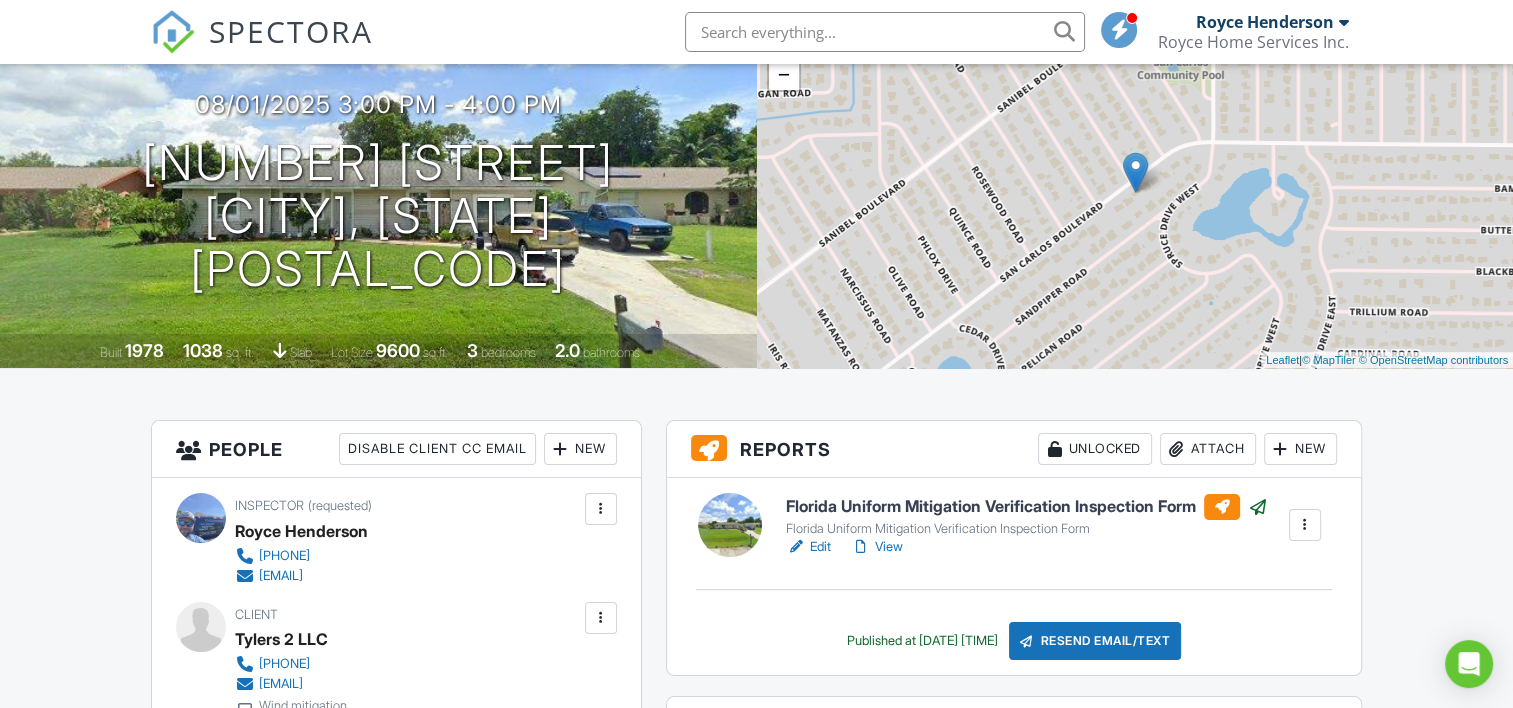 click at bounding box center (885, 32) 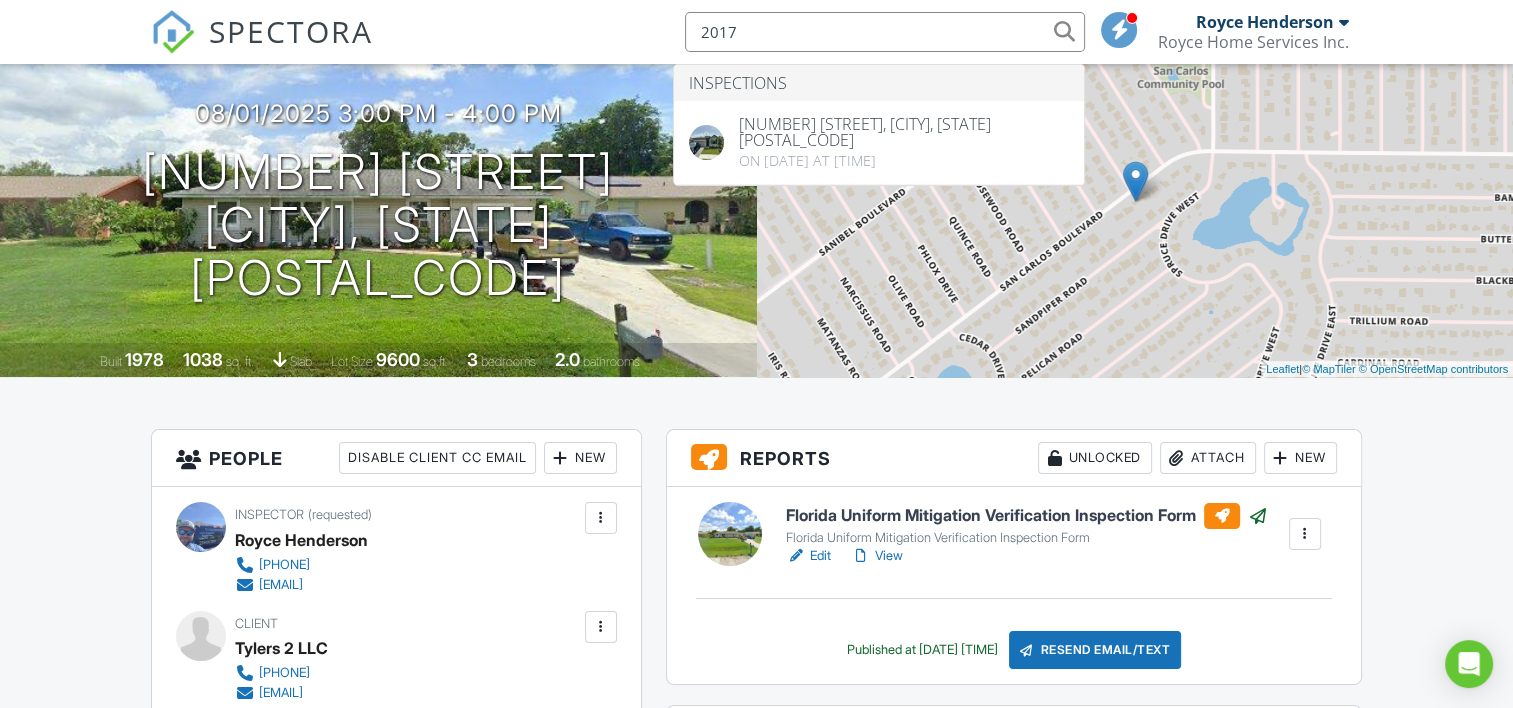 scroll, scrollTop: 0, scrollLeft: 0, axis: both 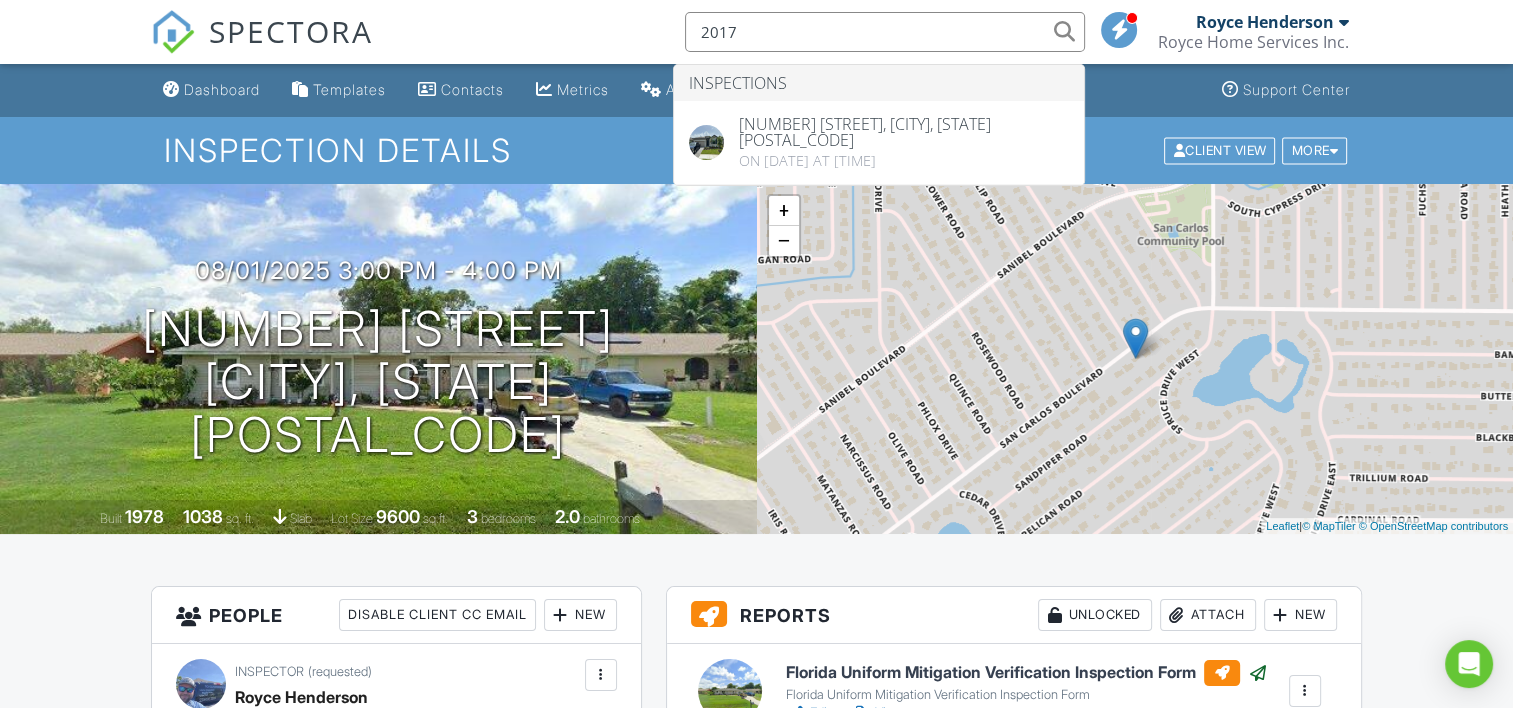 type on "2017" 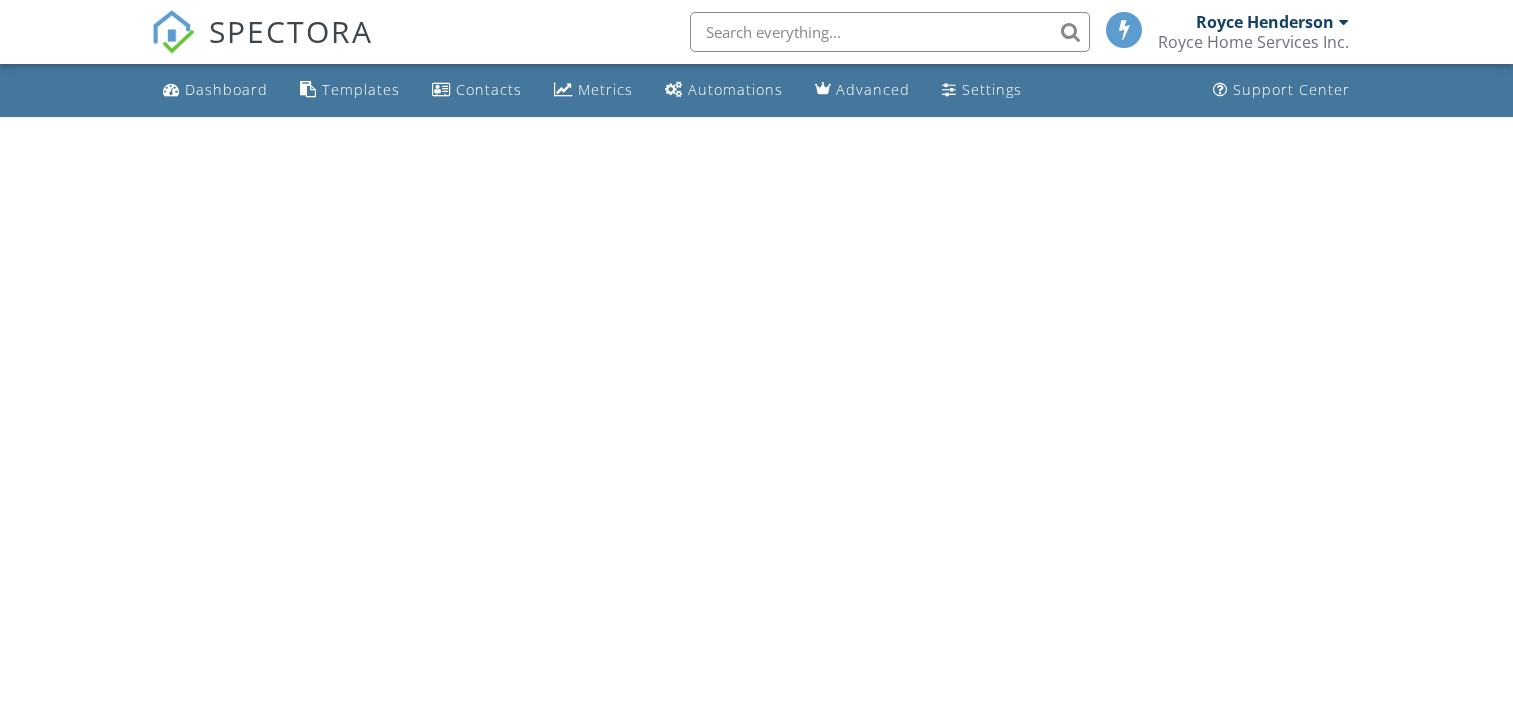 scroll, scrollTop: 0, scrollLeft: 0, axis: both 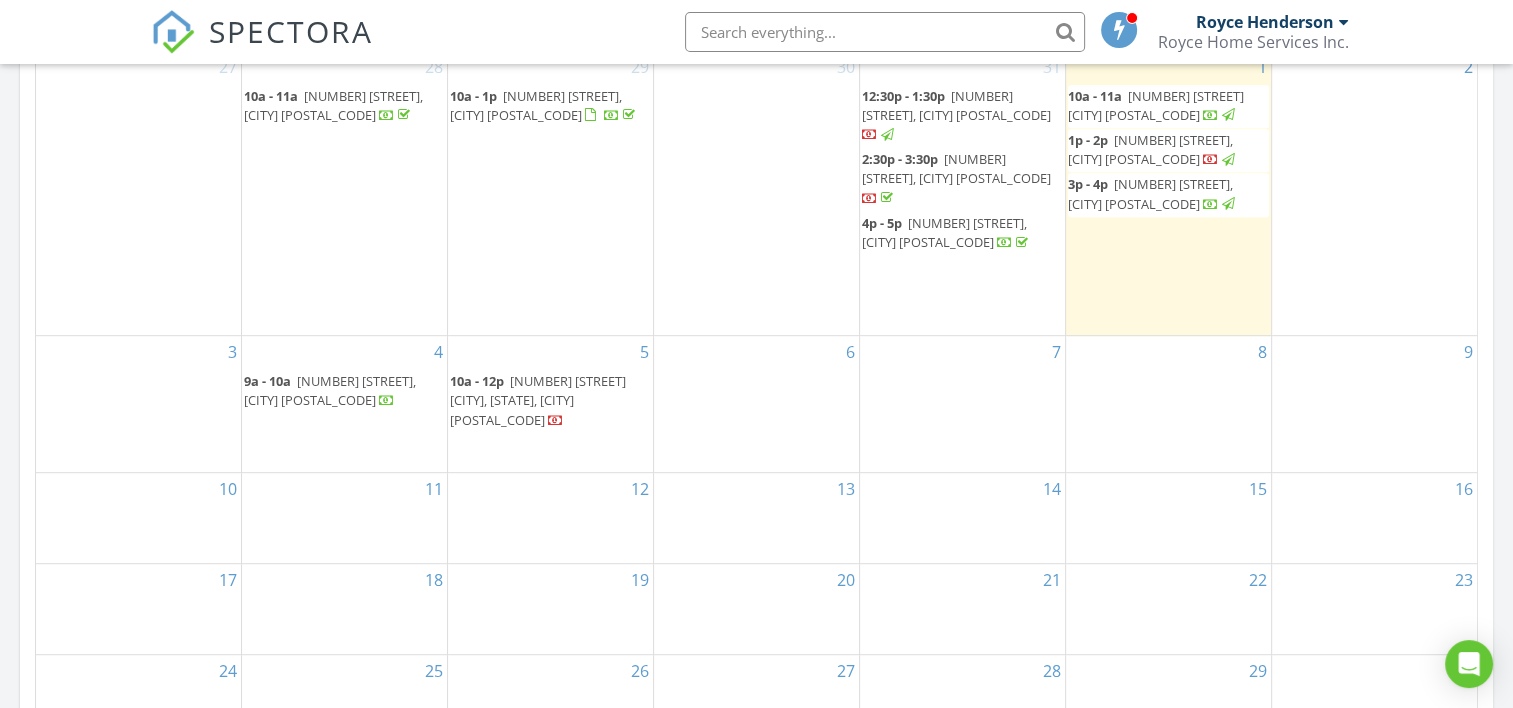 click on "[NUMBER] [STREET], [CITY] [POSTAL_CODE]" at bounding box center [944, 232] 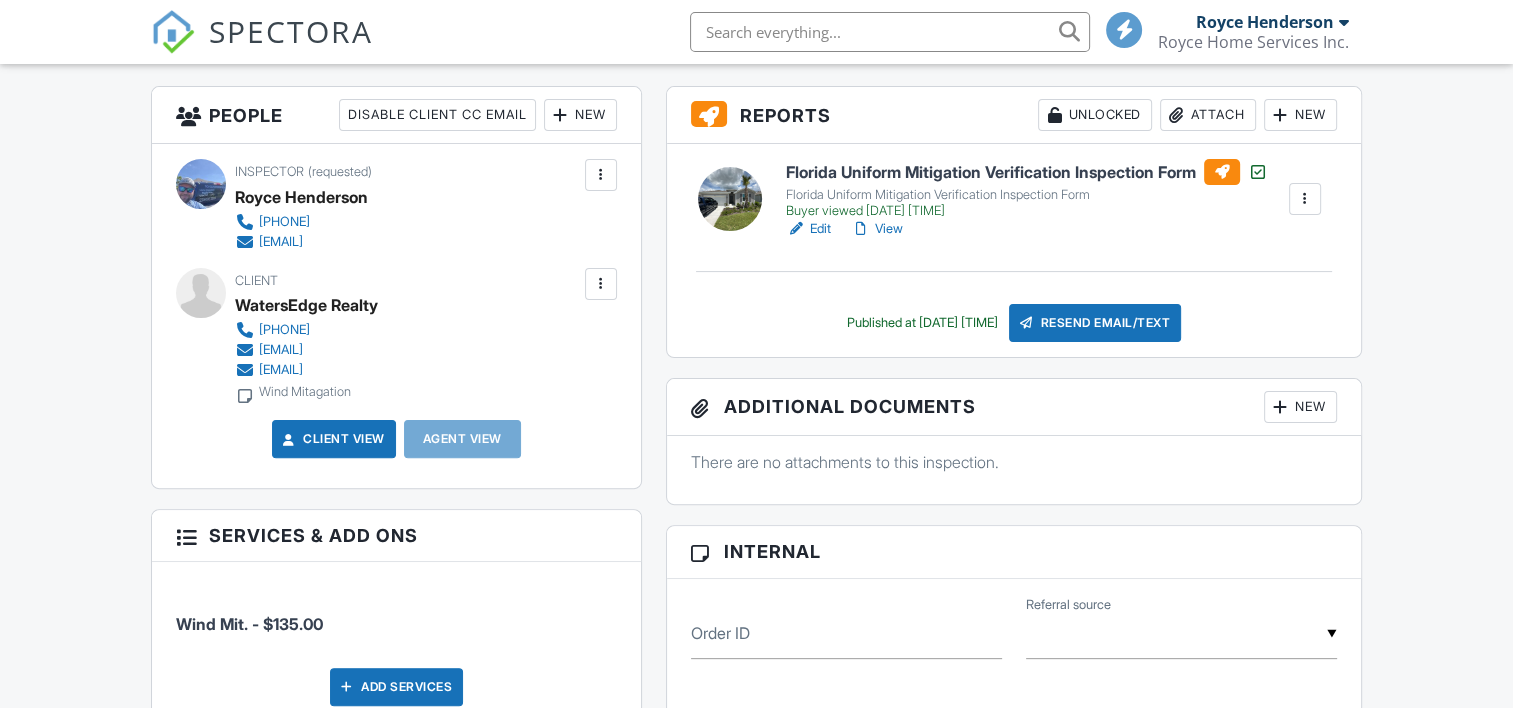 scroll, scrollTop: 500, scrollLeft: 0, axis: vertical 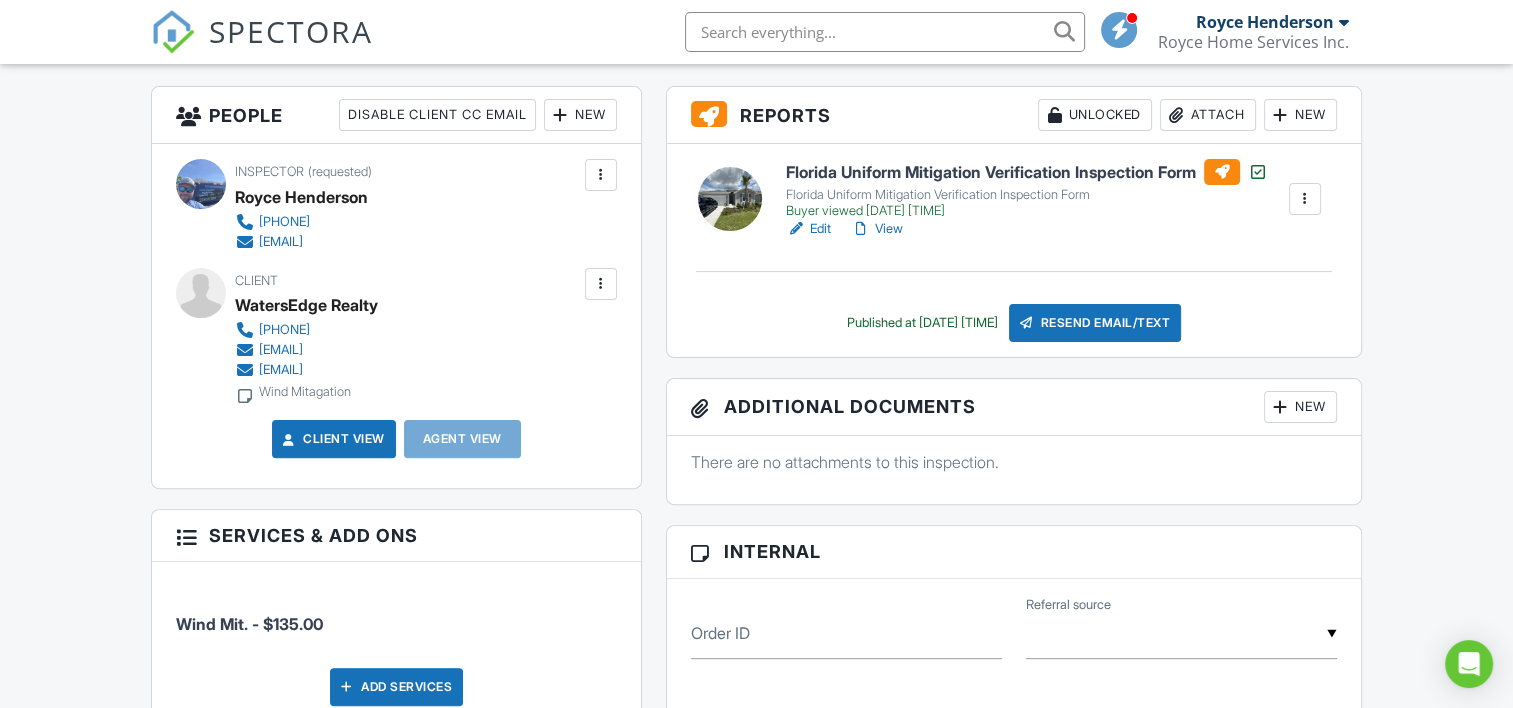 click at bounding box center (601, 284) 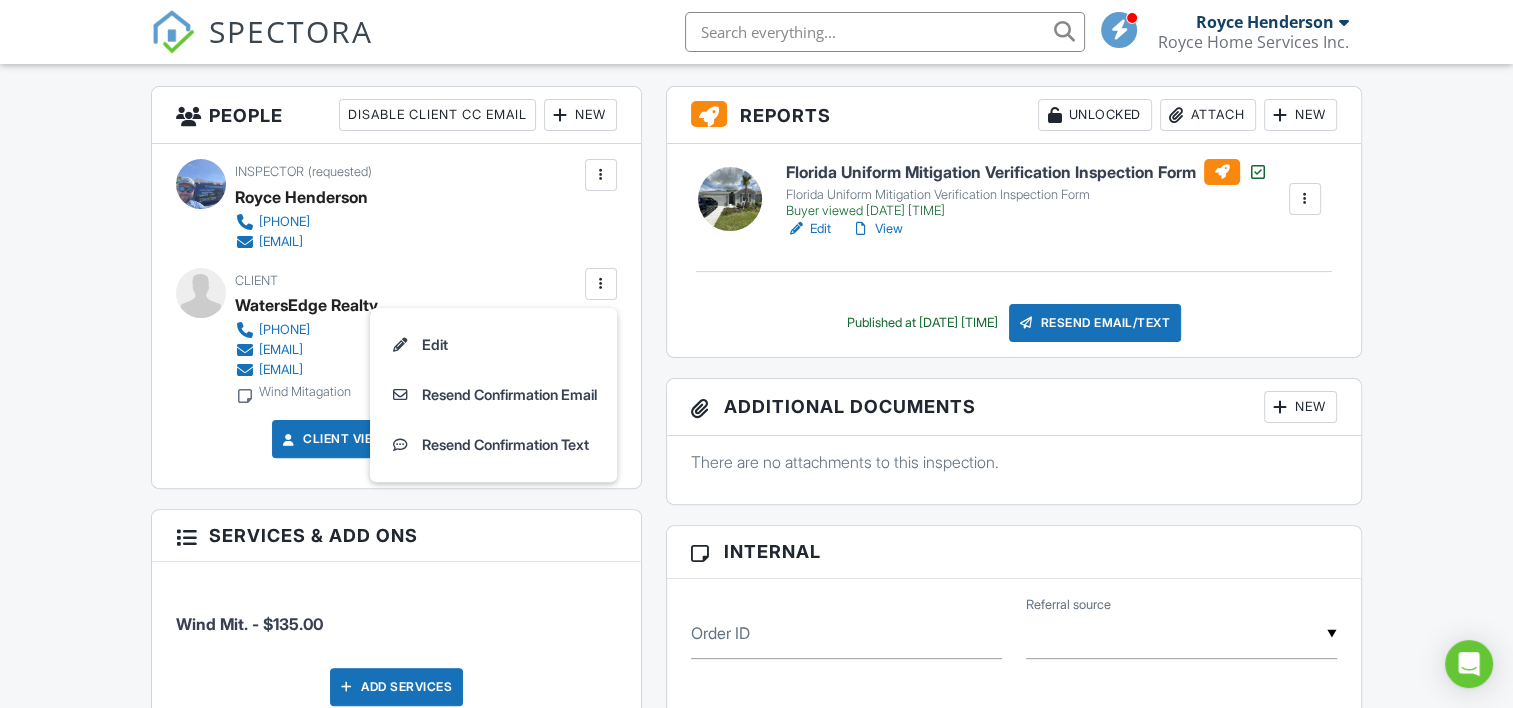 click on "Edit" at bounding box center (493, 345) 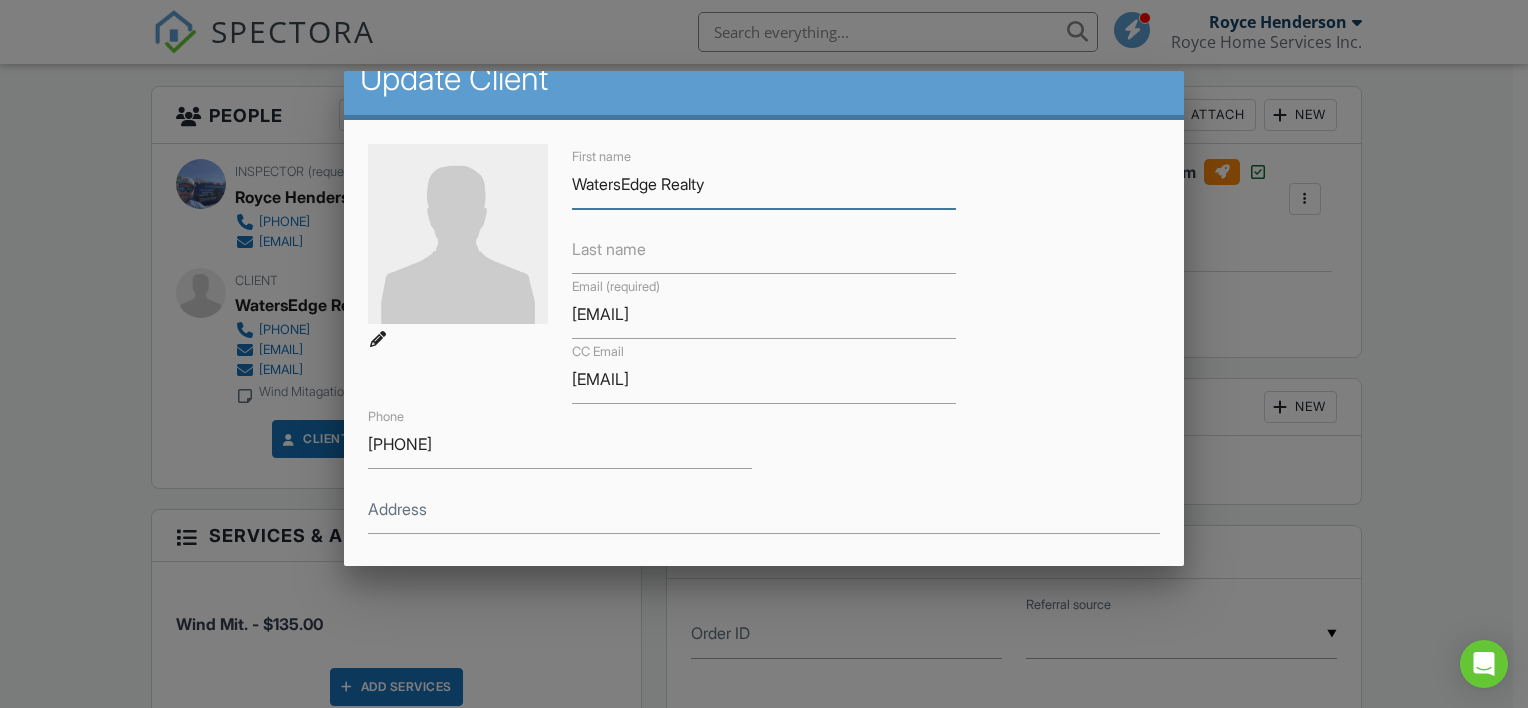 scroll, scrollTop: 0, scrollLeft: 0, axis: both 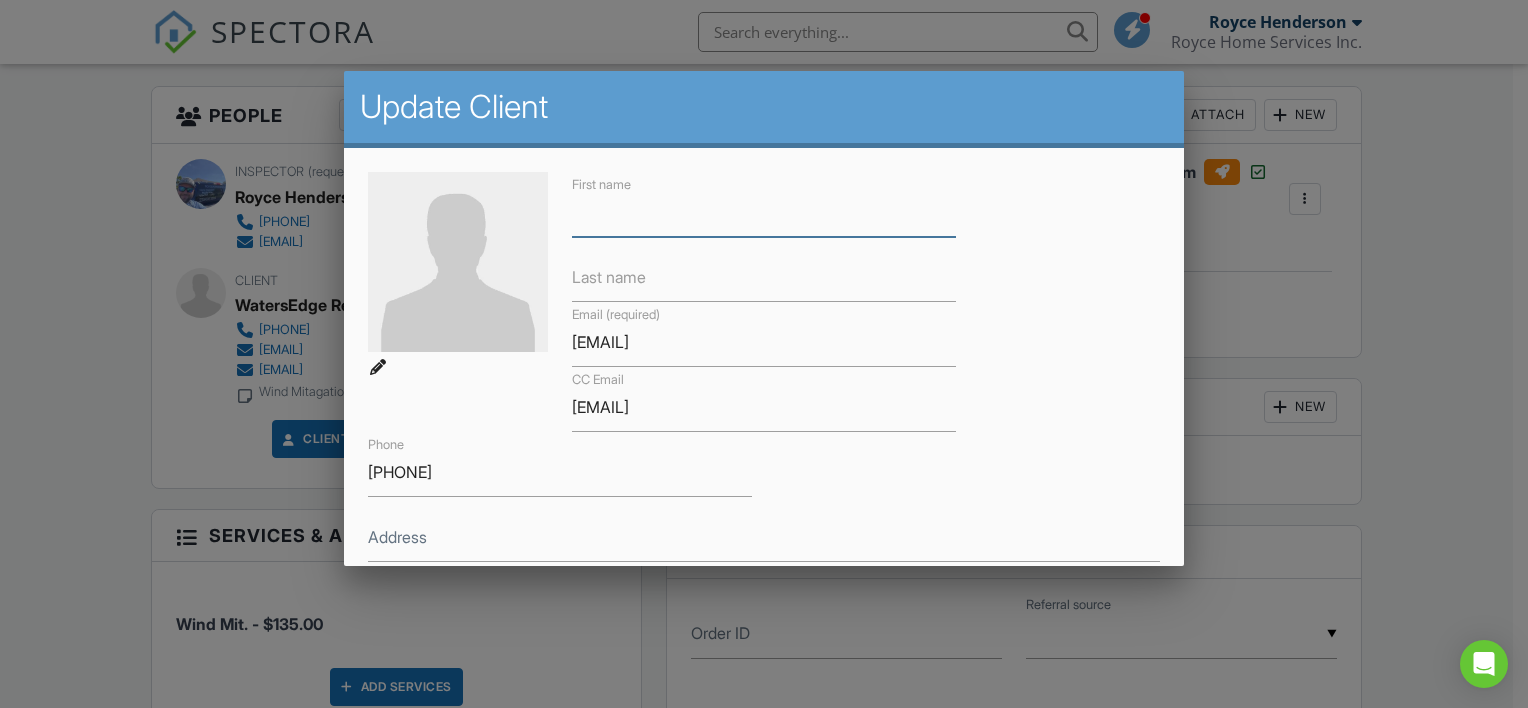 click on "First name" at bounding box center [764, 212] 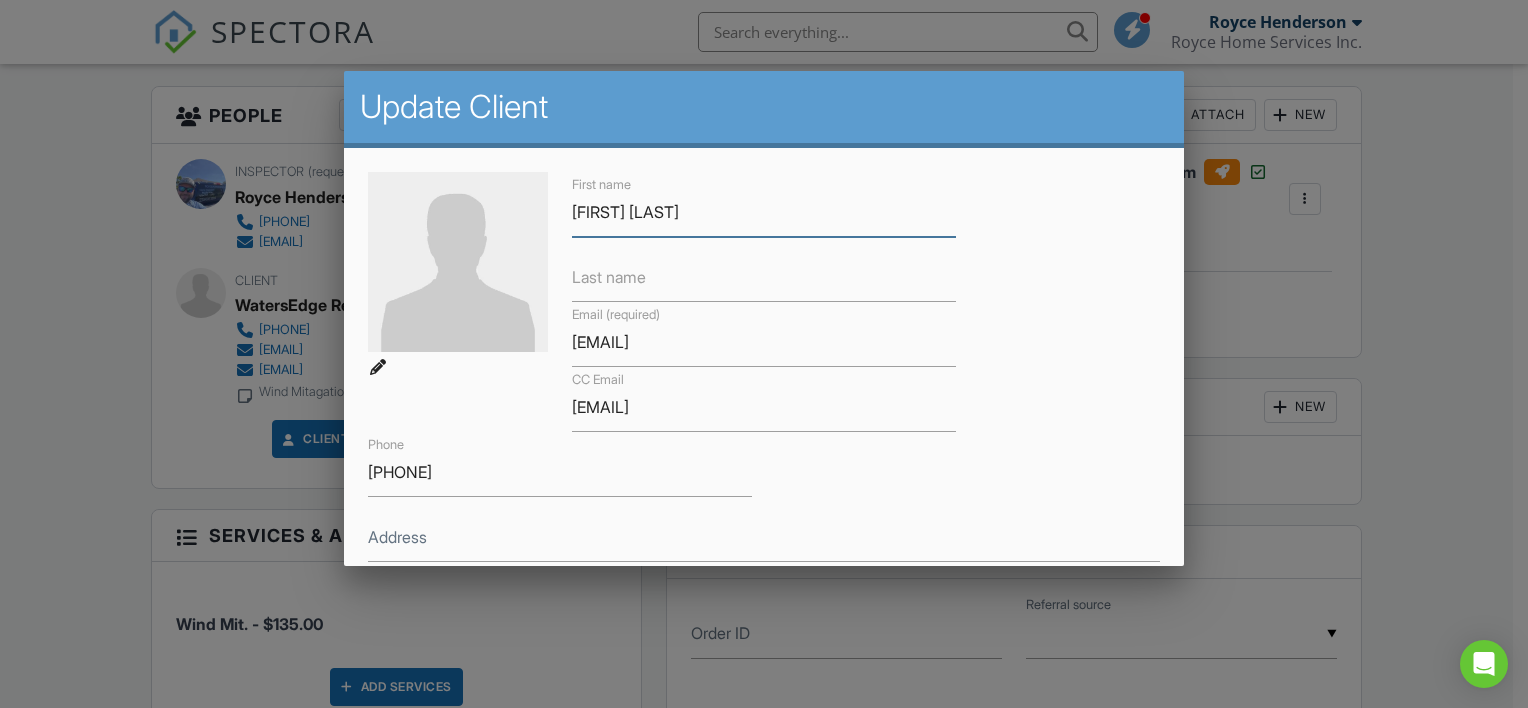 drag, startPoint x: 720, startPoint y: 212, endPoint x: 609, endPoint y: 212, distance: 111 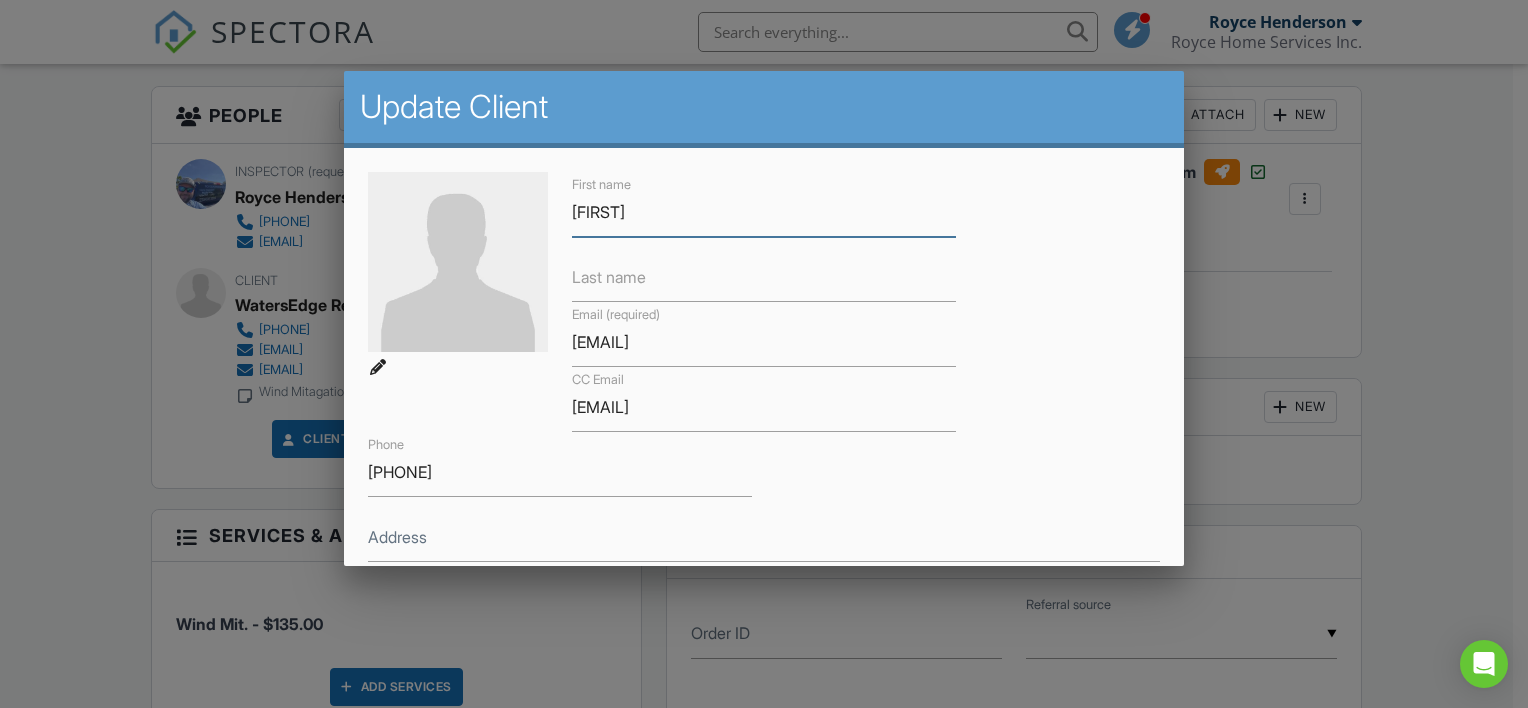 type on "RAVI" 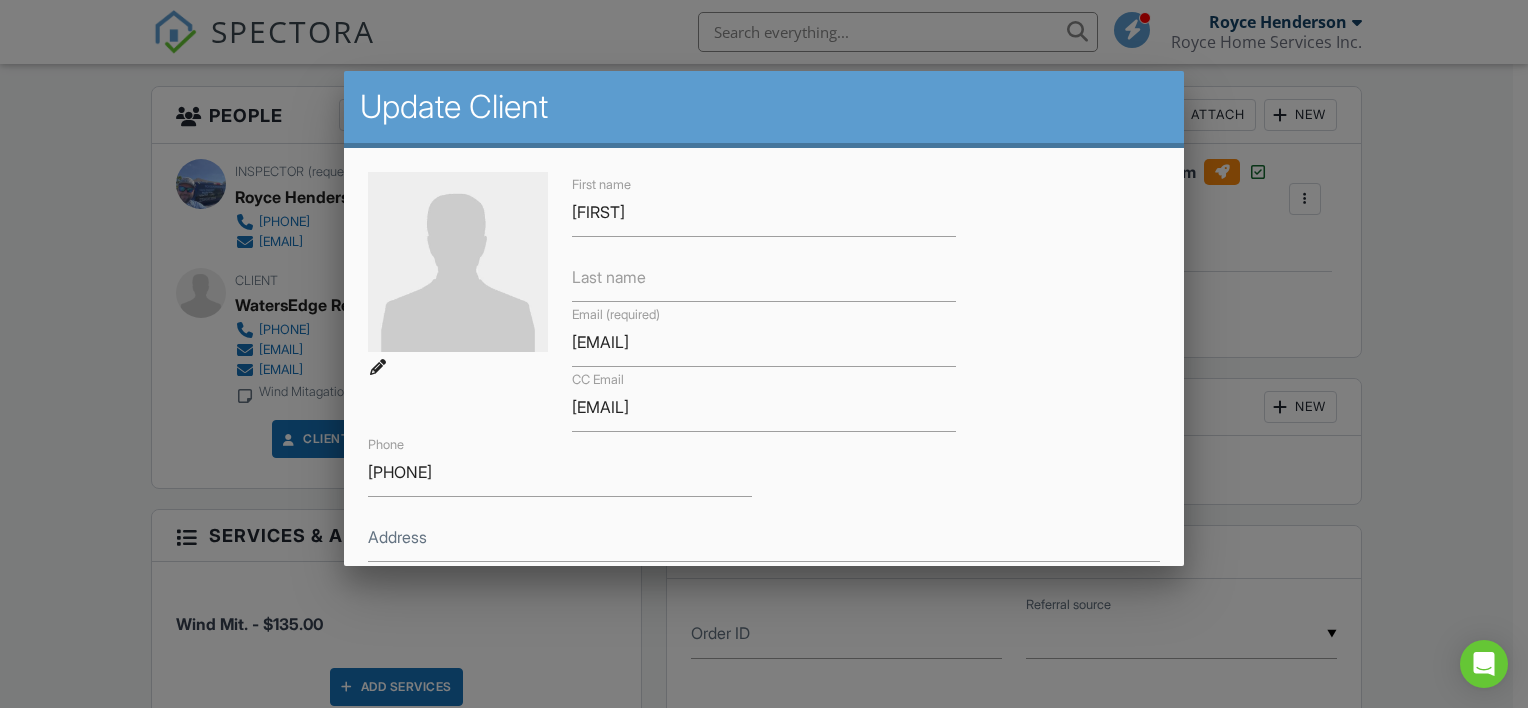 click on "Last name" at bounding box center (609, 277) 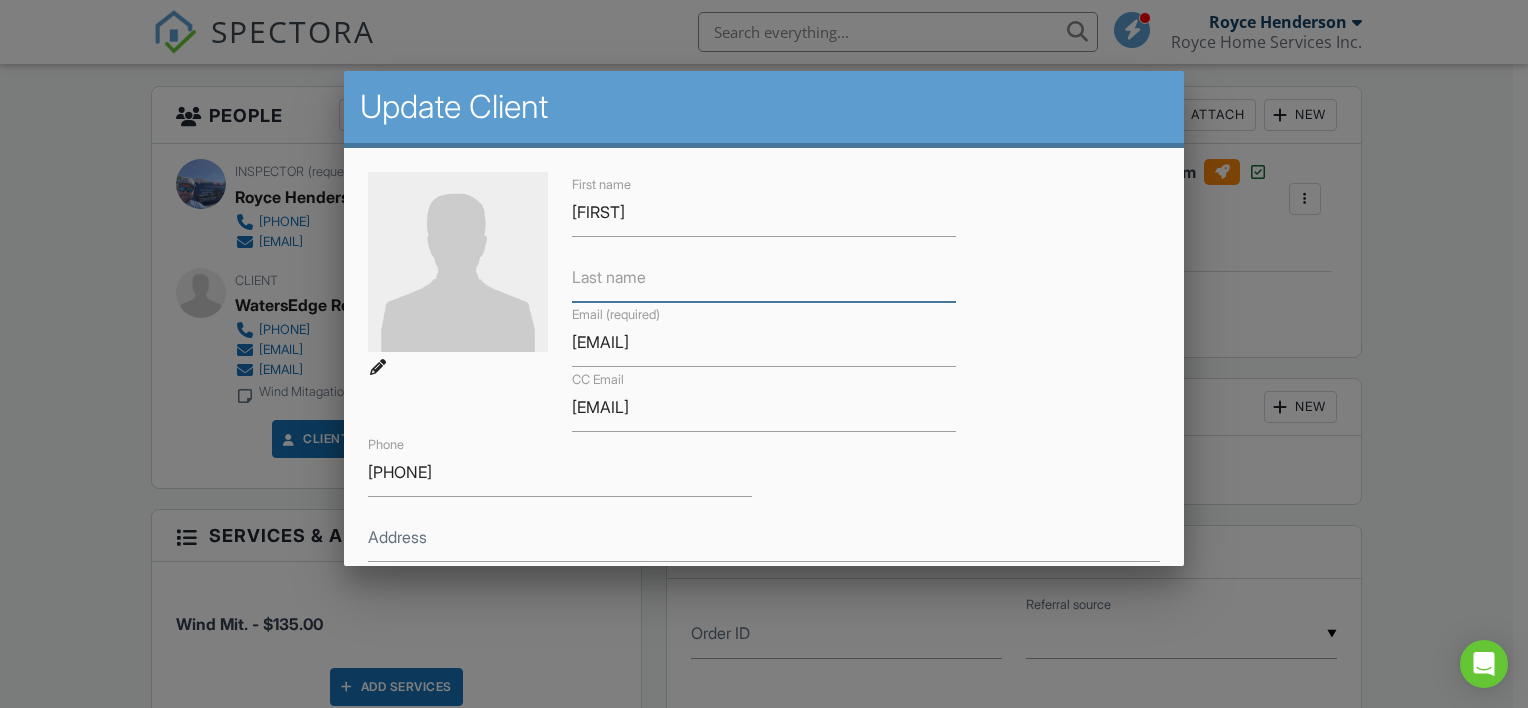 click on "Last name" at bounding box center (764, 277) 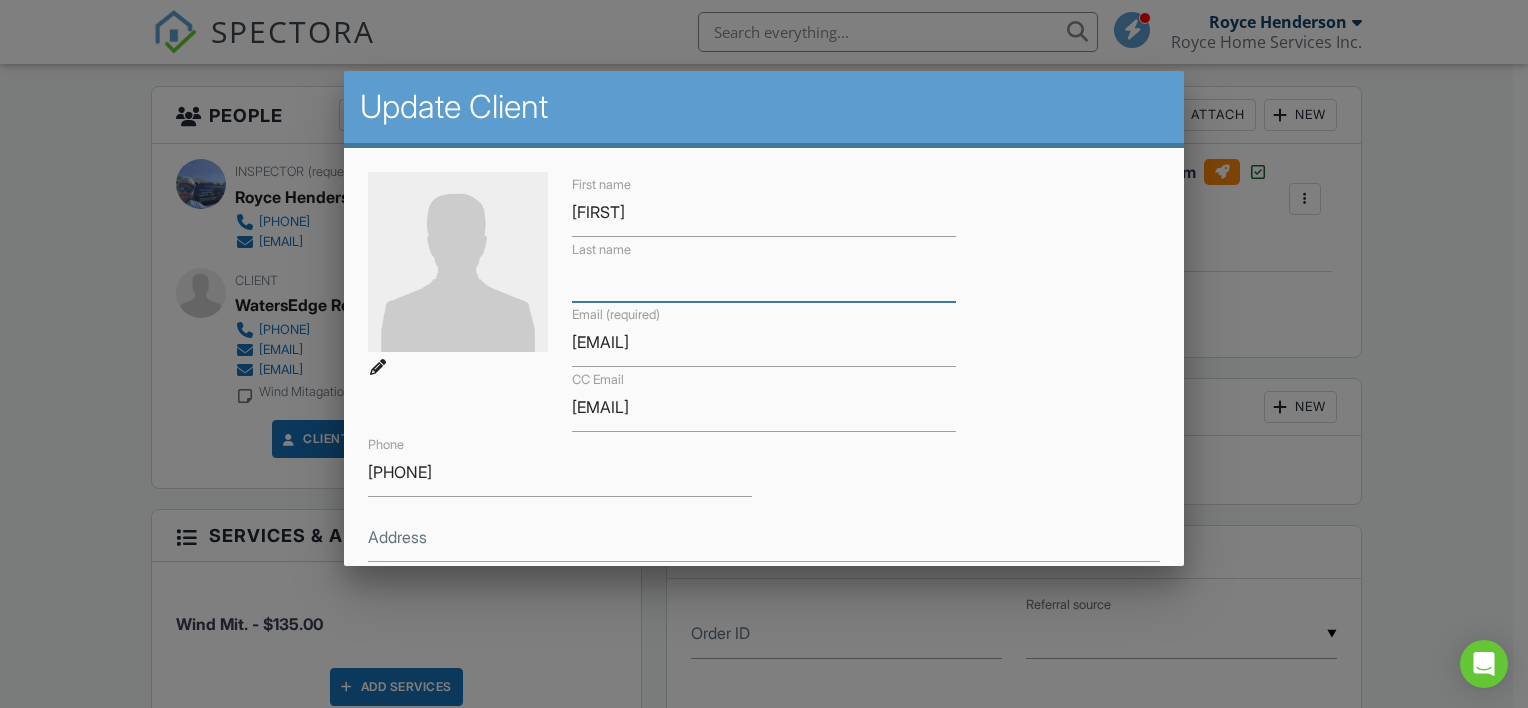 paste on "KHANDELWAL" 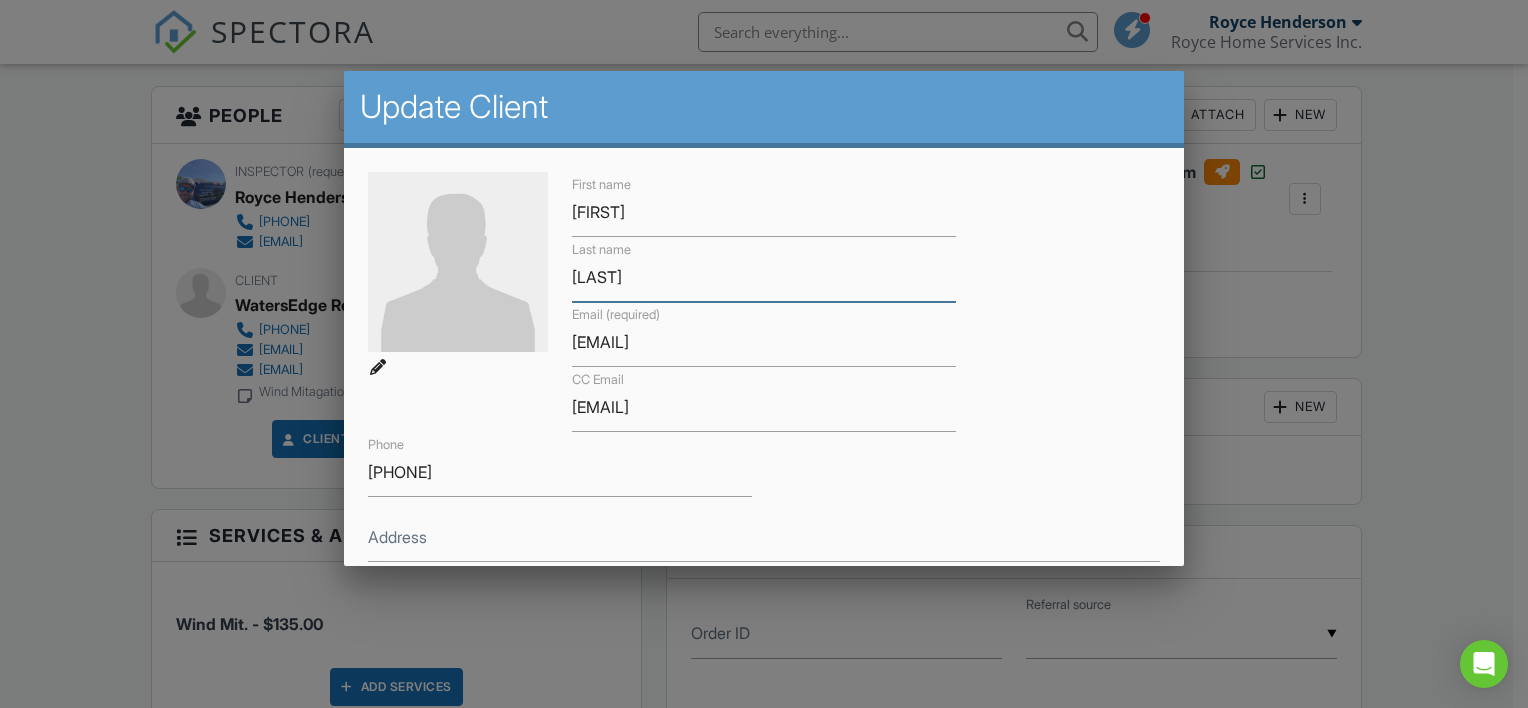 type on "KHANDELWAL" 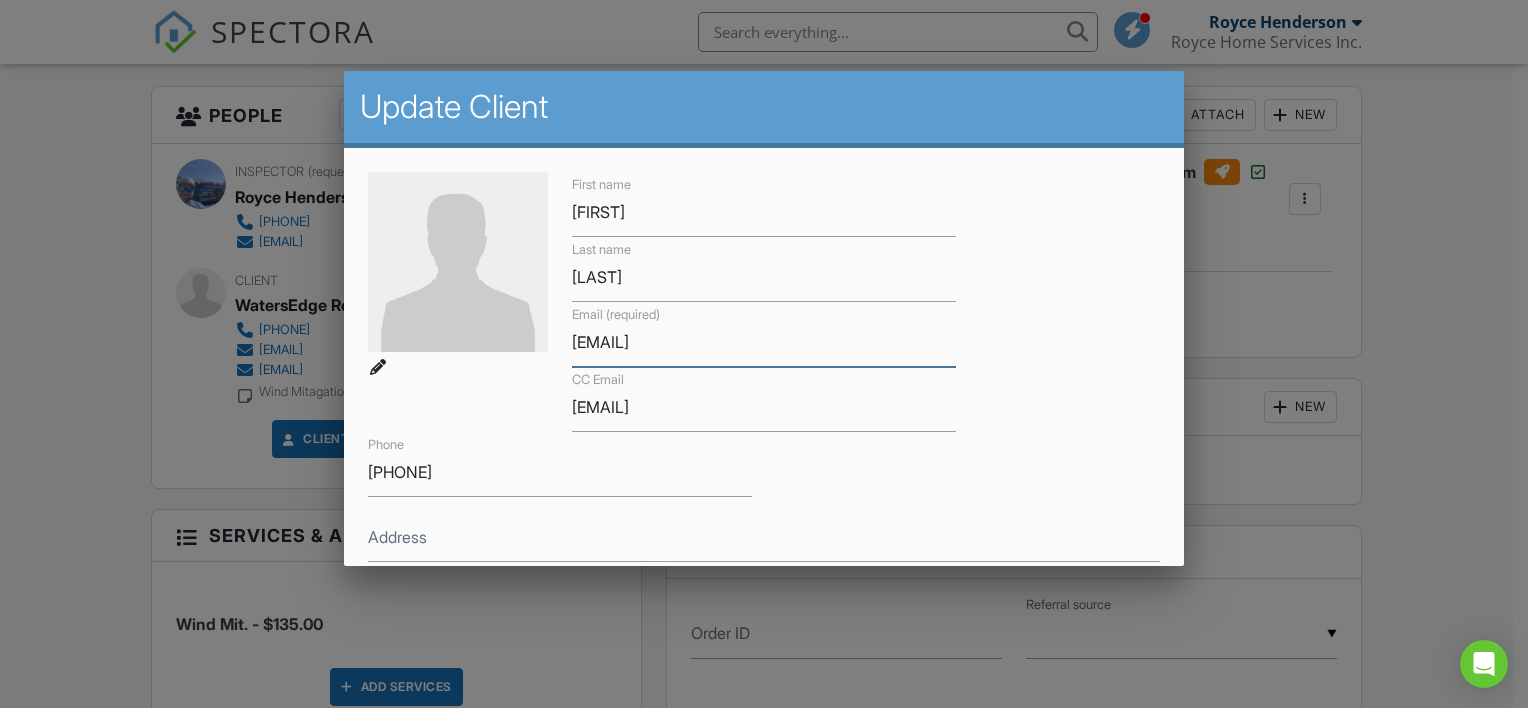 drag, startPoint x: 776, startPoint y: 340, endPoint x: 491, endPoint y: 327, distance: 285.29633 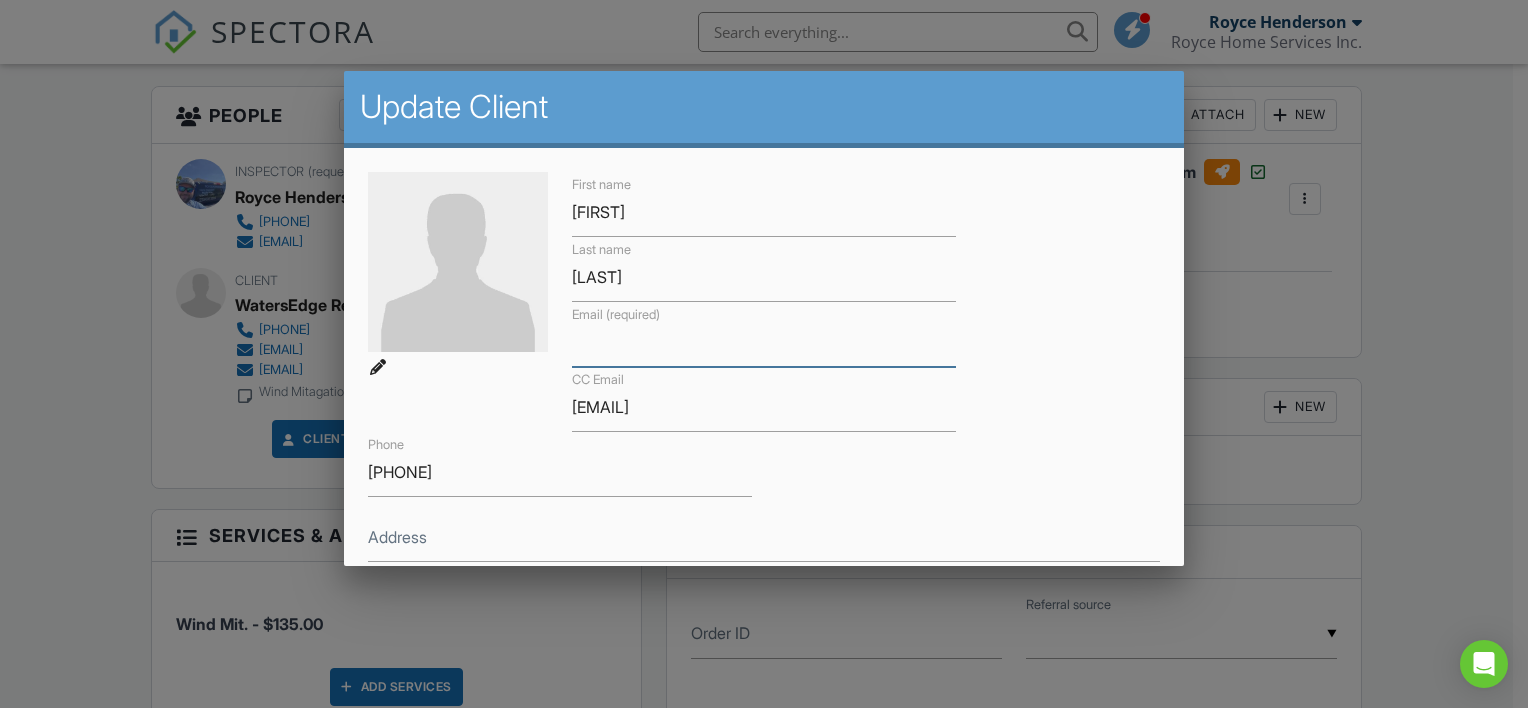 type 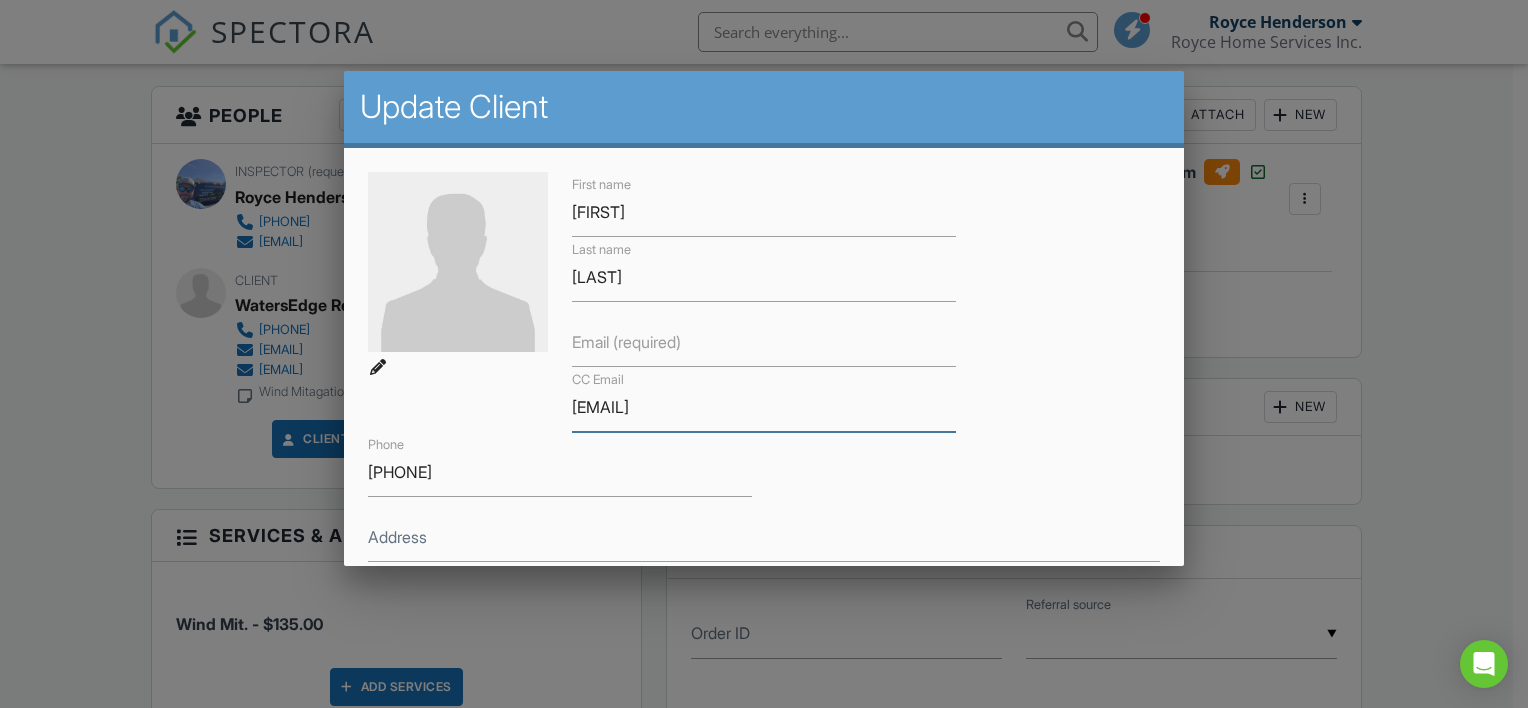 drag, startPoint x: 764, startPoint y: 404, endPoint x: 556, endPoint y: 413, distance: 208.19463 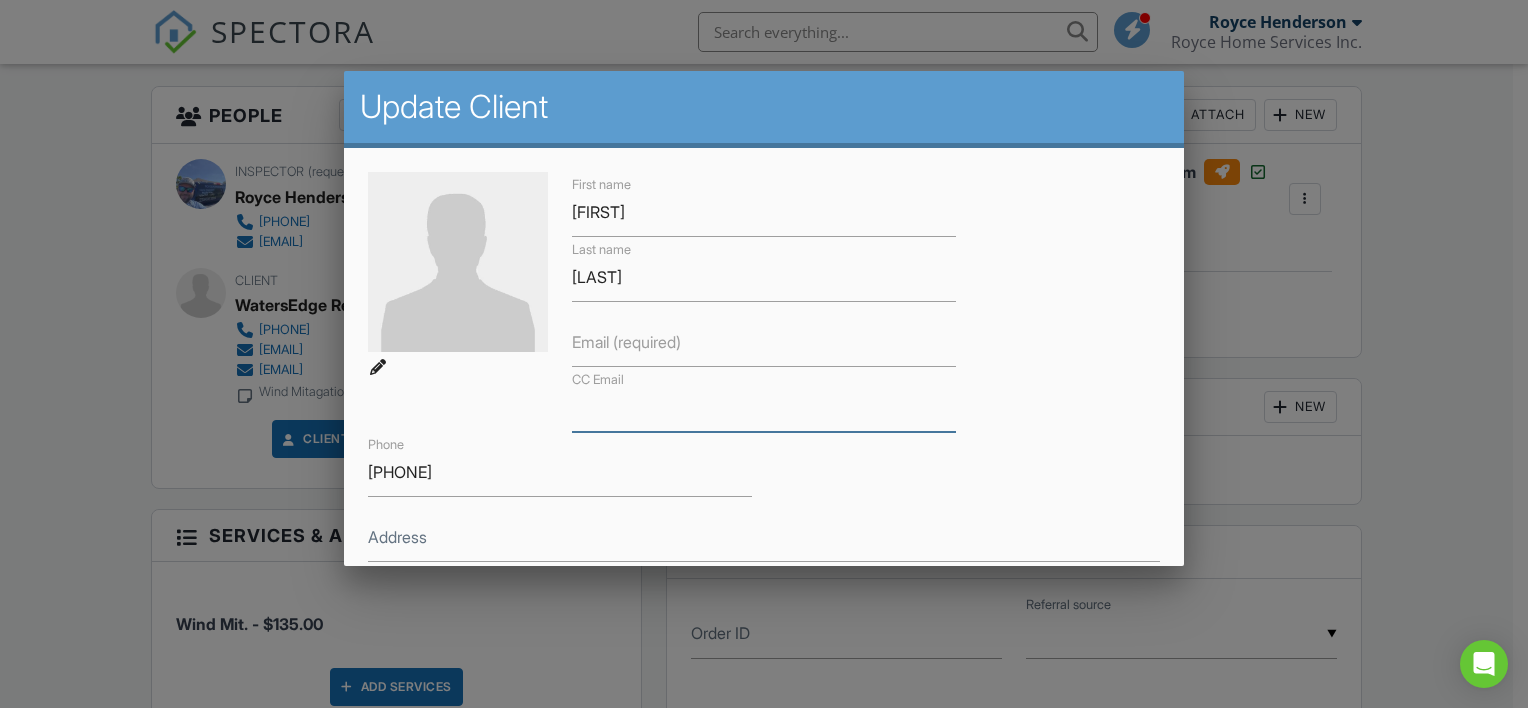 type 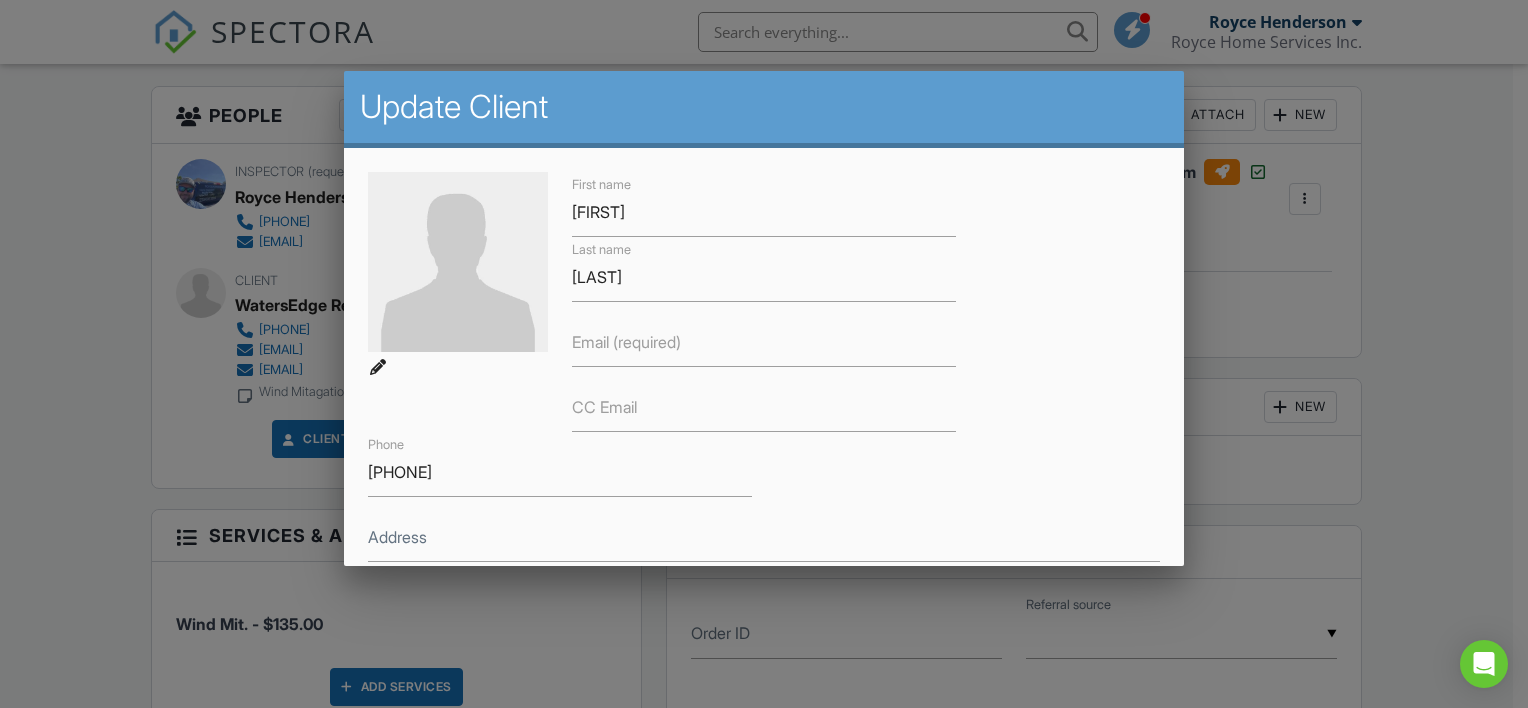 click on "Email (required)" at bounding box center (626, 342) 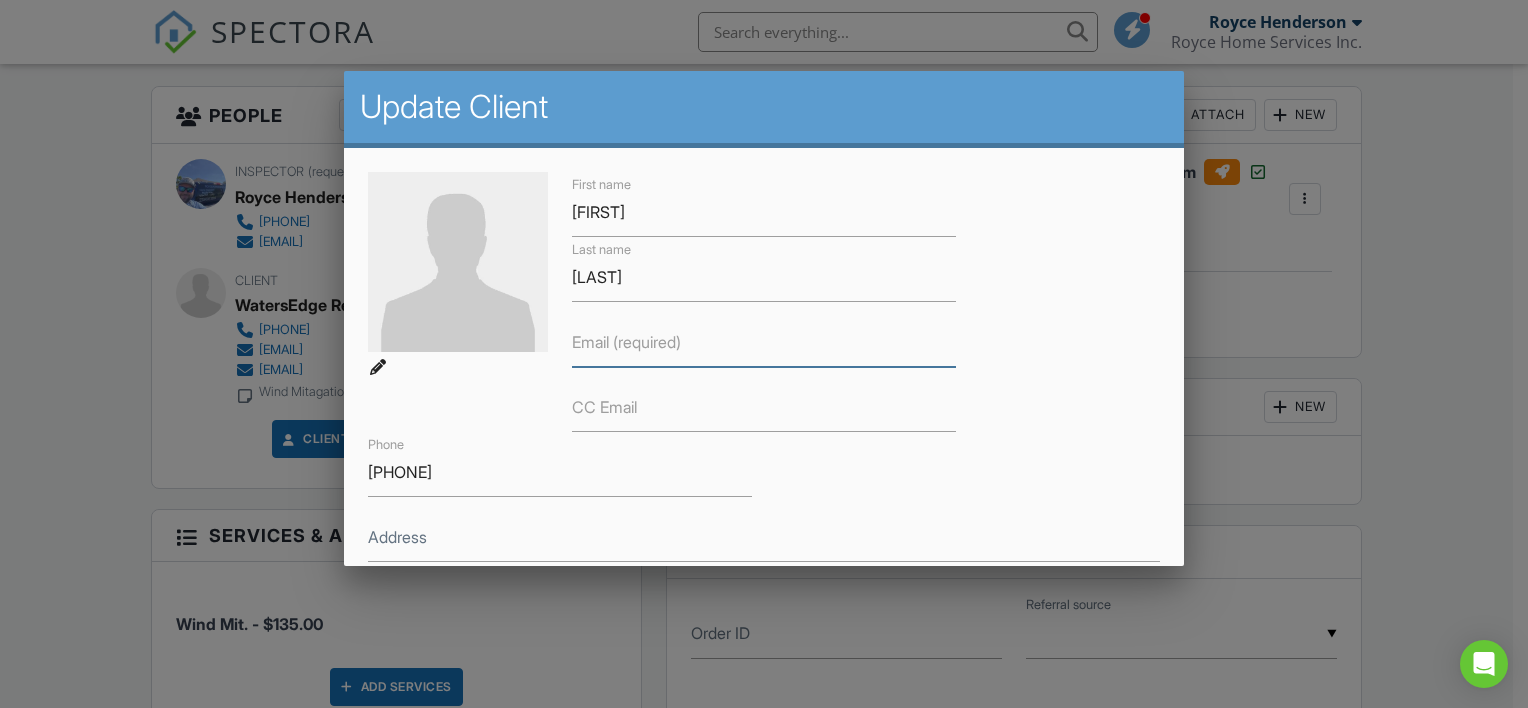 click on "Email (required)" at bounding box center (764, 342) 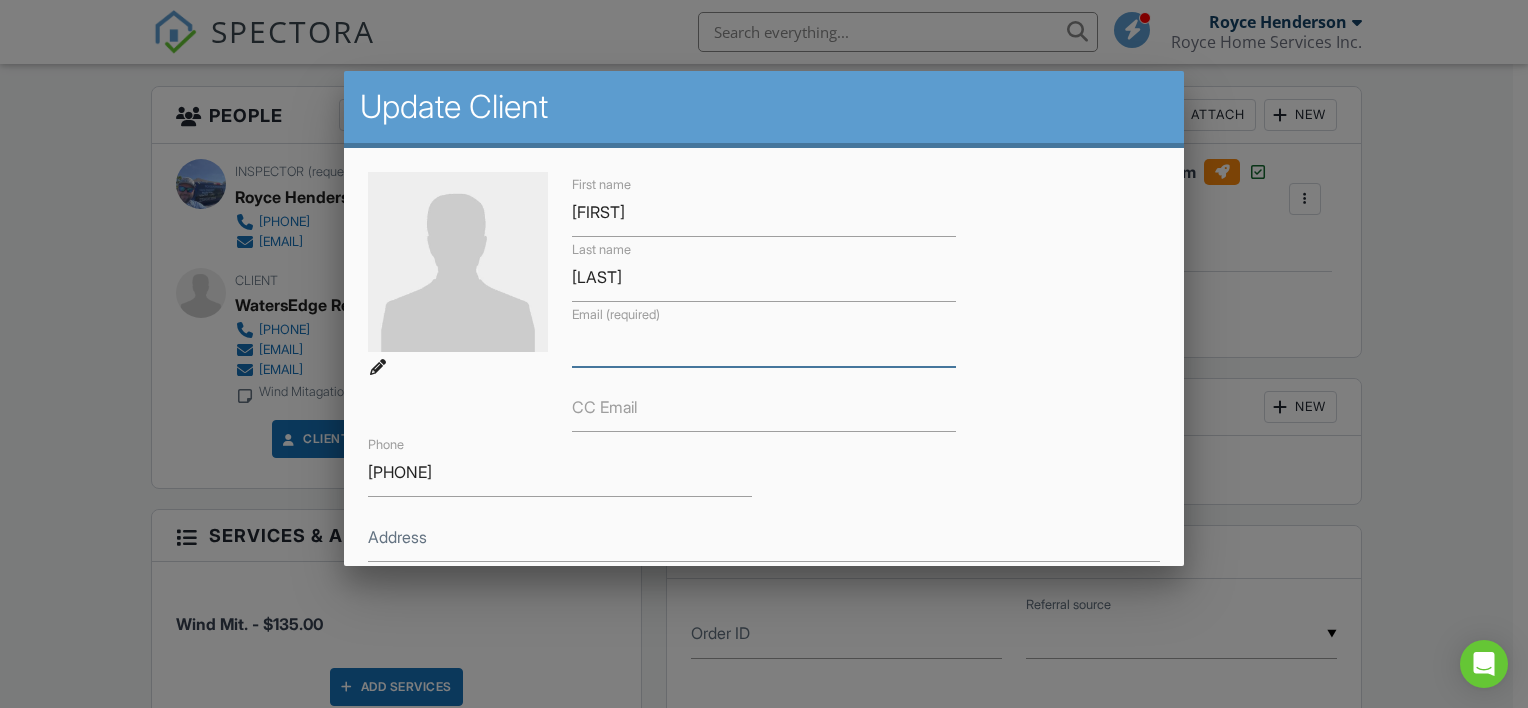 paste on "[EMAIL]" 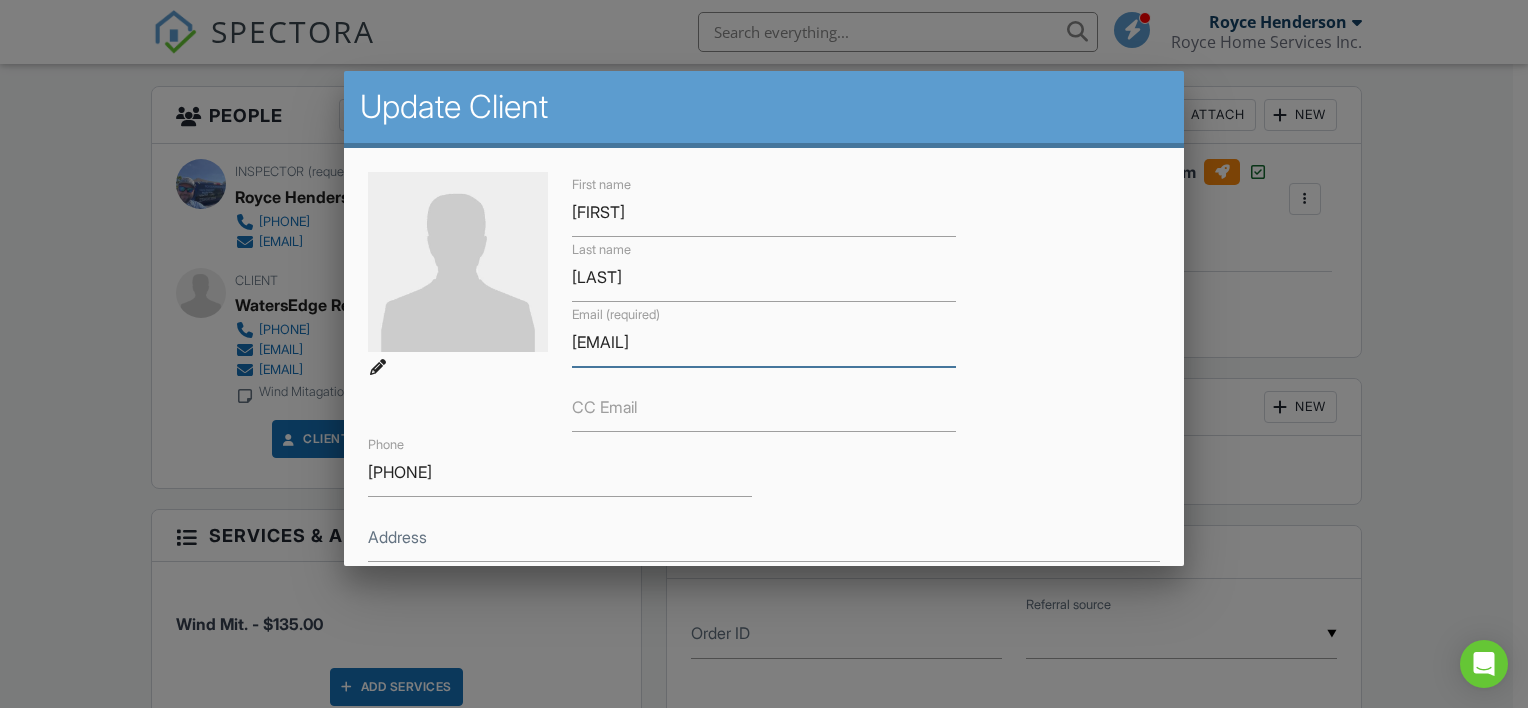 type on "[EMAIL]" 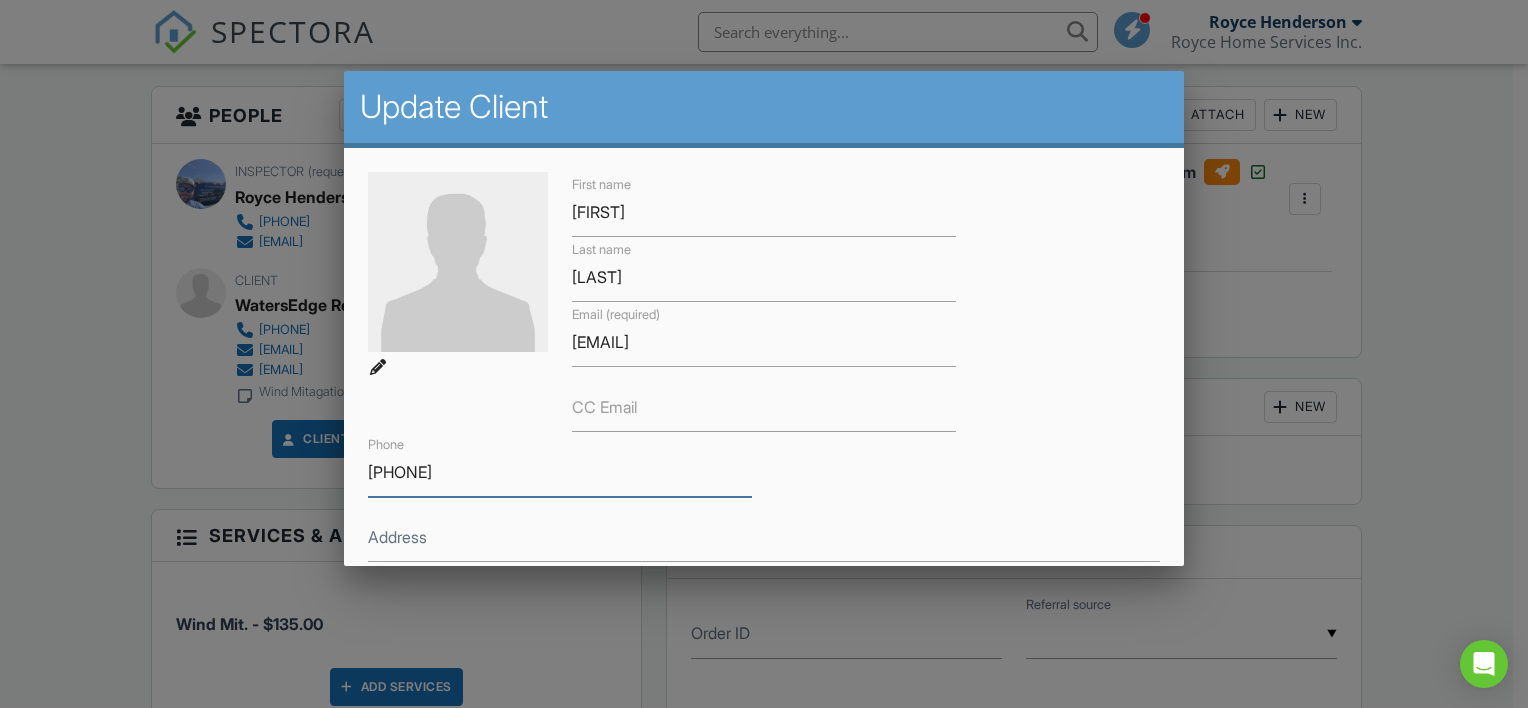 drag, startPoint x: 476, startPoint y: 465, endPoint x: 312, endPoint y: 451, distance: 164.59648 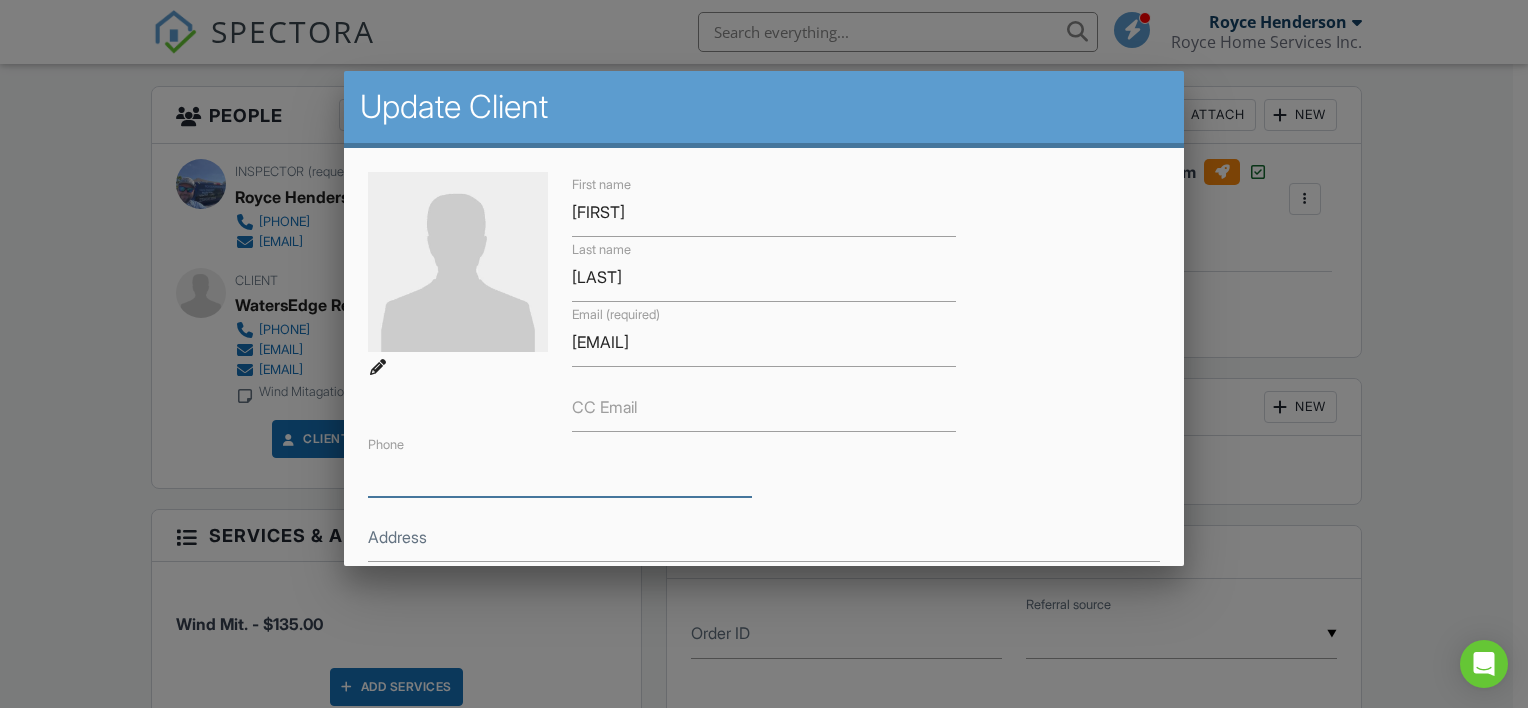 click on "Phone" at bounding box center [560, 472] 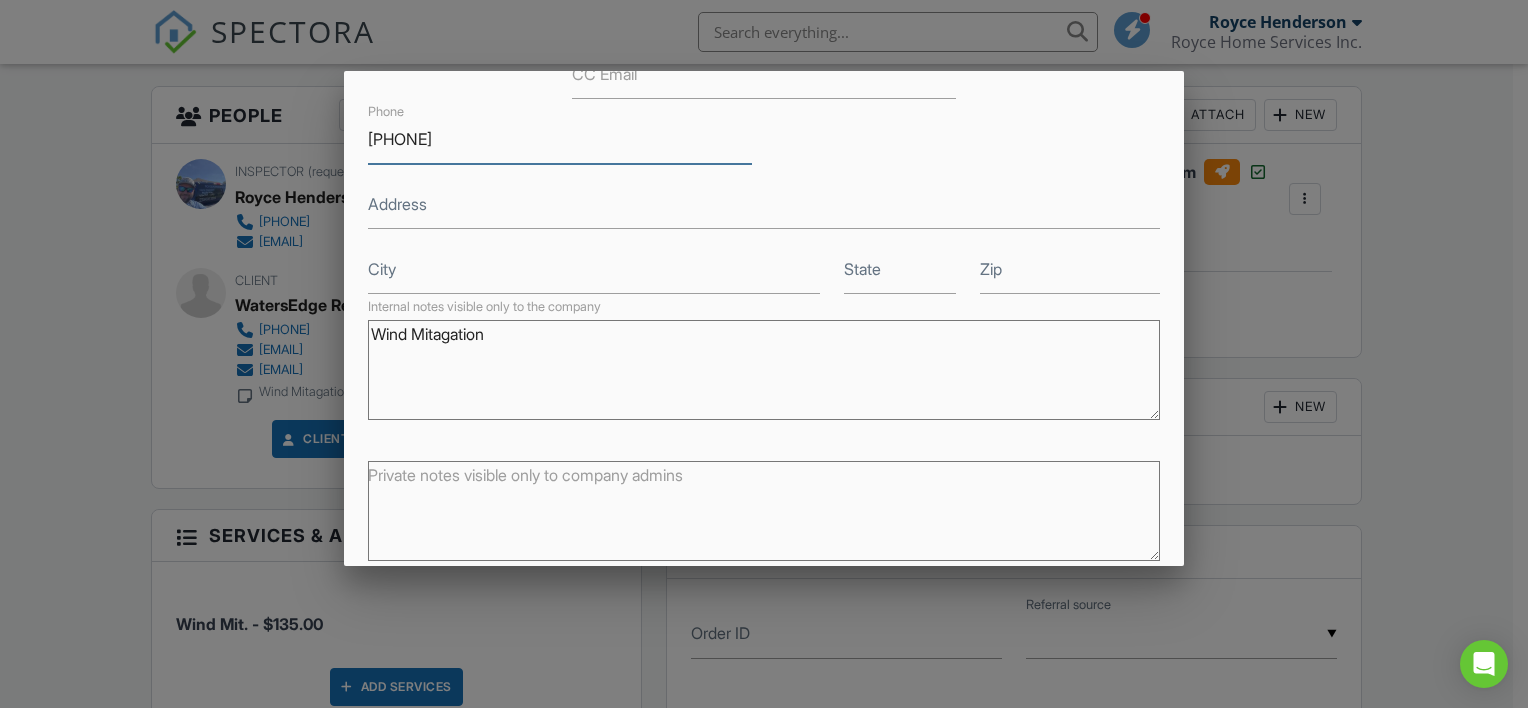 scroll, scrollTop: 416, scrollLeft: 0, axis: vertical 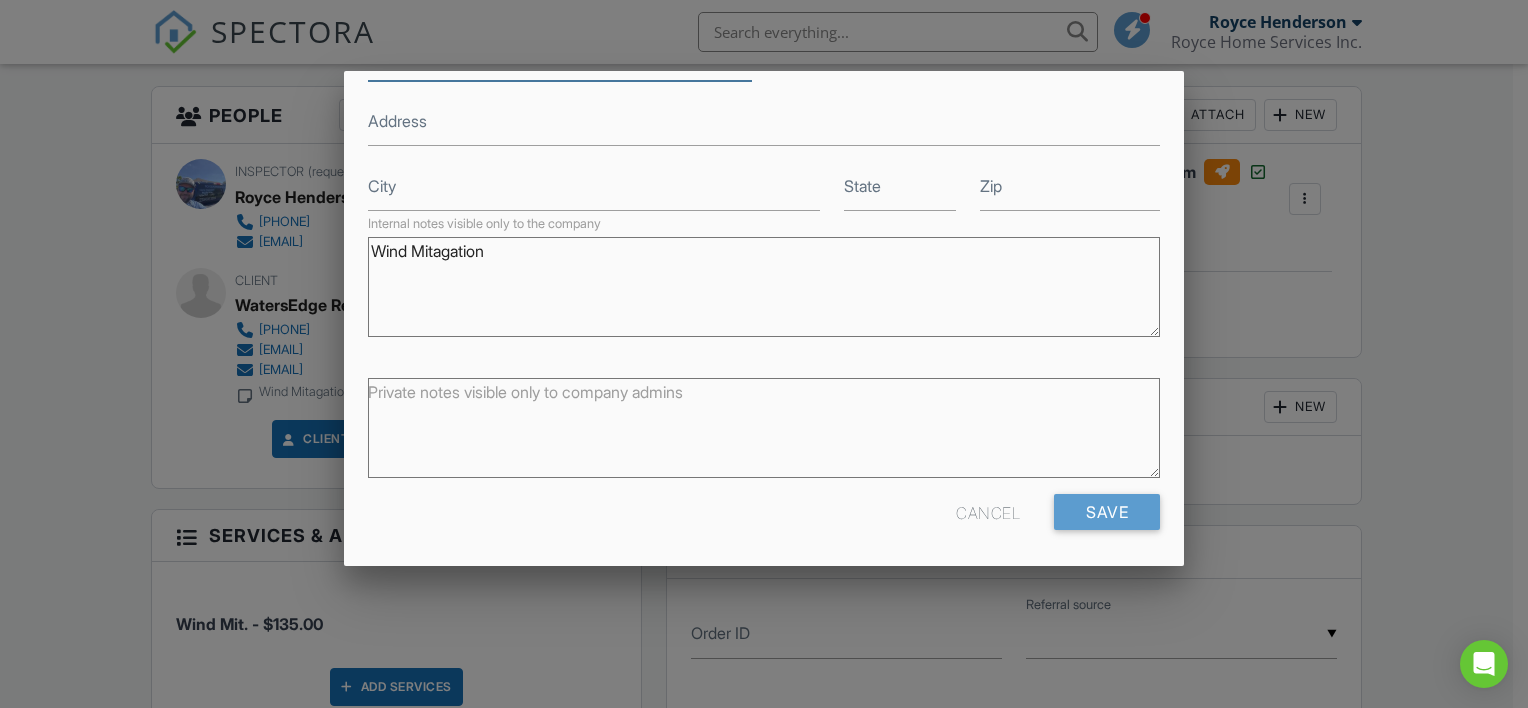 type on "[PHONE]" 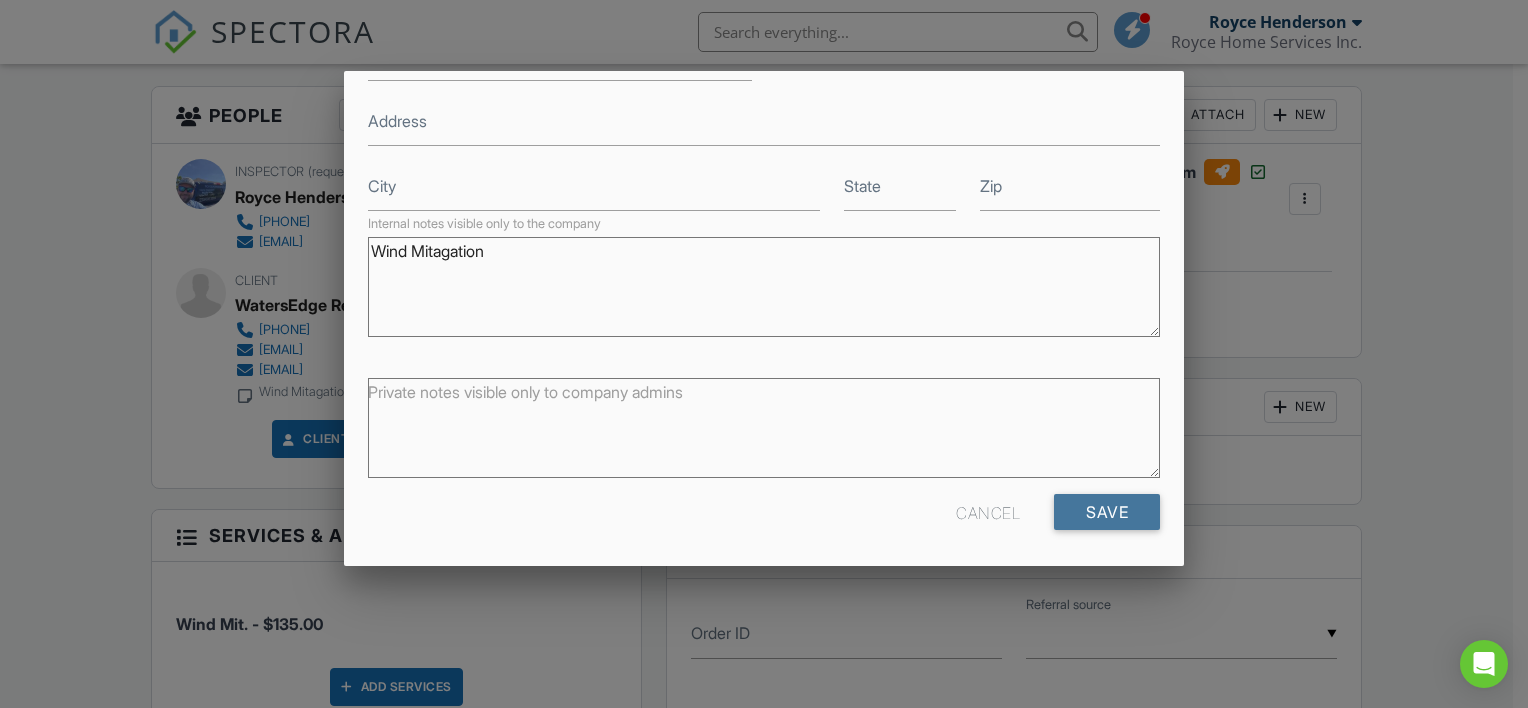 click on "Save" at bounding box center [1107, 512] 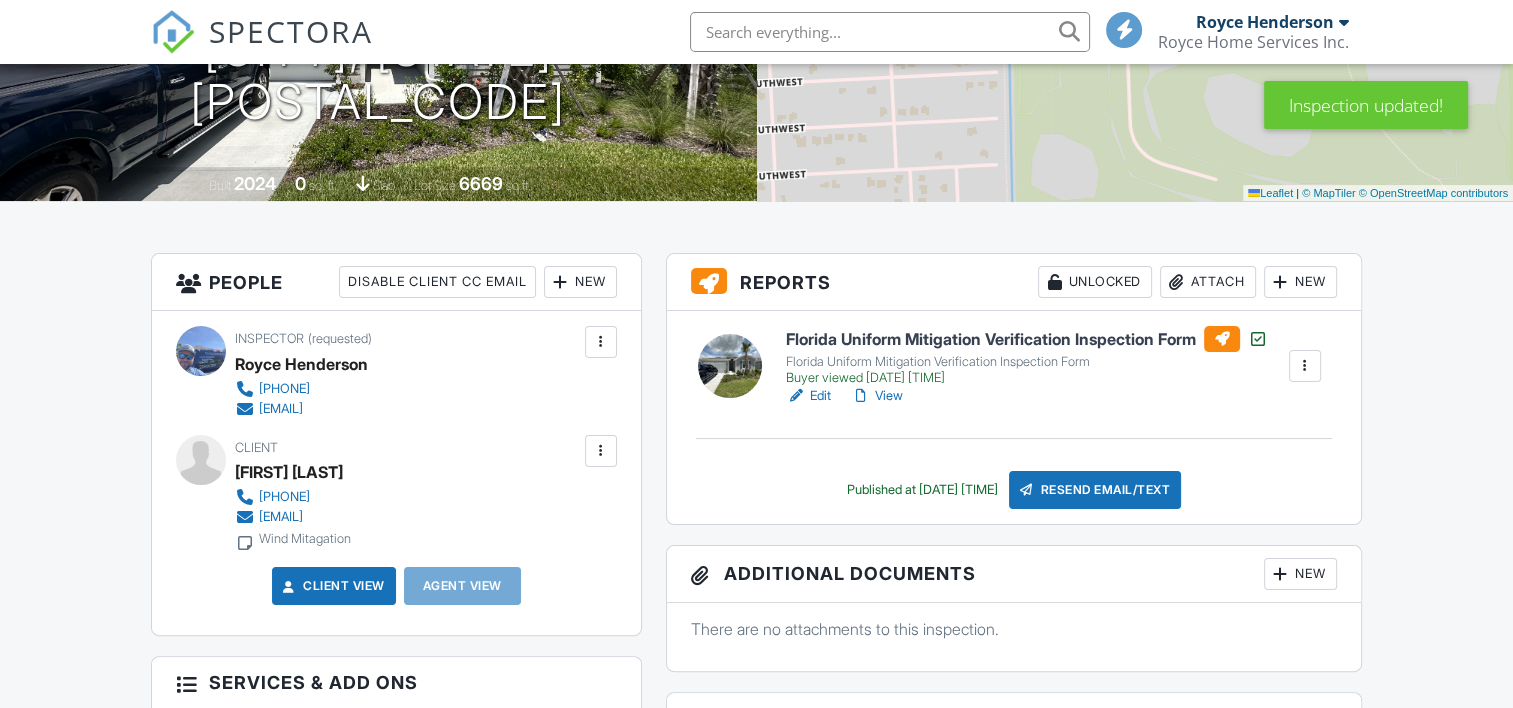 scroll, scrollTop: 333, scrollLeft: 0, axis: vertical 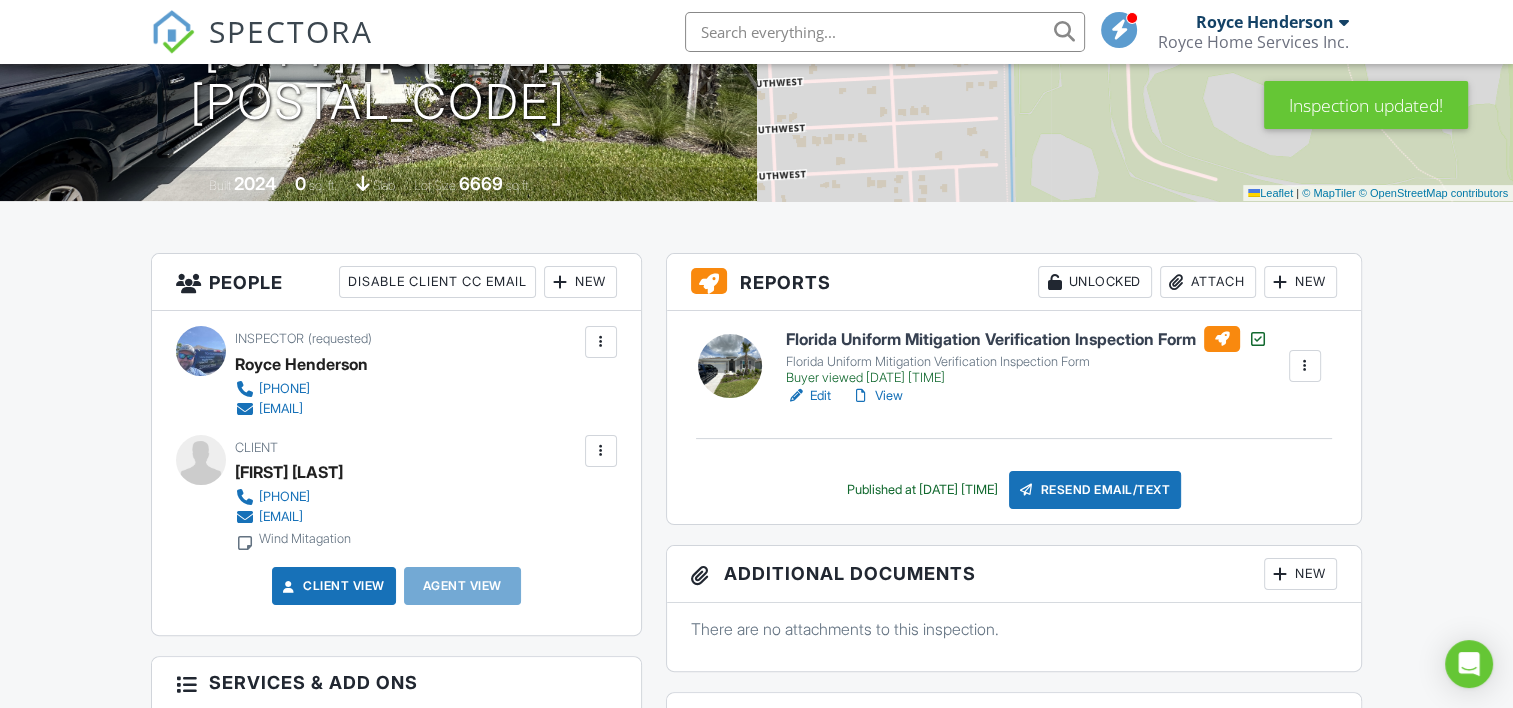click on "View" at bounding box center [877, 396] 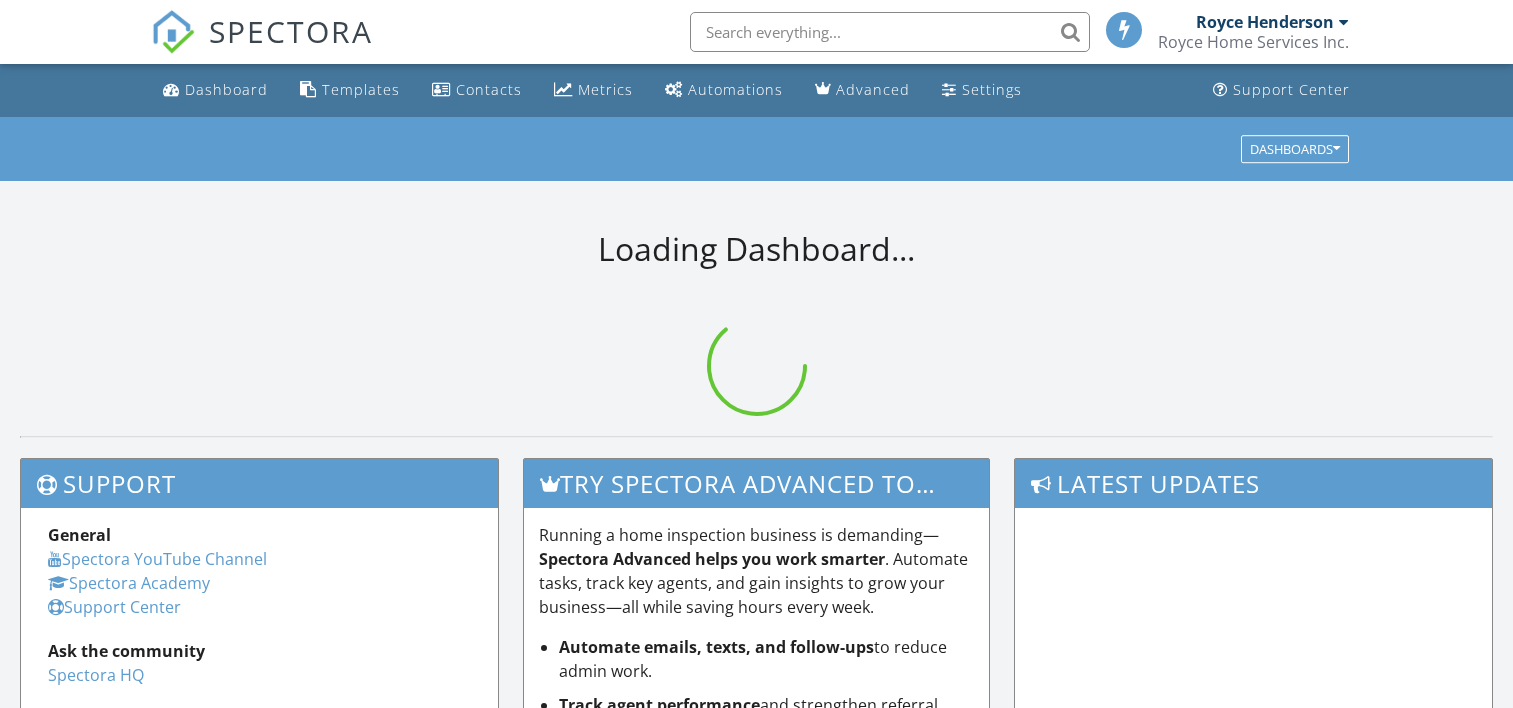 scroll, scrollTop: 0, scrollLeft: 0, axis: both 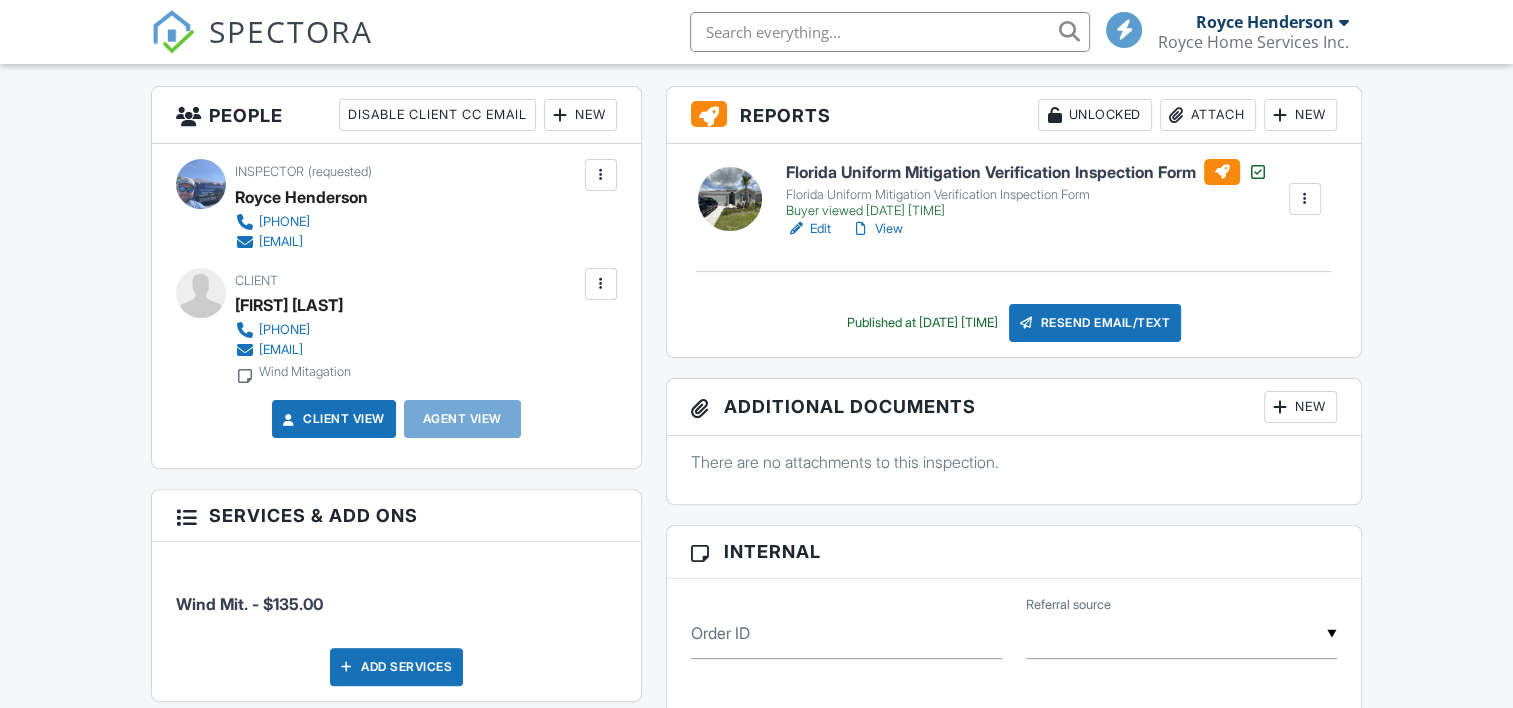 click on "Edit" at bounding box center (808, 229) 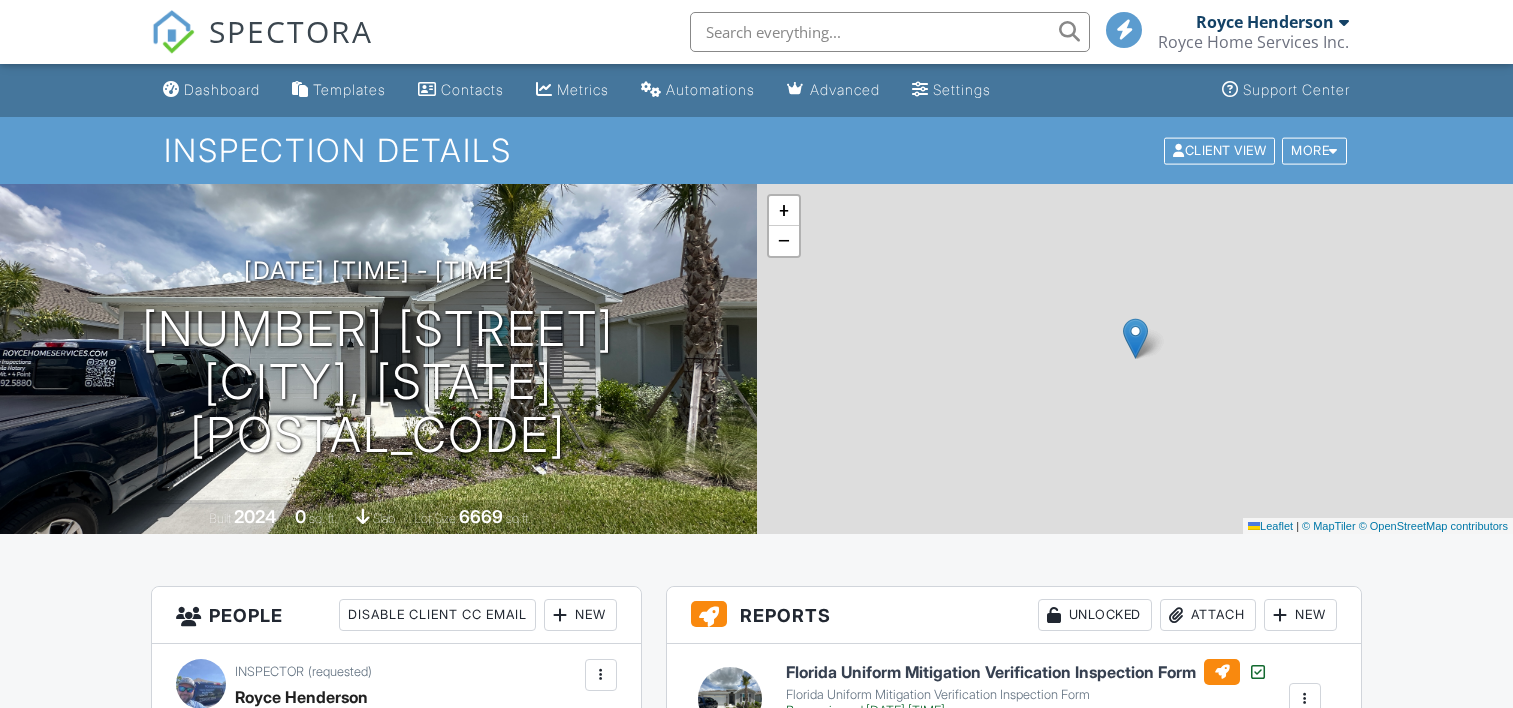 scroll, scrollTop: 0, scrollLeft: 0, axis: both 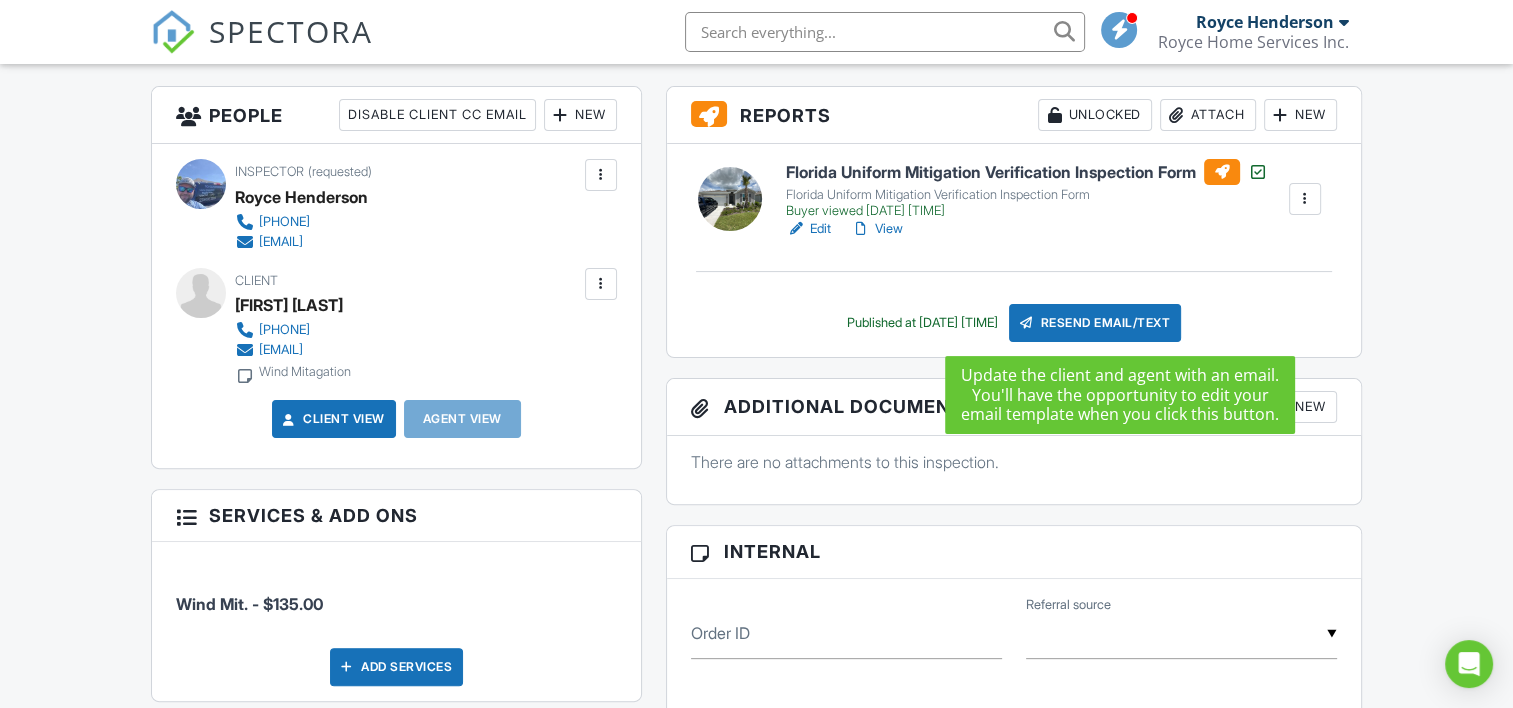 click on "Resend Email/Text" at bounding box center [1095, 323] 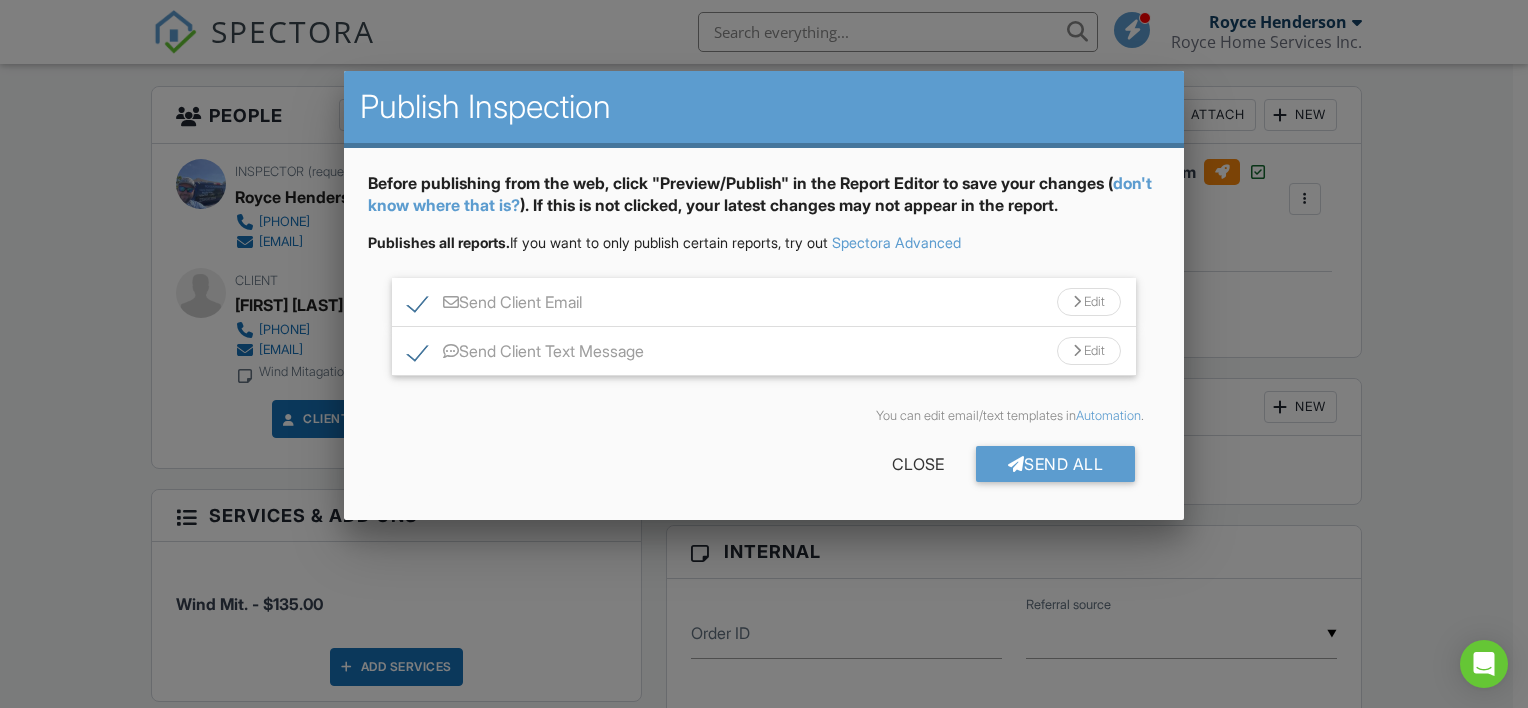 click on "Send All" at bounding box center [1056, 464] 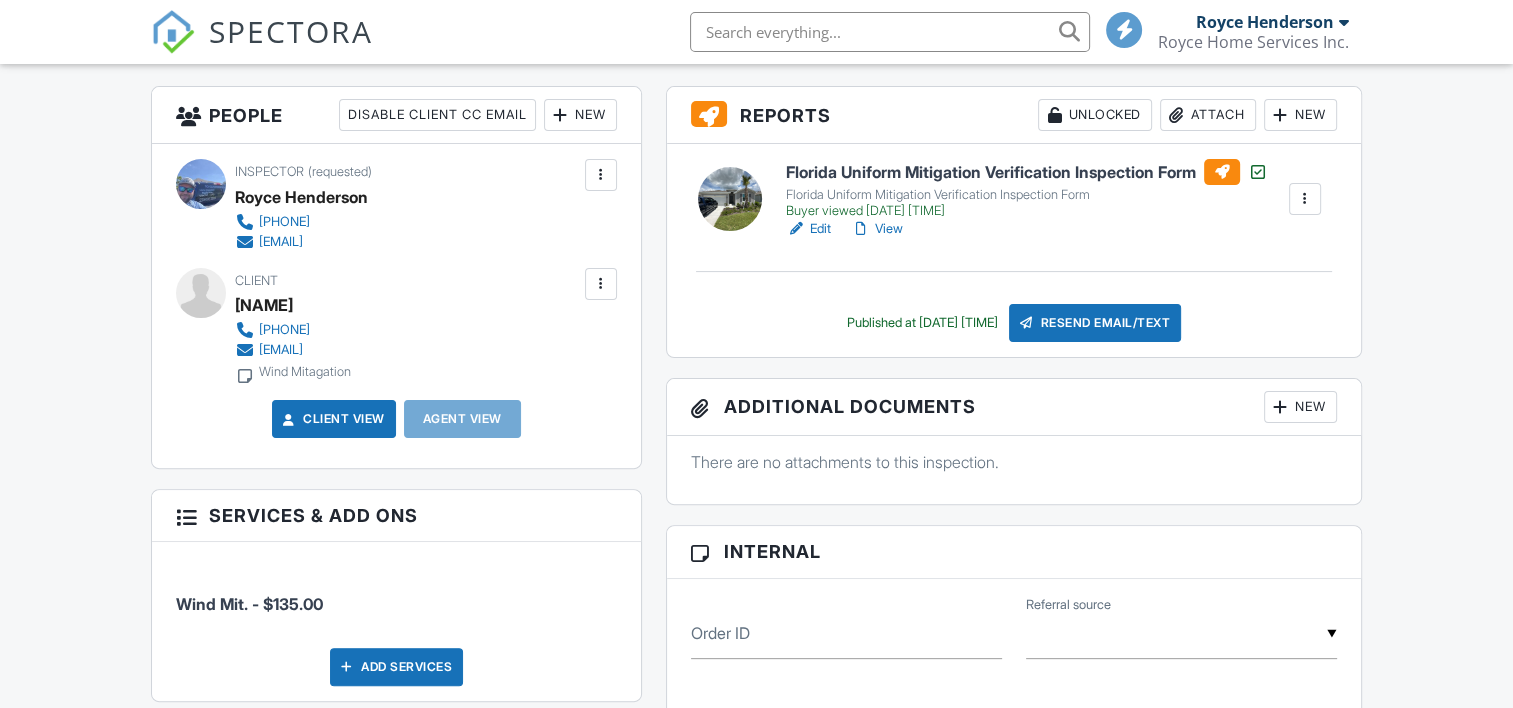 scroll, scrollTop: 1333, scrollLeft: 0, axis: vertical 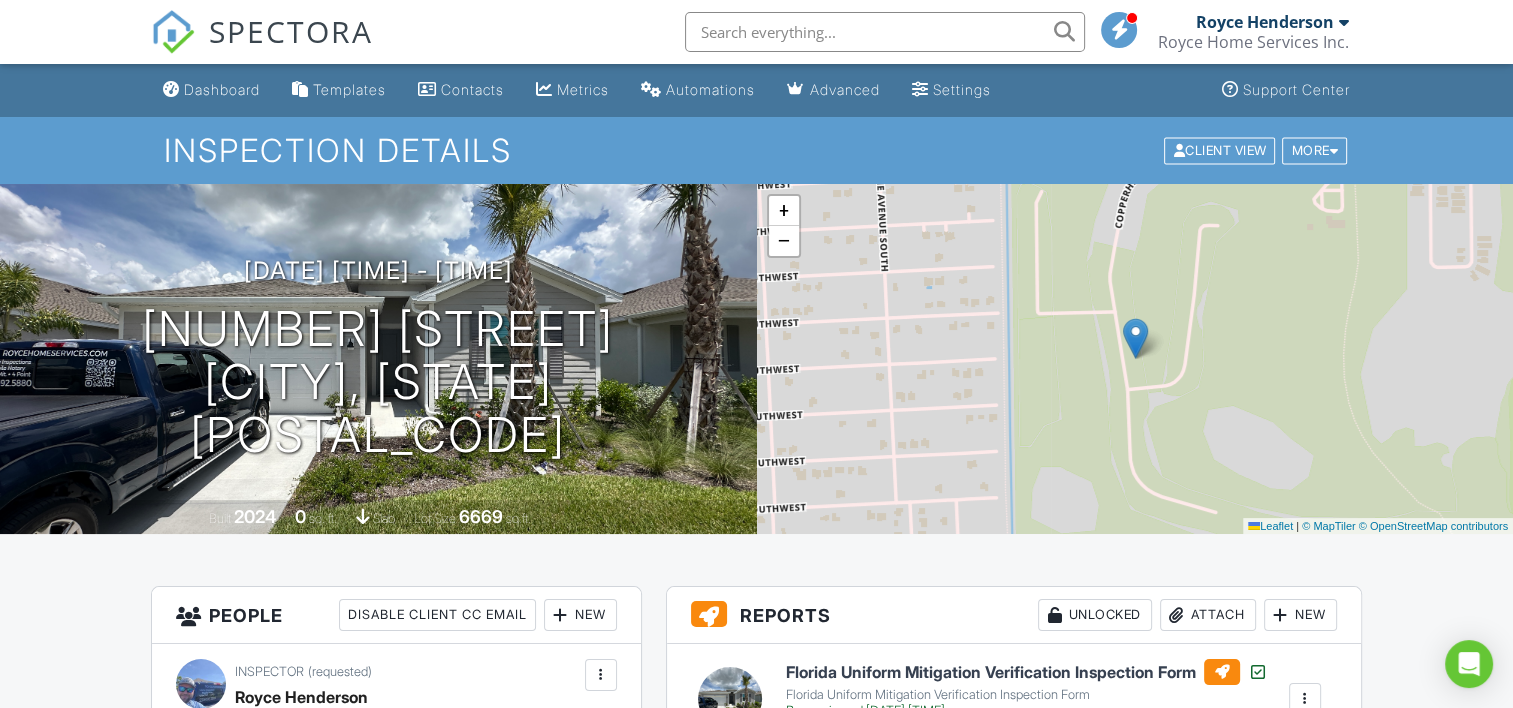 click on "Dashboard" at bounding box center [211, 90] 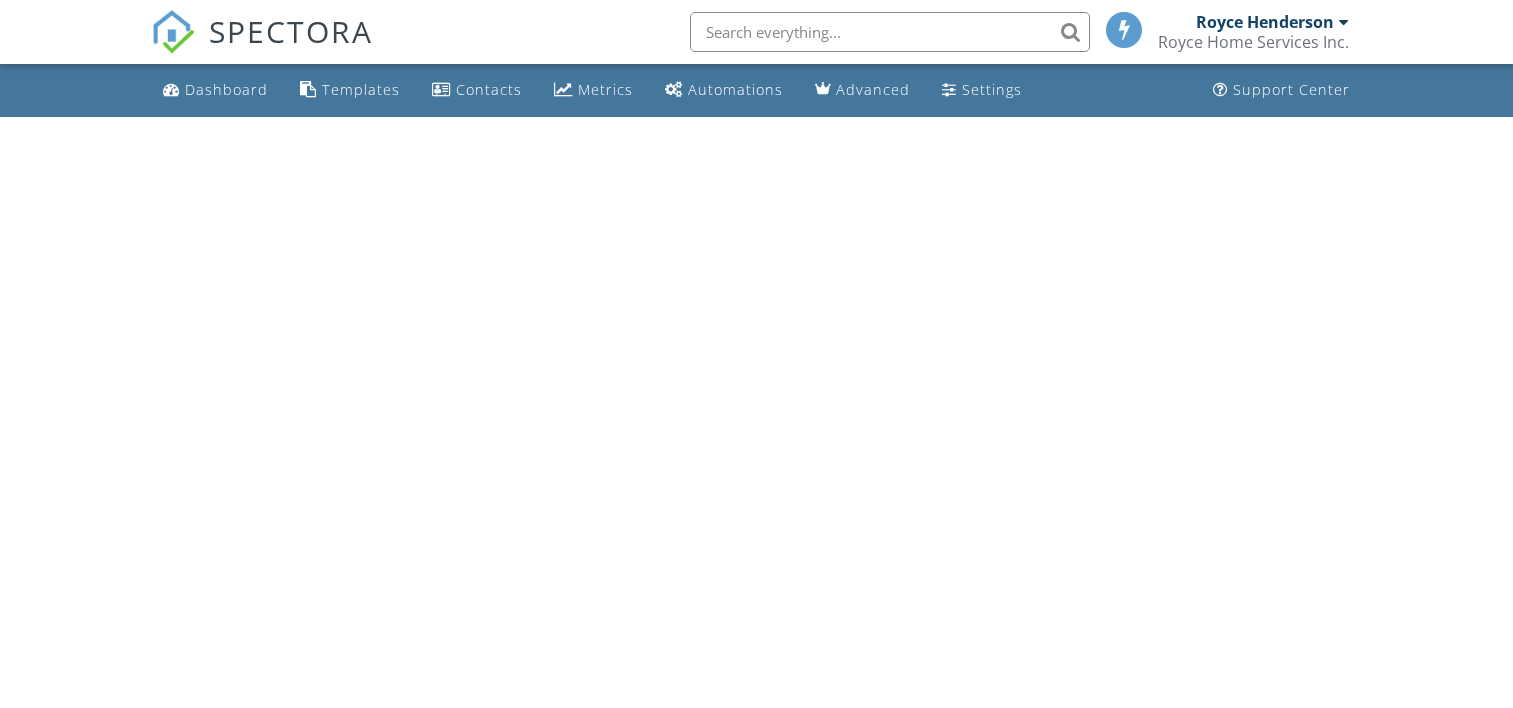 scroll, scrollTop: 0, scrollLeft: 0, axis: both 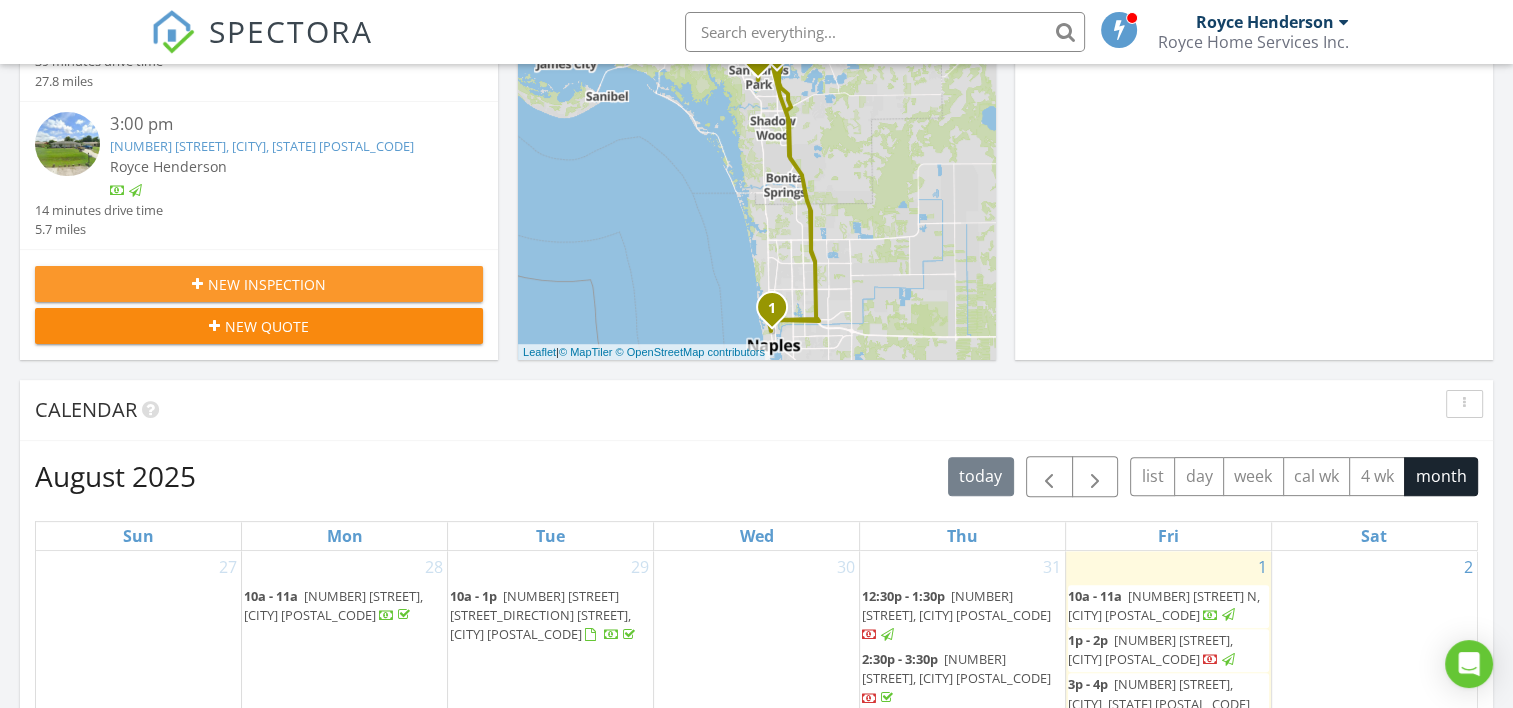 click on "New Inspection" at bounding box center [259, 284] 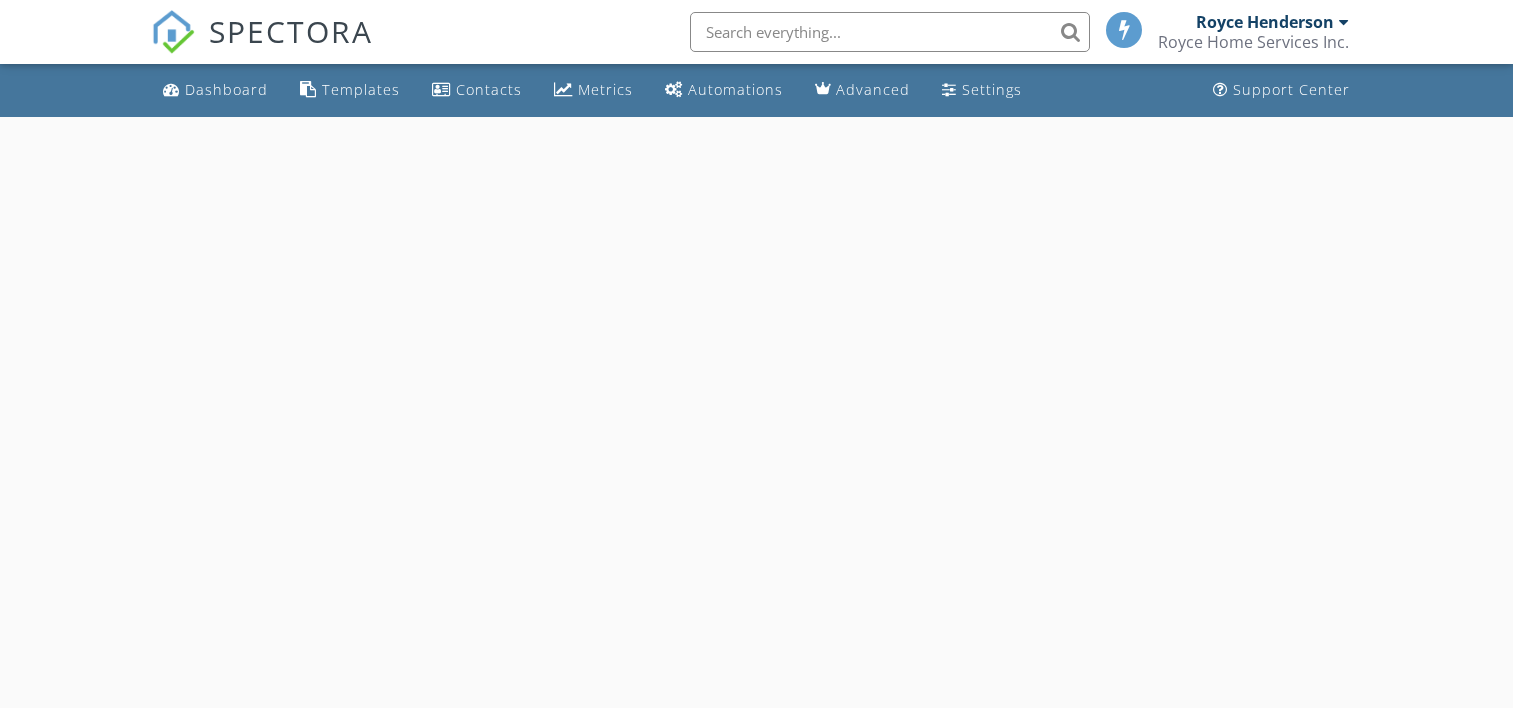 scroll, scrollTop: 0, scrollLeft: 0, axis: both 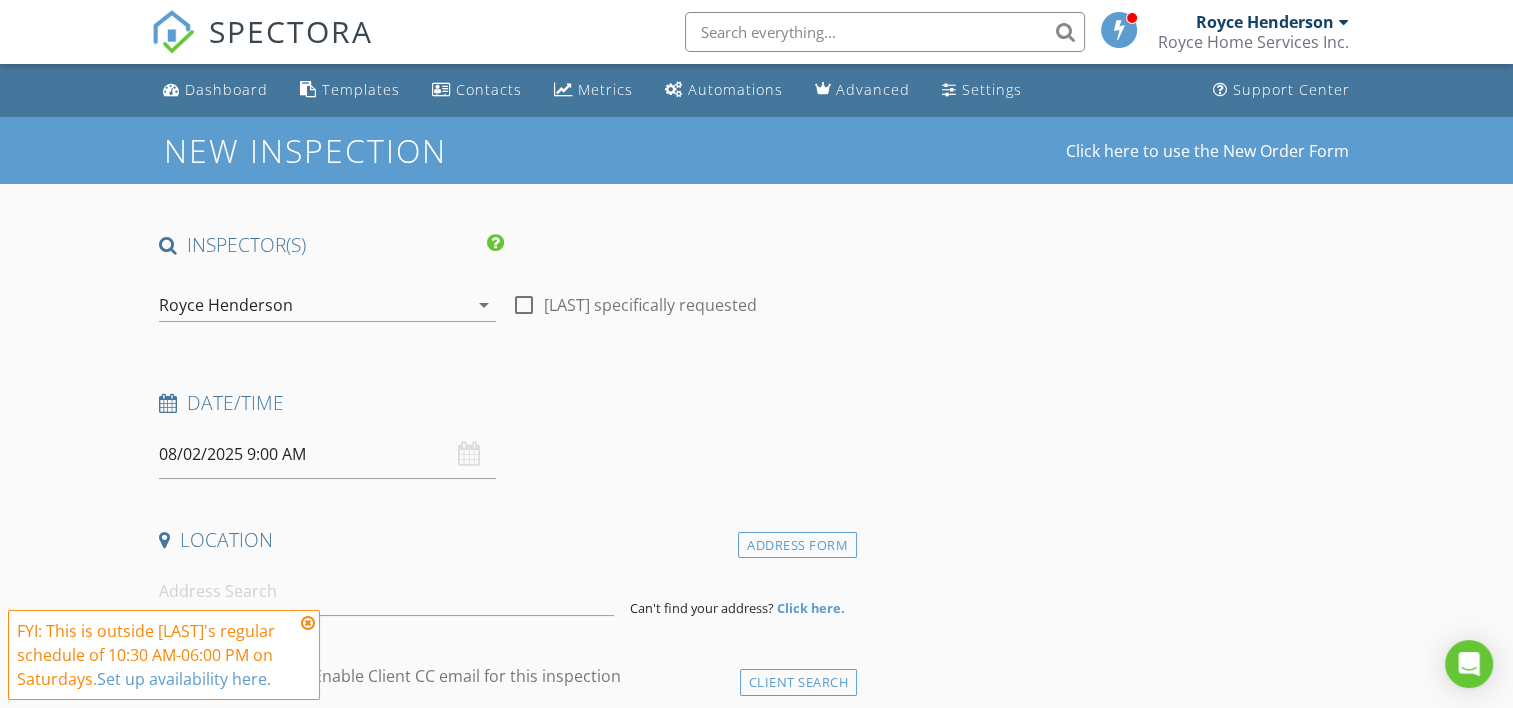 click at bounding box center (524, 305) 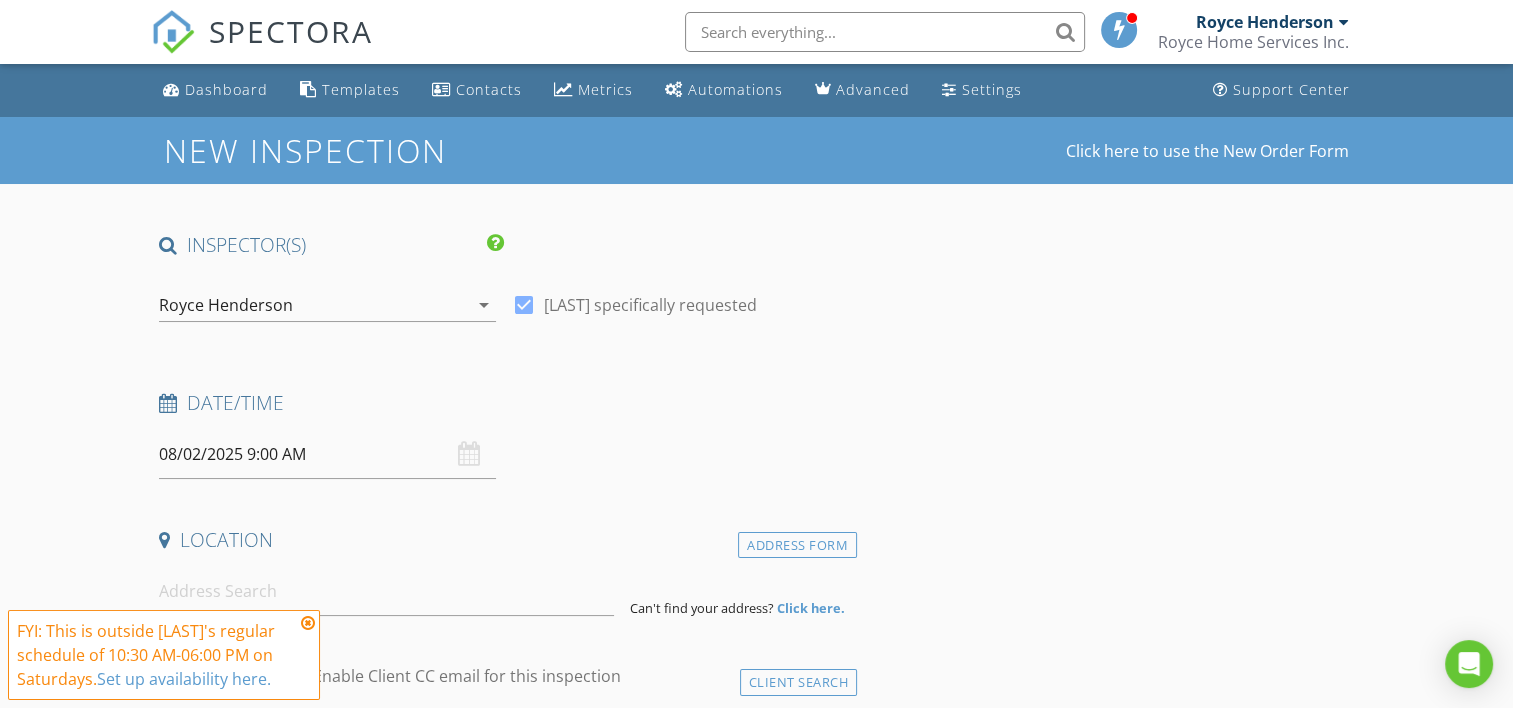click on "08/02/2025 9:00 AM" at bounding box center [327, 454] 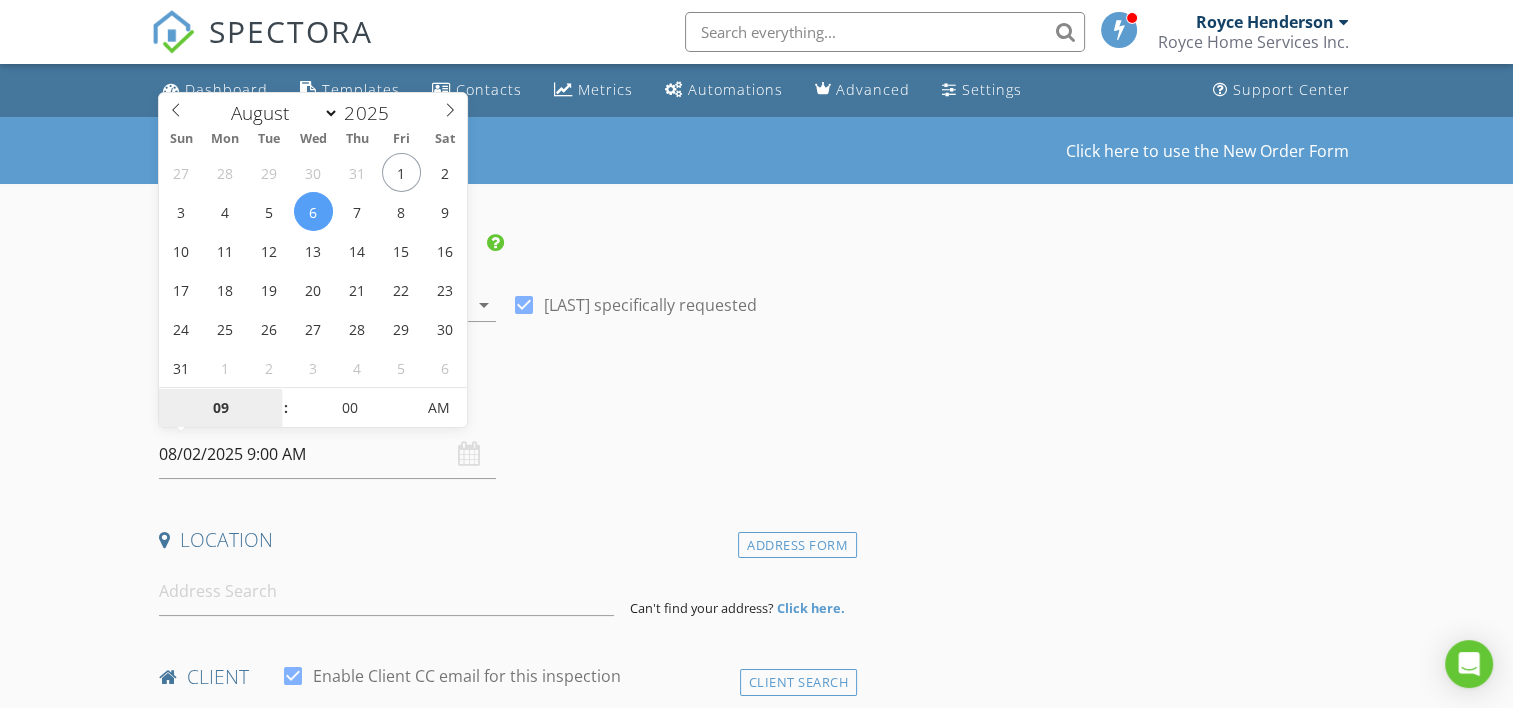 type on "08/06/2025 9:00 AM" 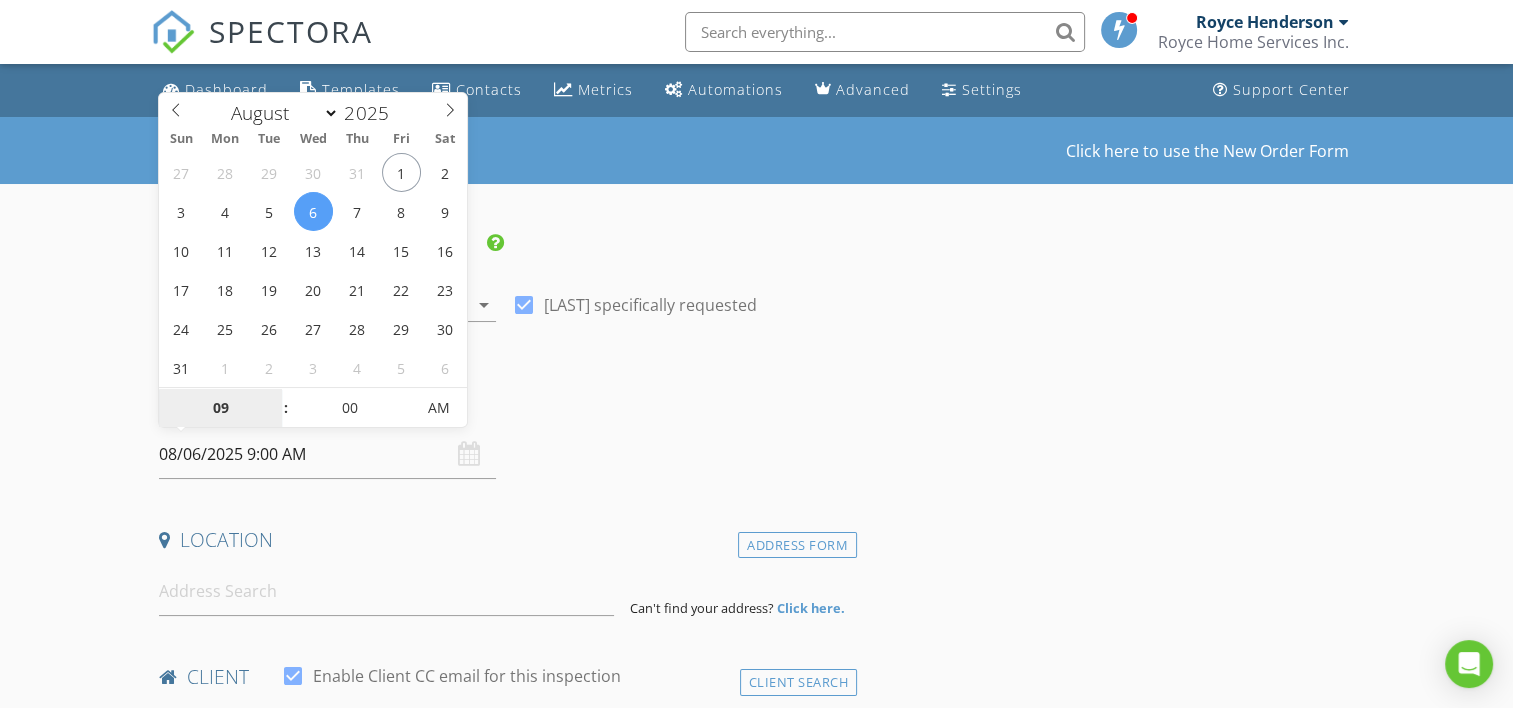 type on "10" 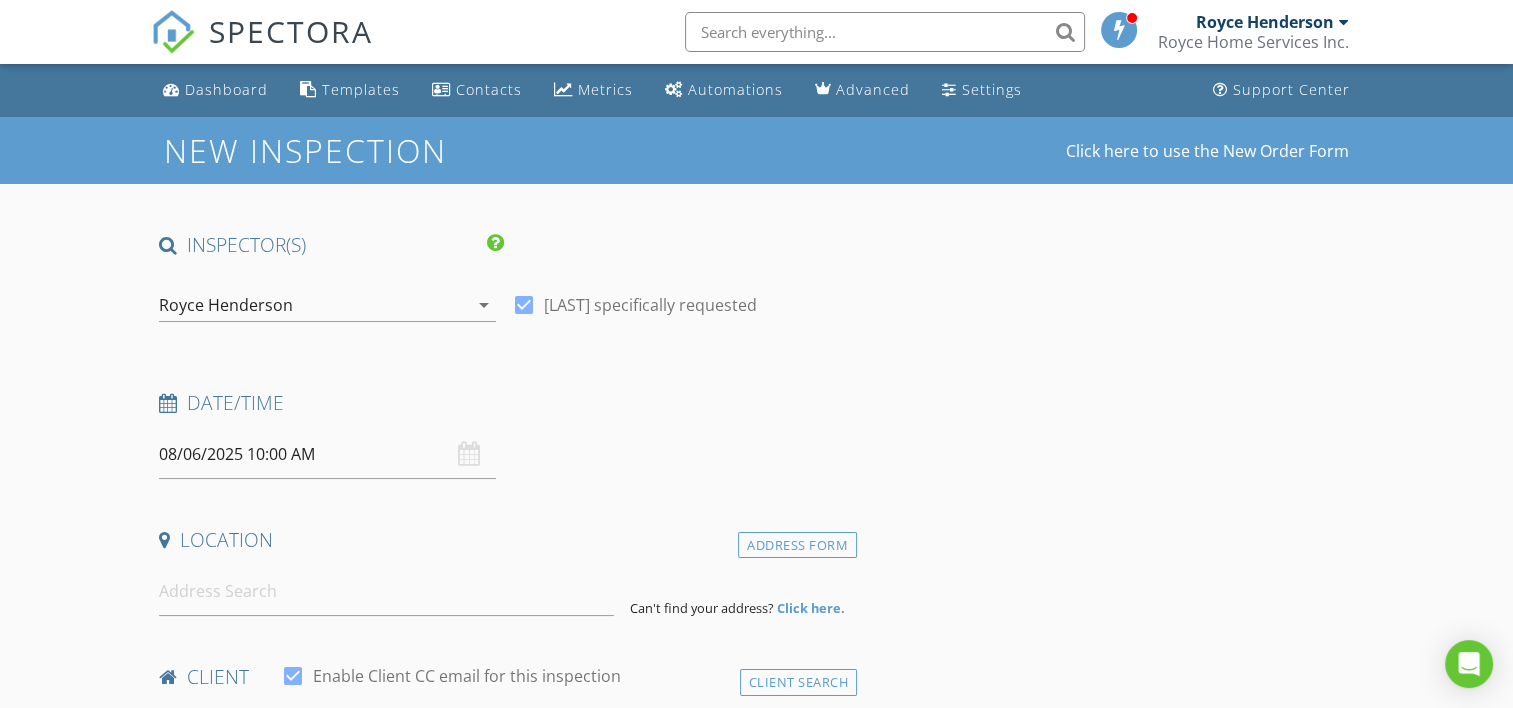 click on "INSPECTOR(S)
check_box   Royce Henderson   PRIMARY   Royce Henderson arrow_drop_down   check_box Royce Henderson specifically requested
Date/Time
08/06/2025 10:00 AM
Location
Address Form       Can't find your address?   Click here.
client
check_box Enable Client CC email for this inspection   Client Search     check_box_outline_blank Client is a Company/Organization     First Name   Last Name   Email   CC Email   Phone   Address   City   State   Zip       Notes   Private Notes
ADD ADDITIONAL client
SERVICES
arrow_drop_down     Select Discount Code arrow_drop_down    Charges       TOTAL   $0.00    Duration    No services with durations selected      Templates    No templates selected    Agreements    No agreements selected
Manual Edit
TOTAL:   $0.00" at bounding box center (504, 1633) 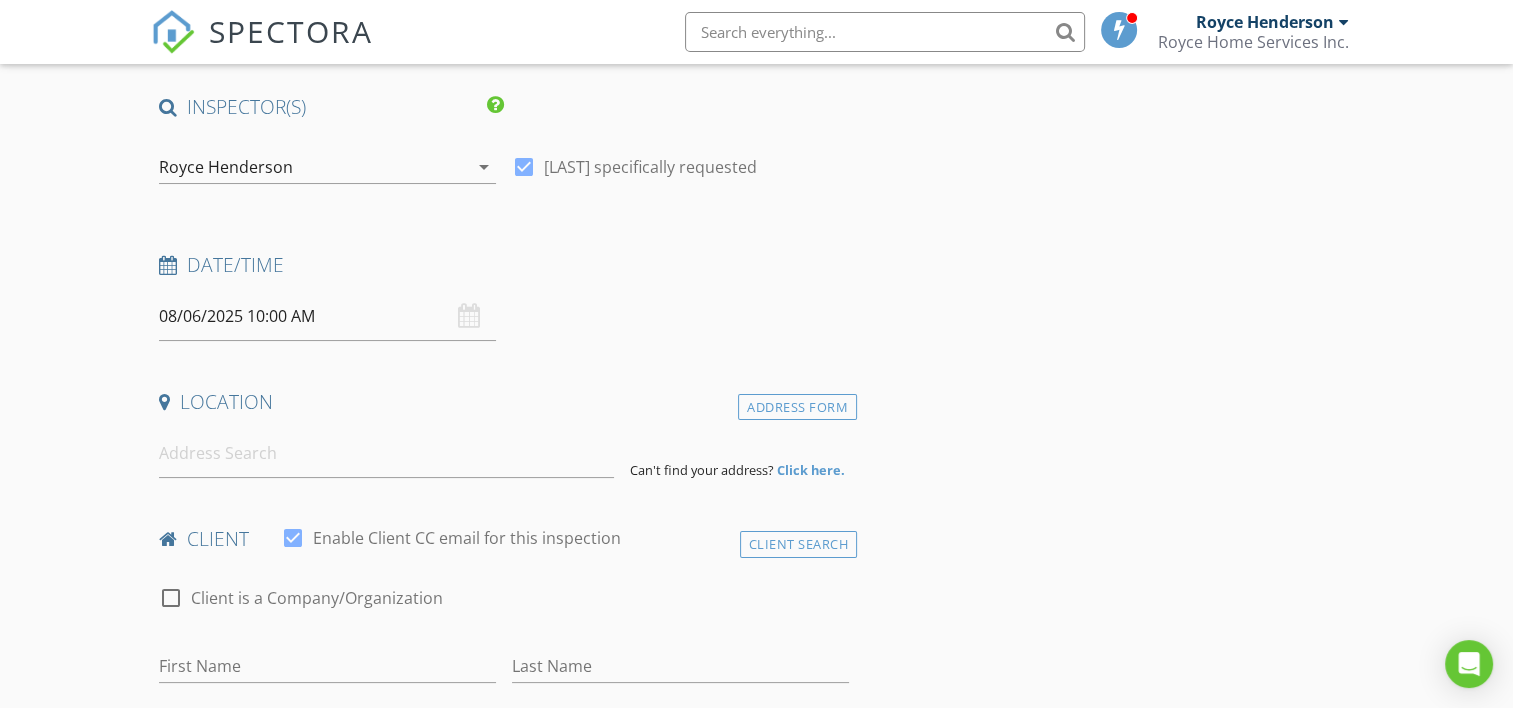 scroll, scrollTop: 166, scrollLeft: 0, axis: vertical 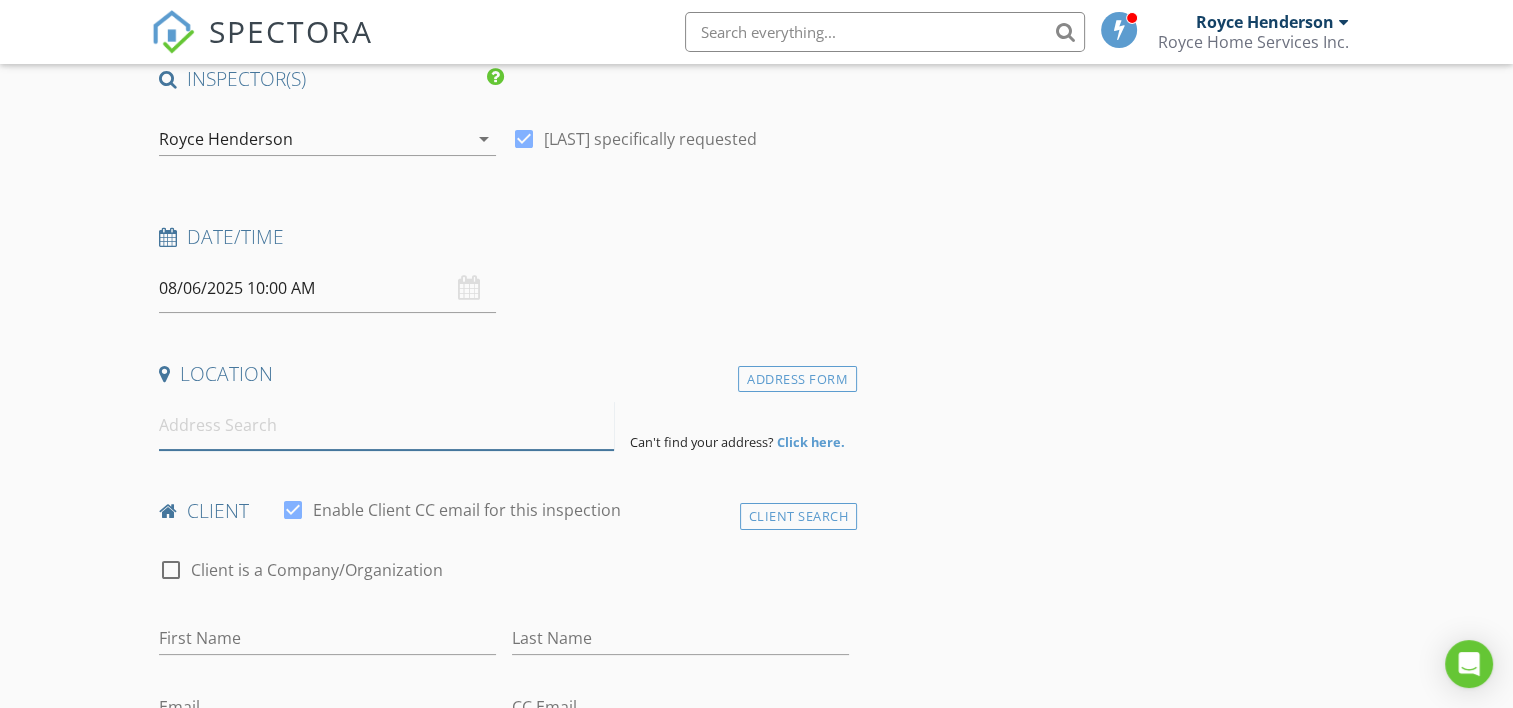 click at bounding box center (386, 425) 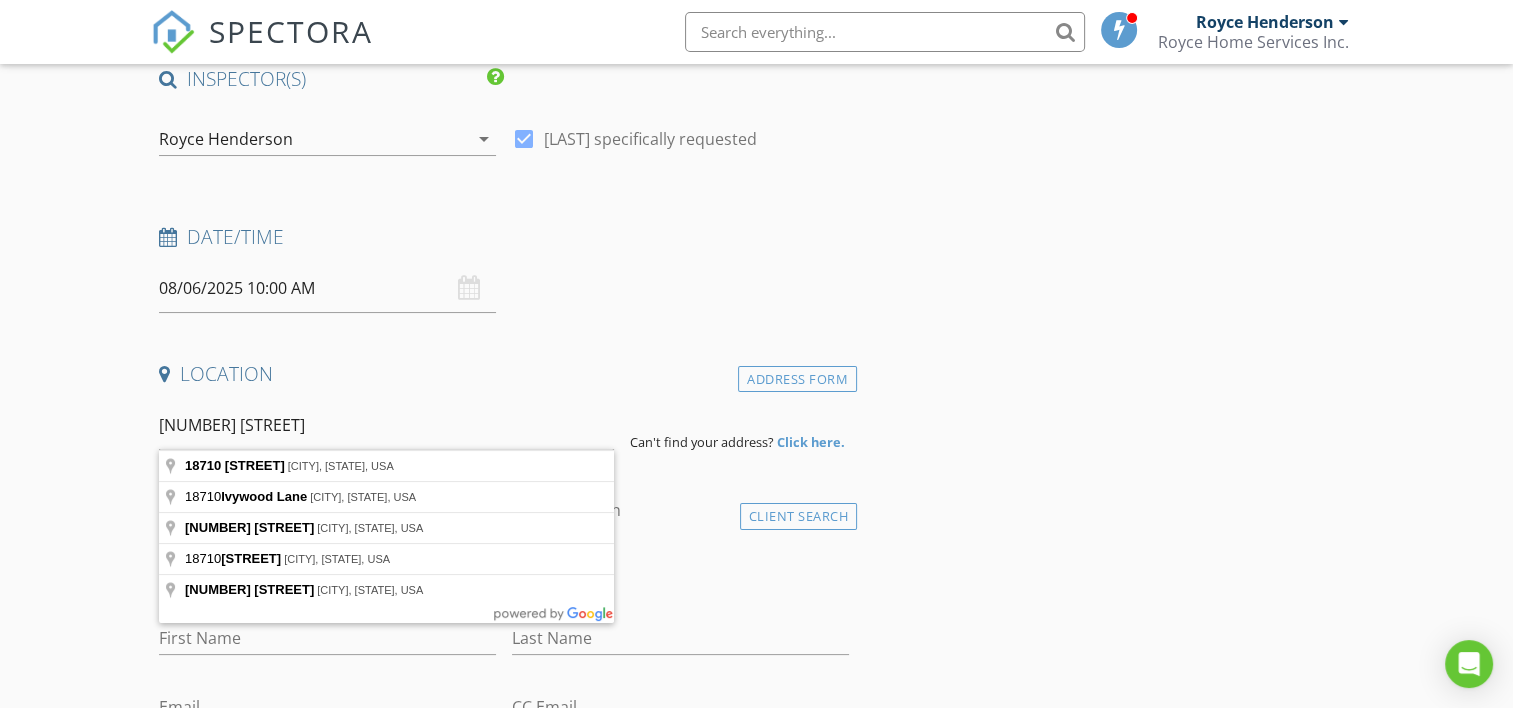 type on "18710 Ivywood Place, Estero, FL, USA" 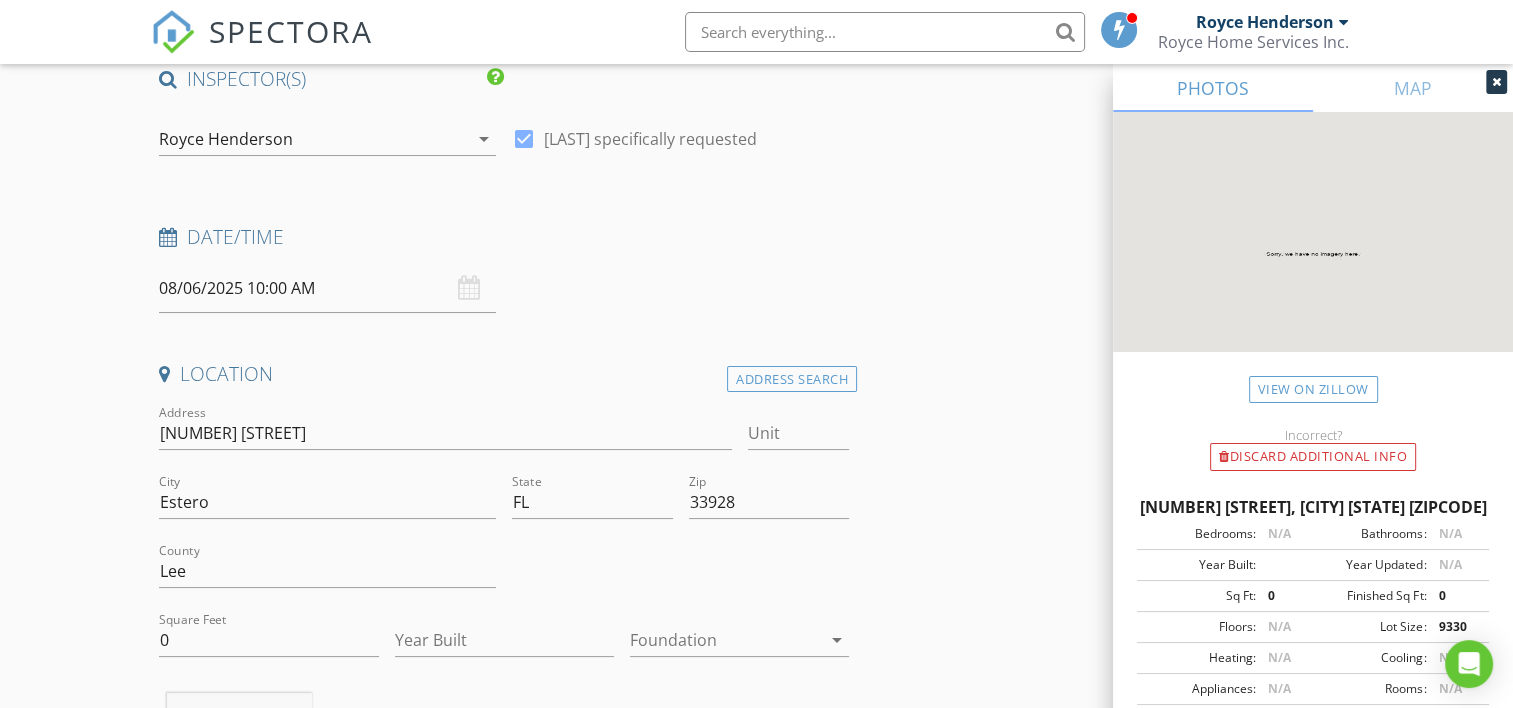 click at bounding box center (725, 640) 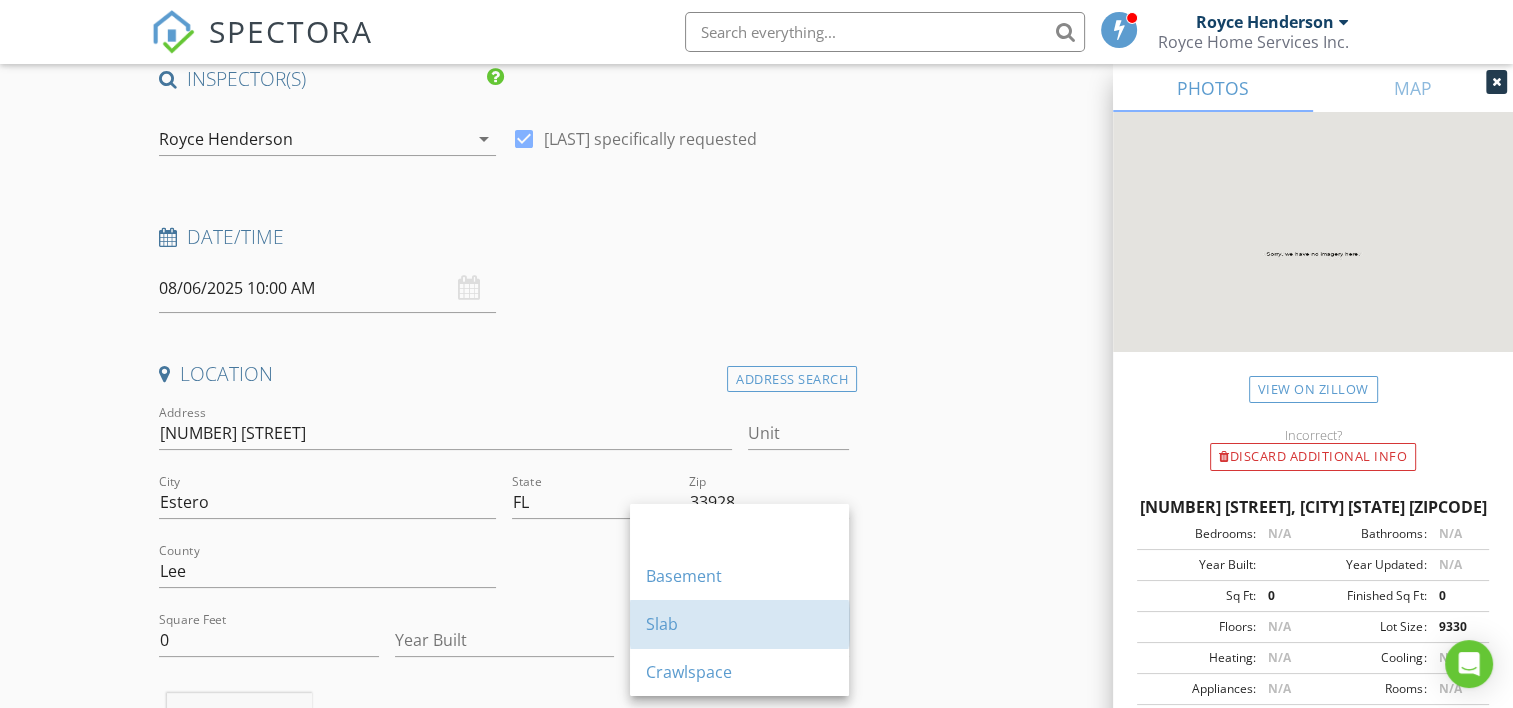 click on "Slab" at bounding box center [739, 624] 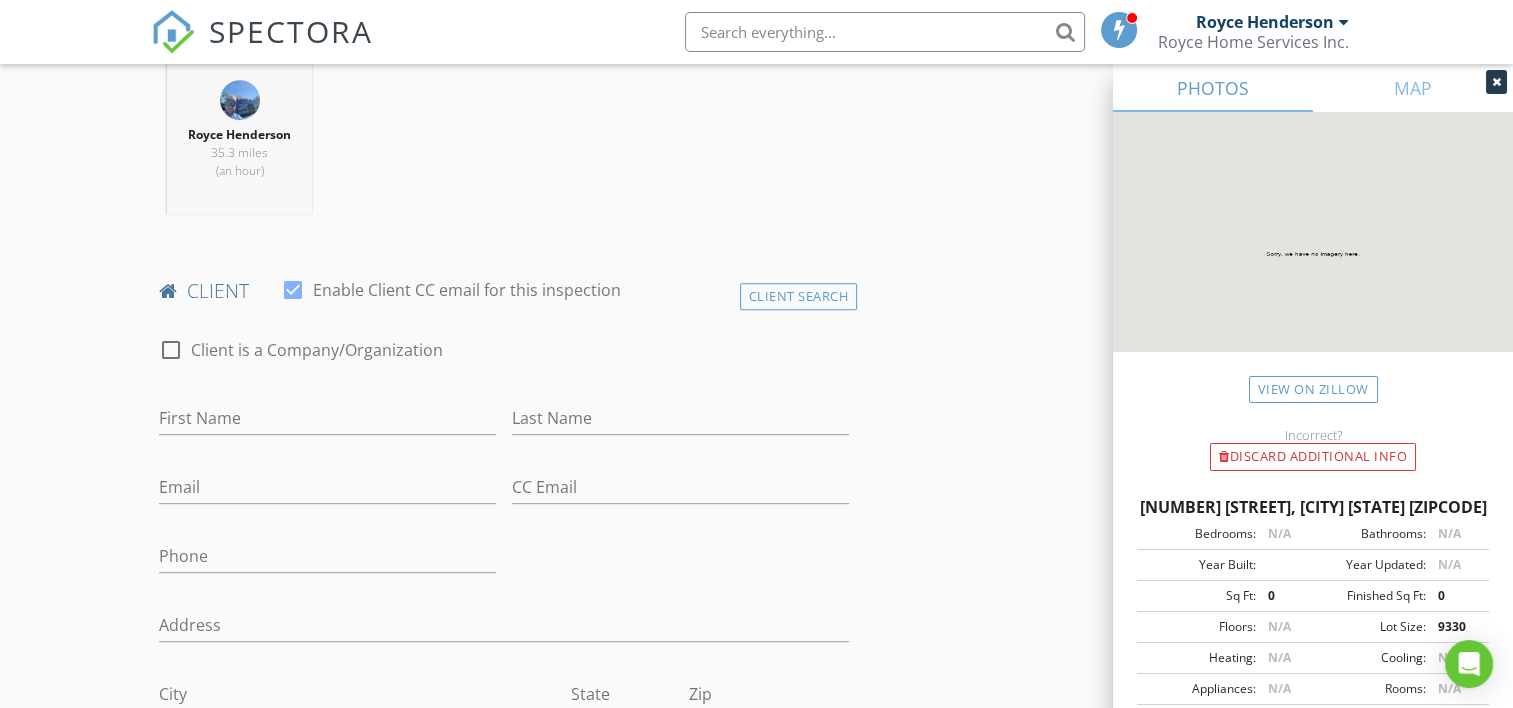 scroll, scrollTop: 833, scrollLeft: 0, axis: vertical 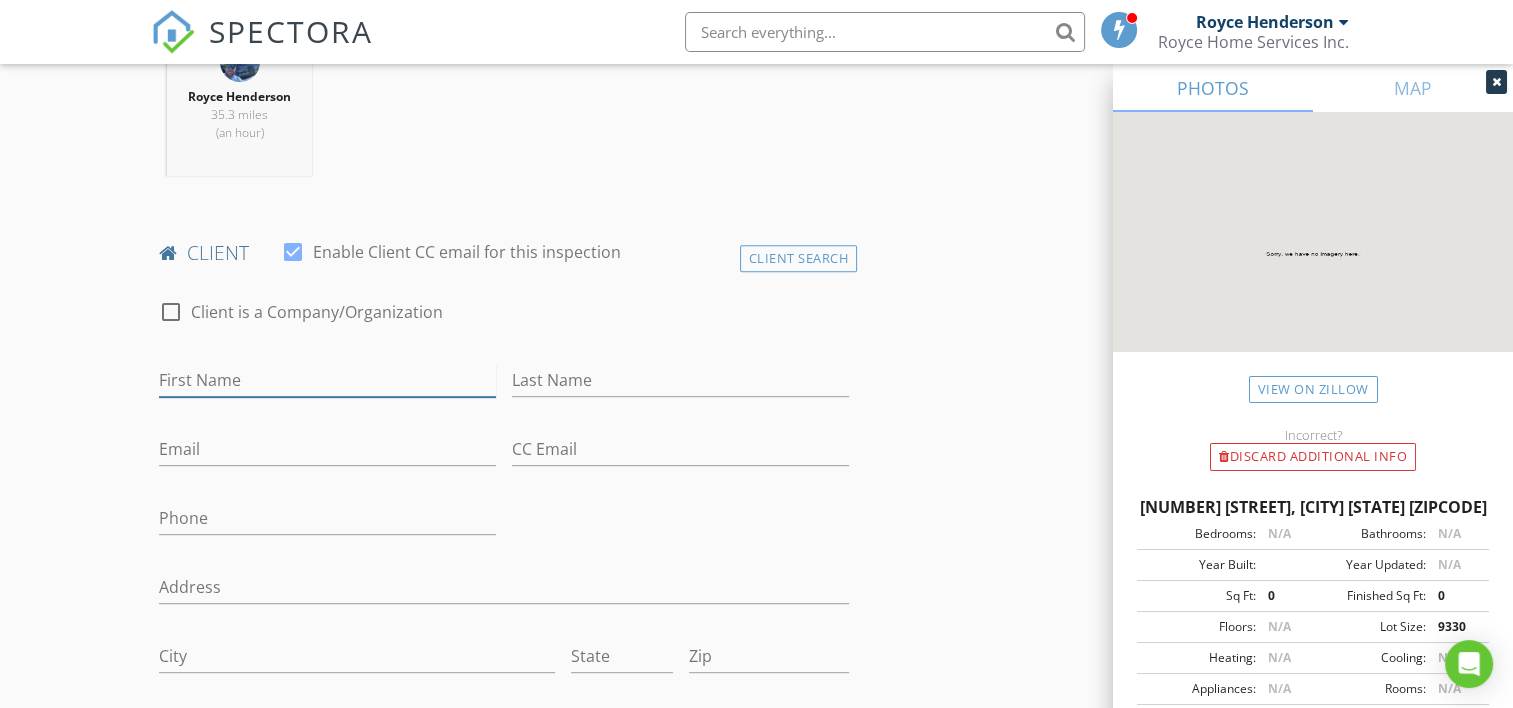 click on "First Name" at bounding box center [327, 380] 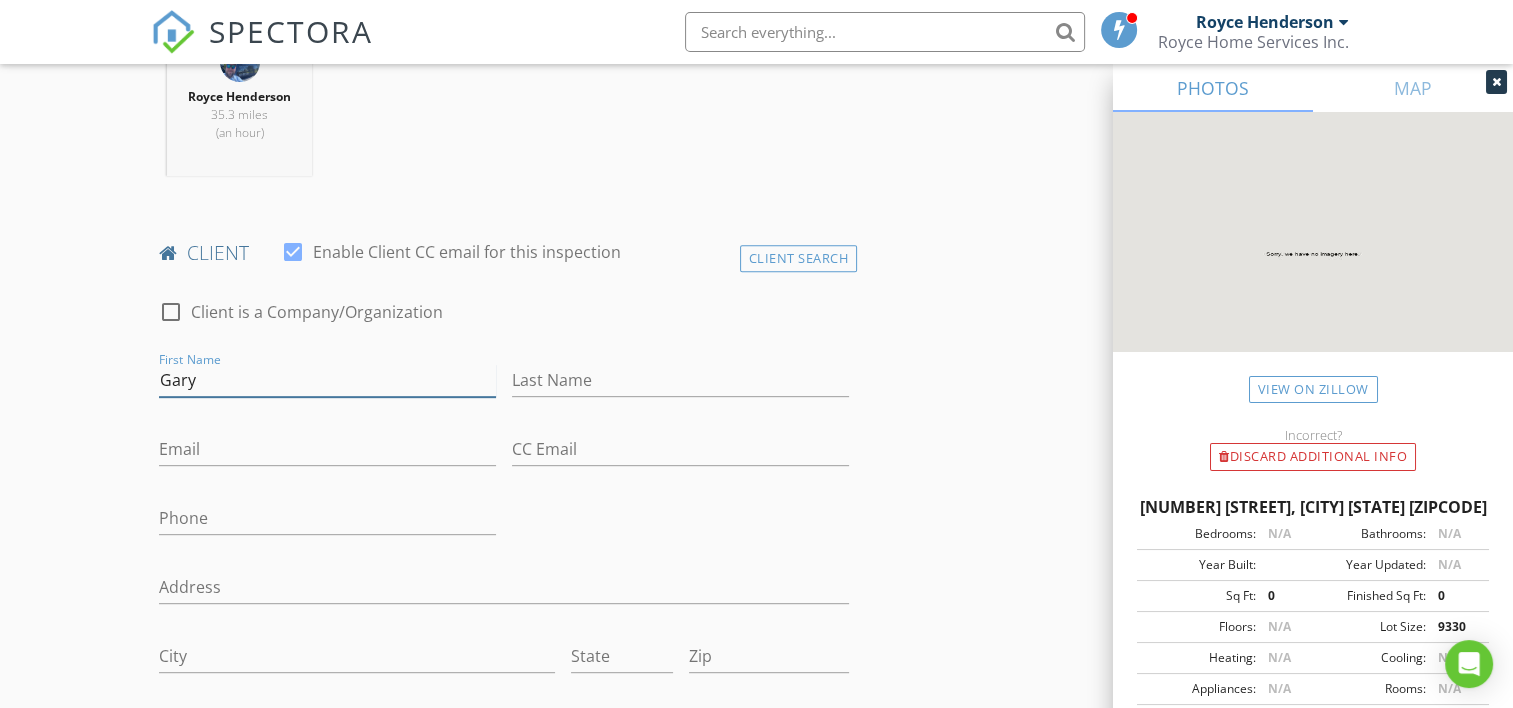 type on "Gary" 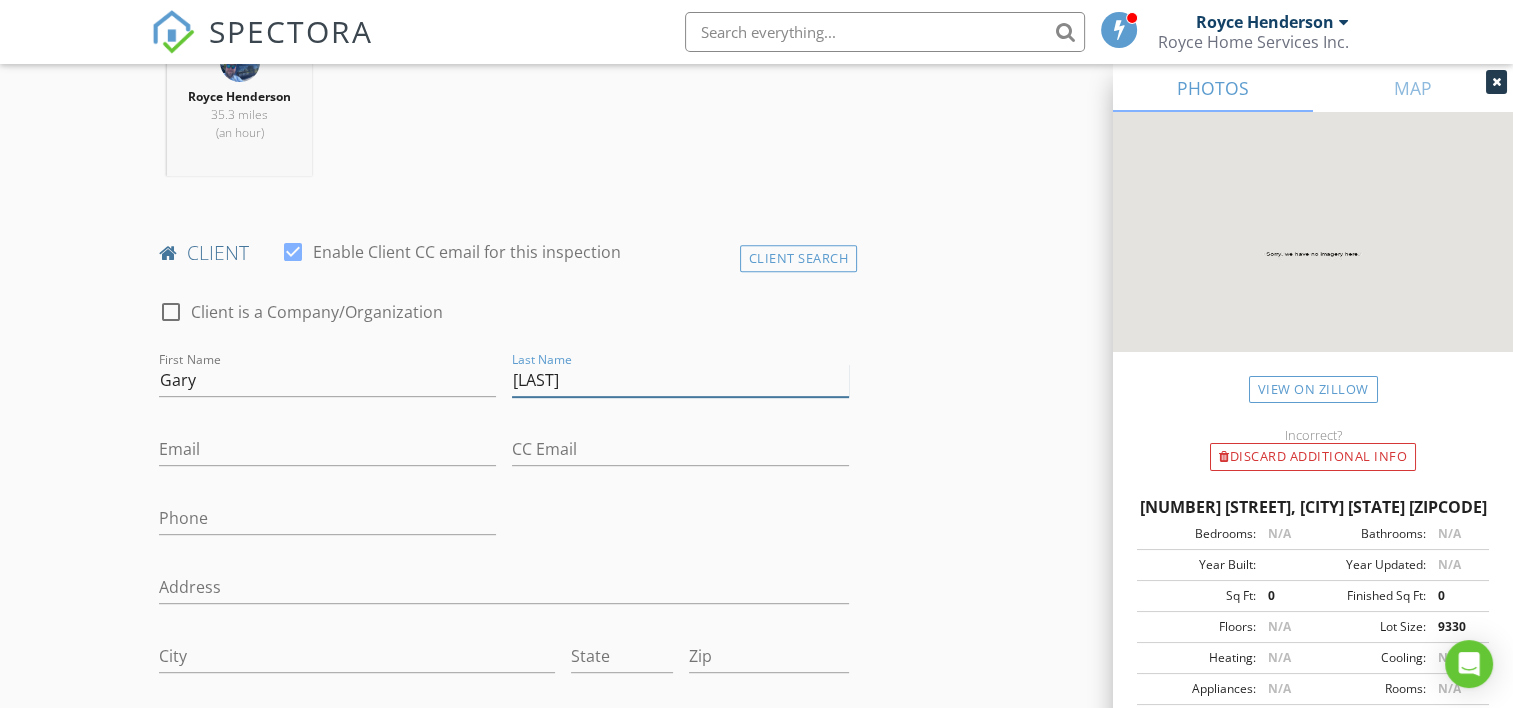 type on "Fluharty" 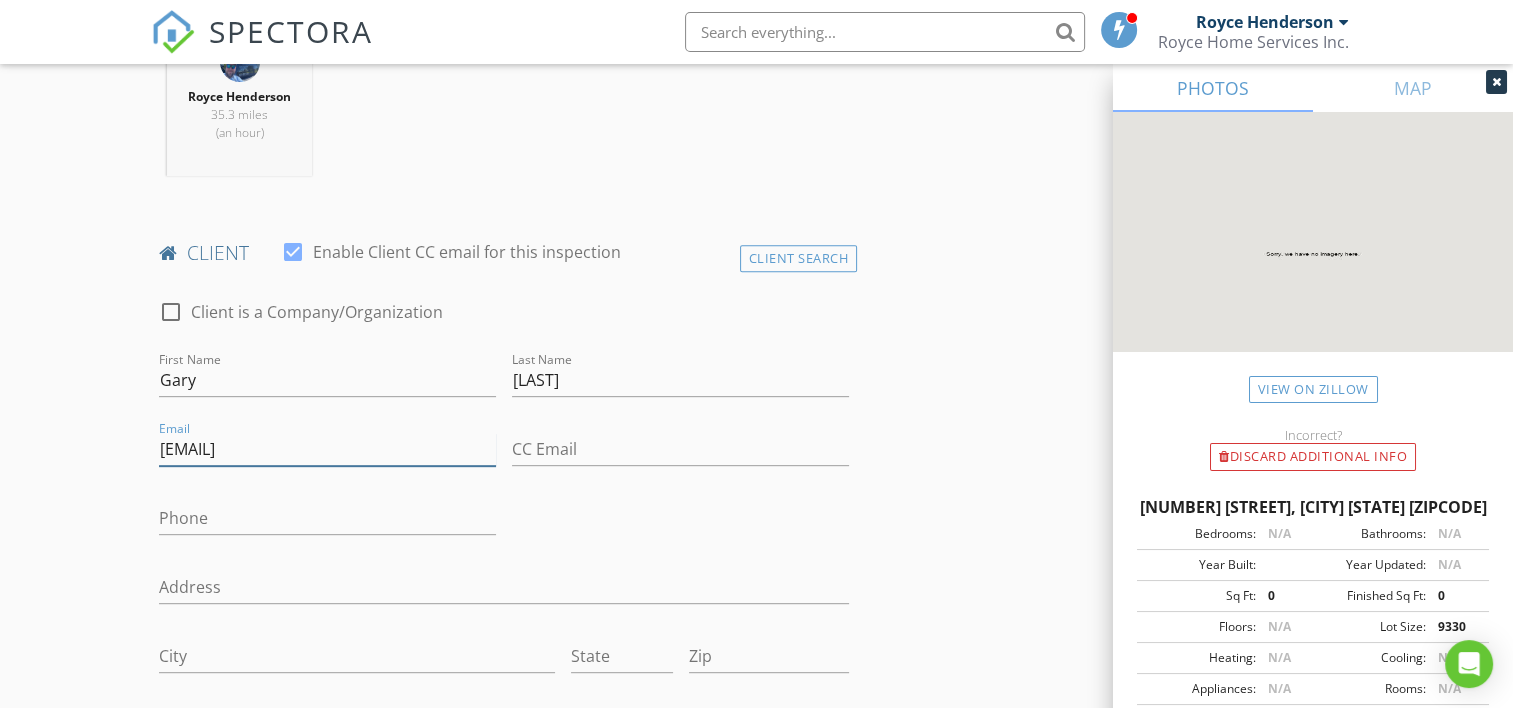 type on "gfluharty@gmail.com" 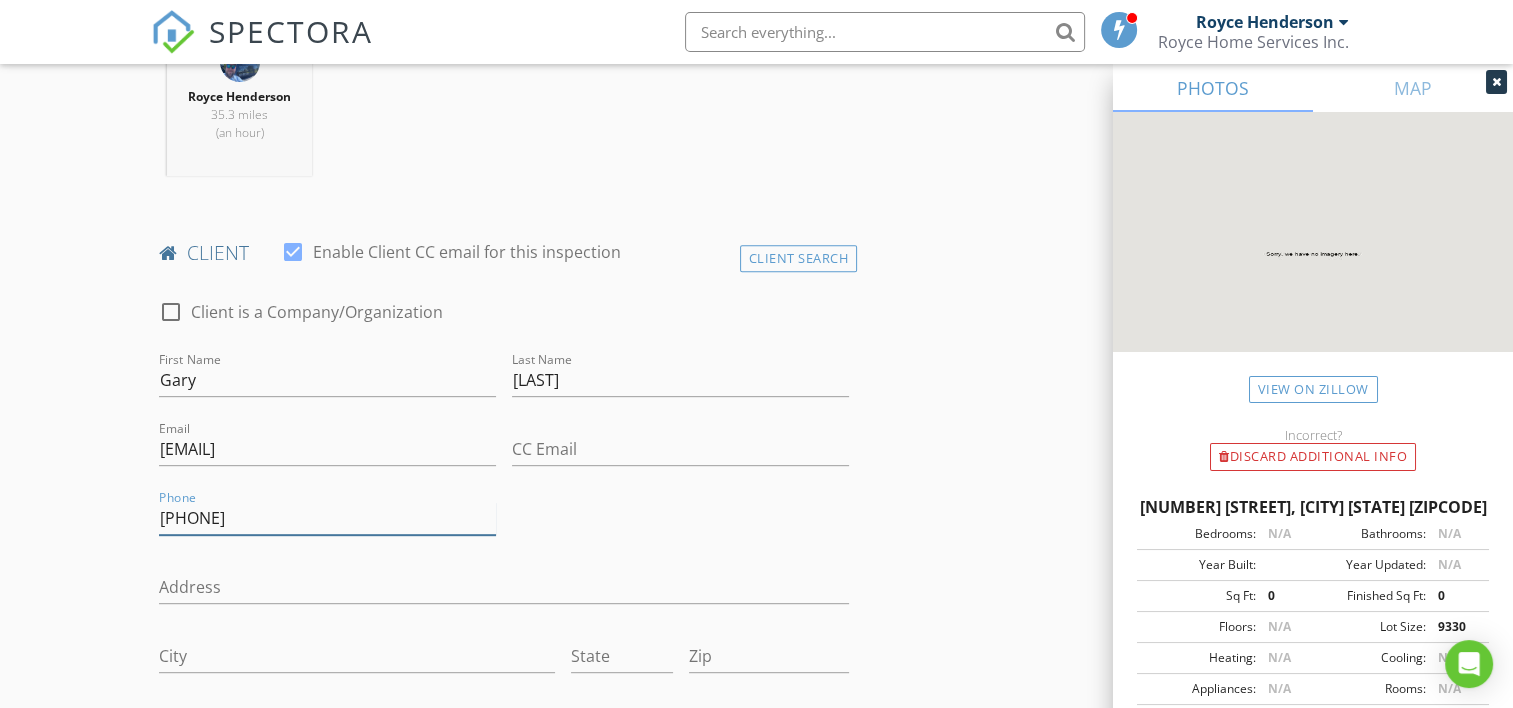 type on "239-826-5011" 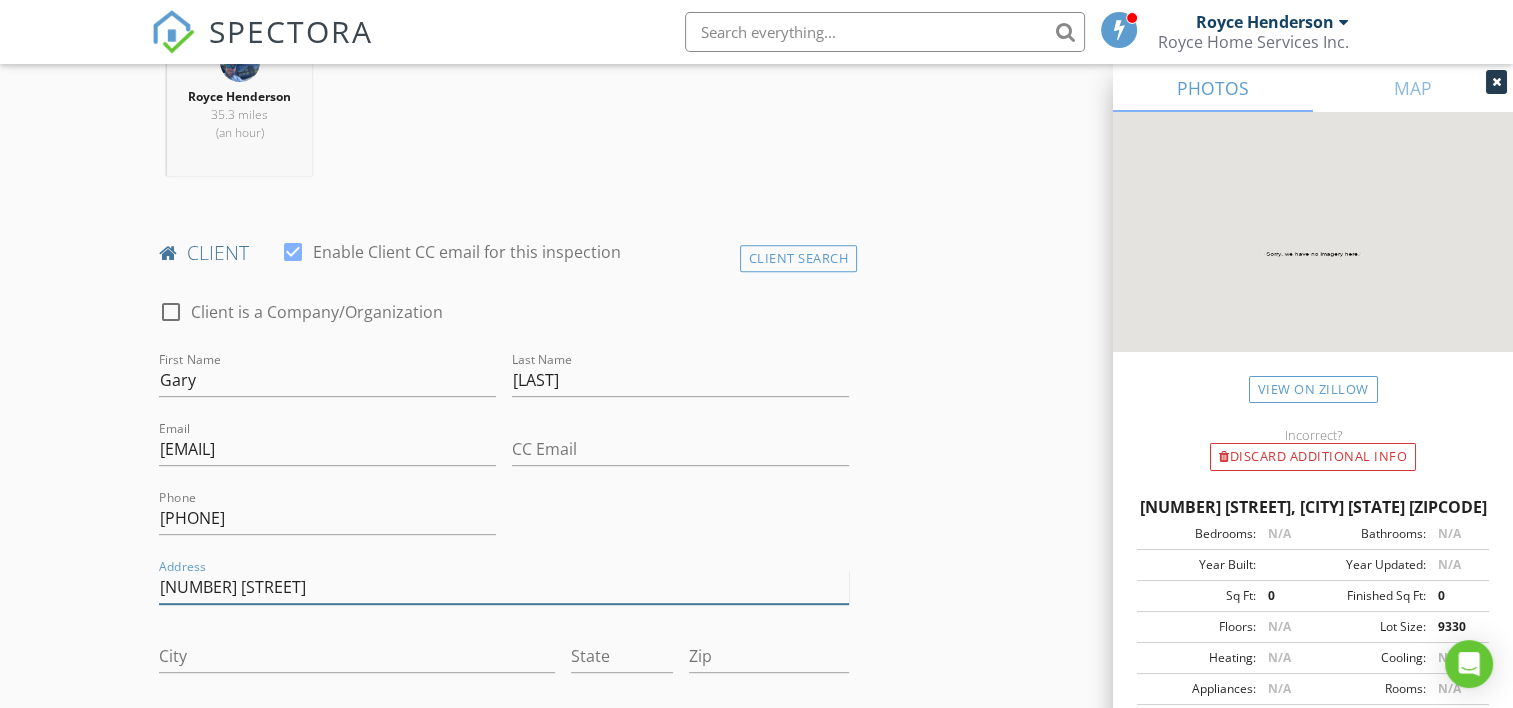 type on "18710 Ivywood Pl" 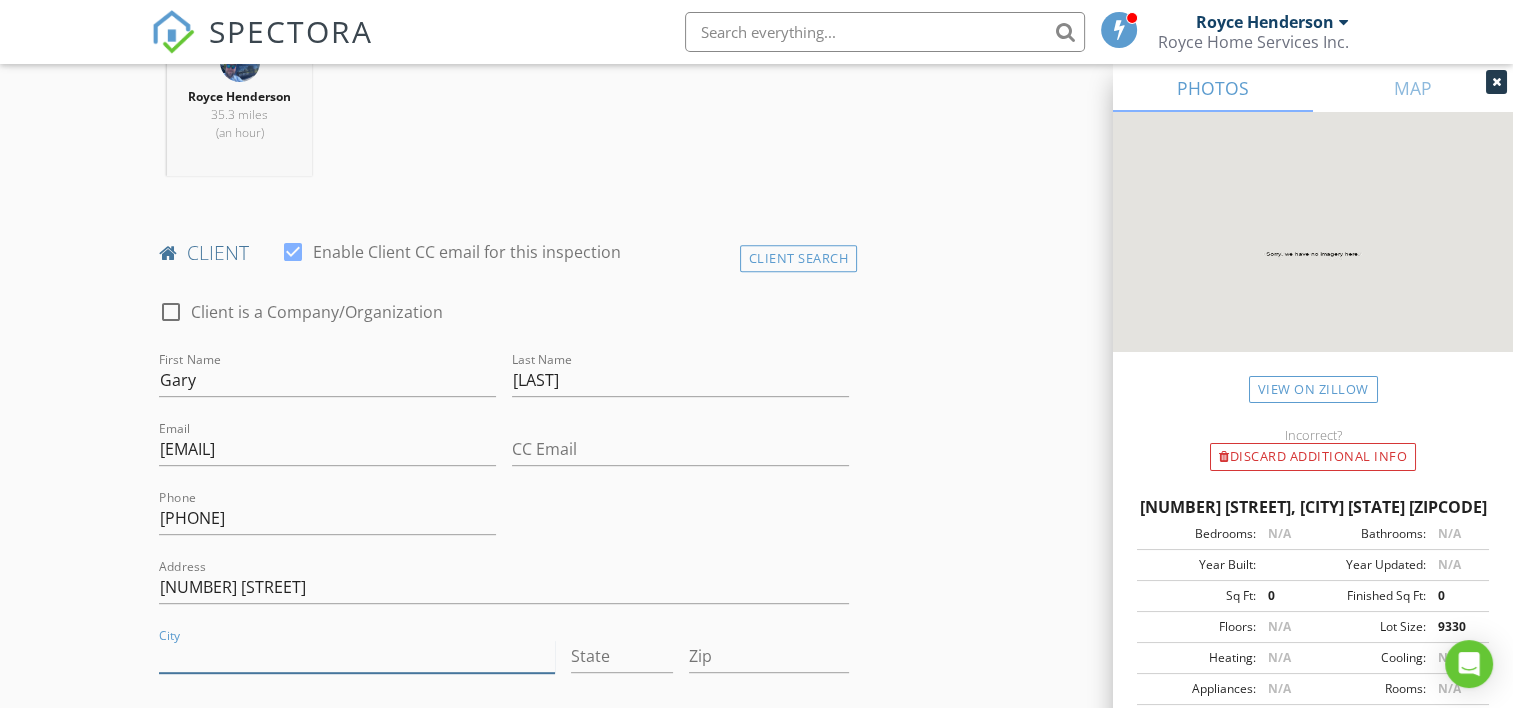 type on "V" 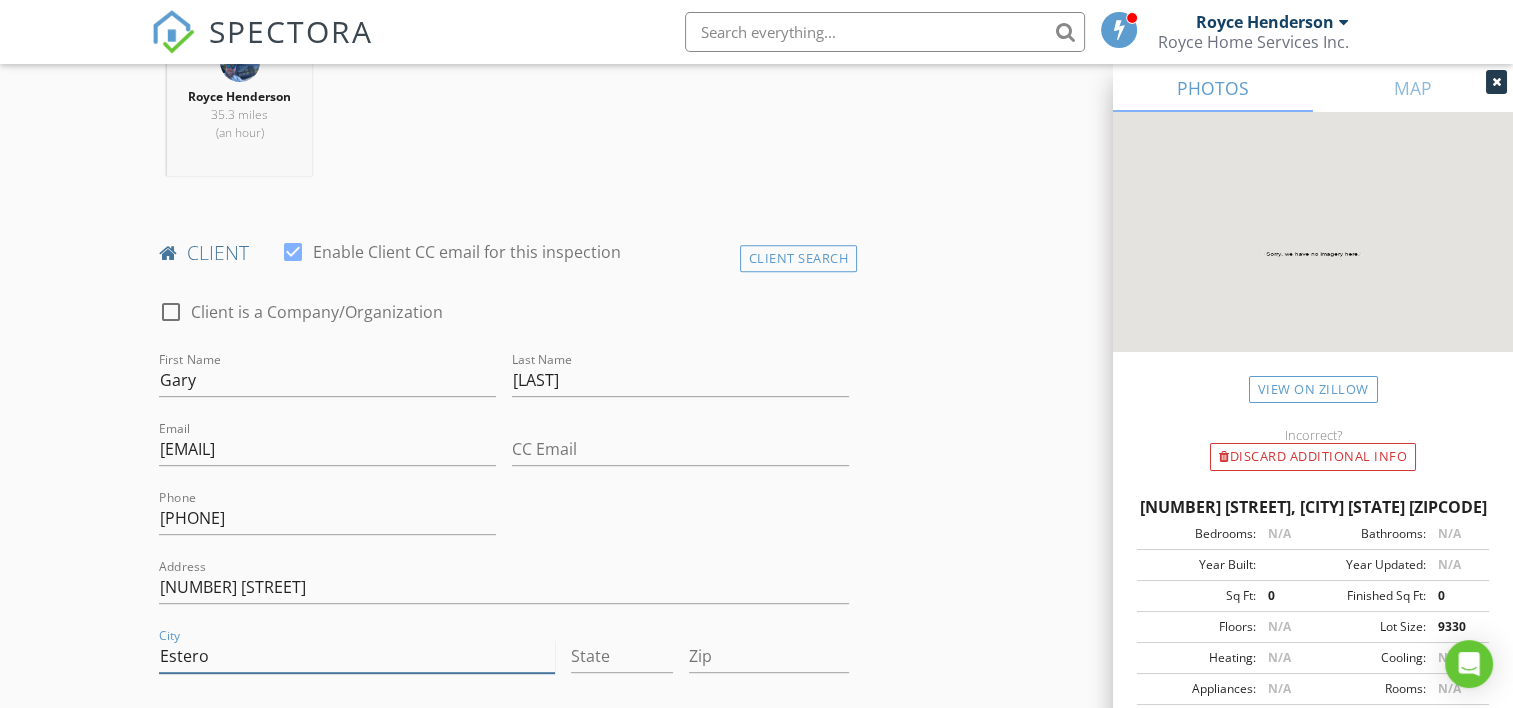 type on "Estero" 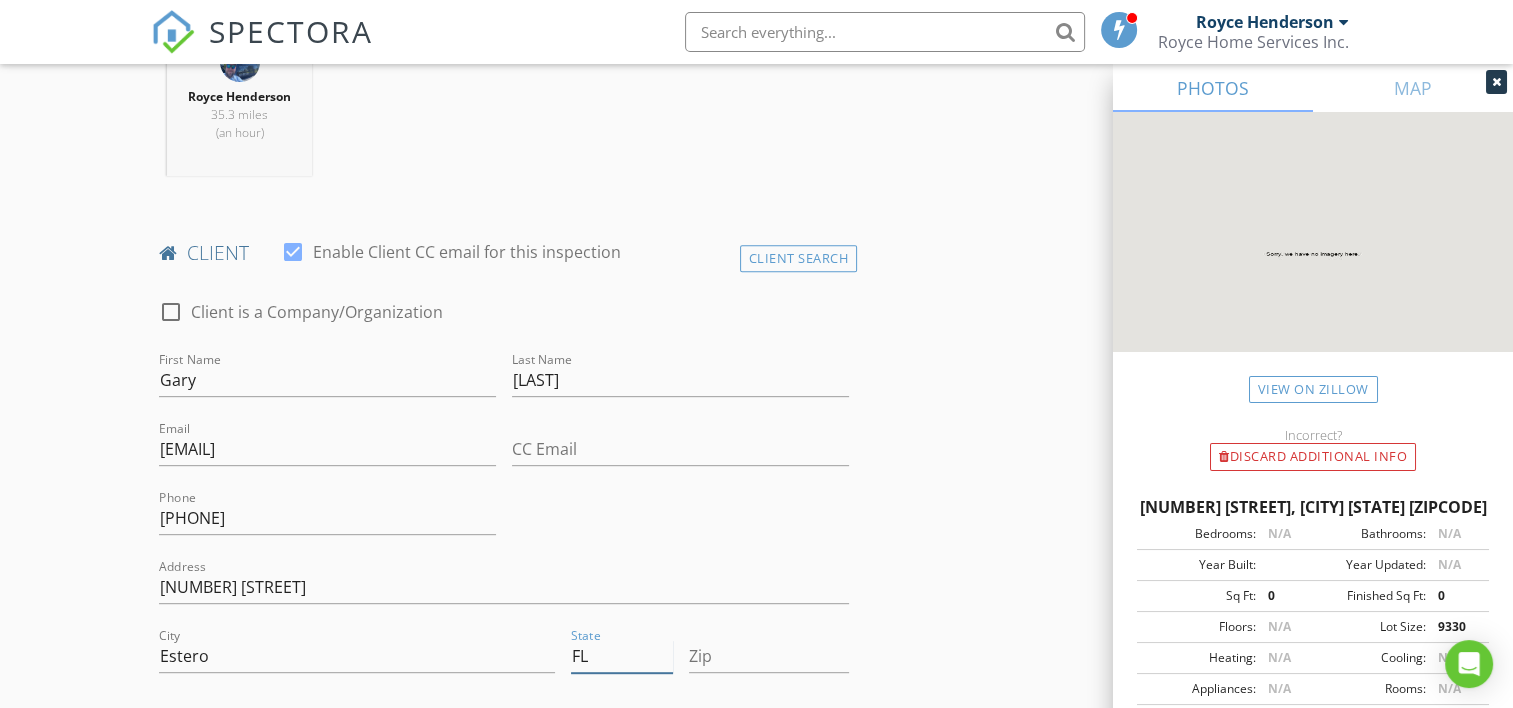 type on "FL" 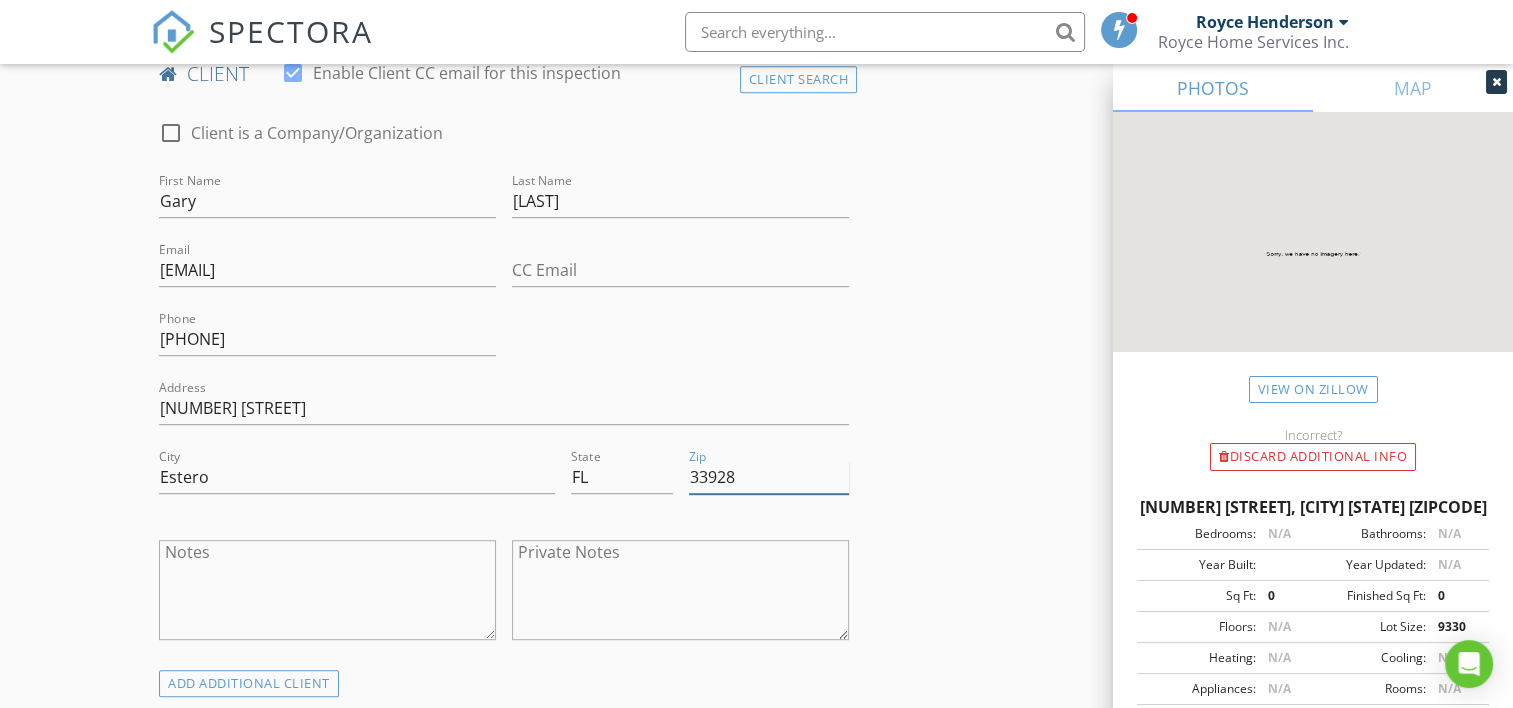 scroll, scrollTop: 1166, scrollLeft: 0, axis: vertical 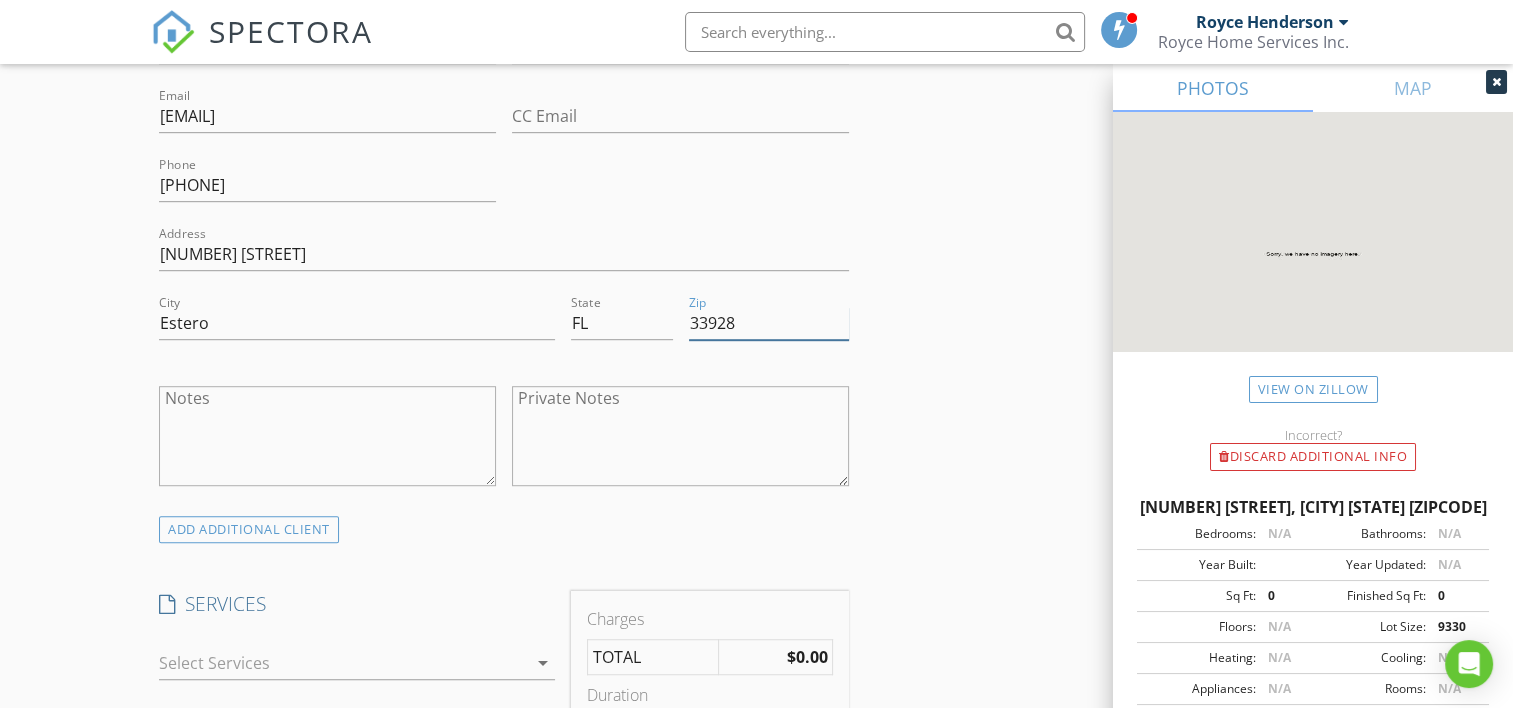 type on "33928" 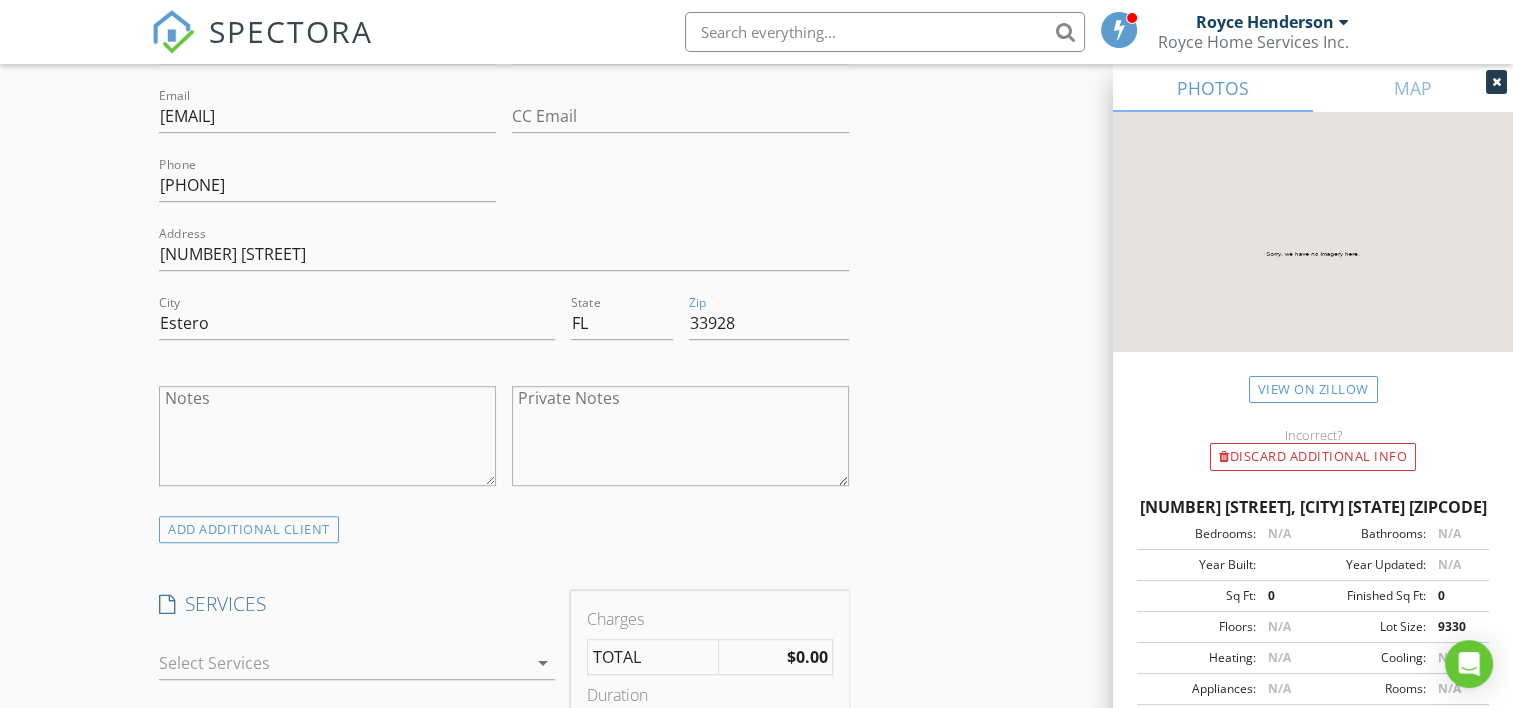 click on "Notes" at bounding box center [327, 436] 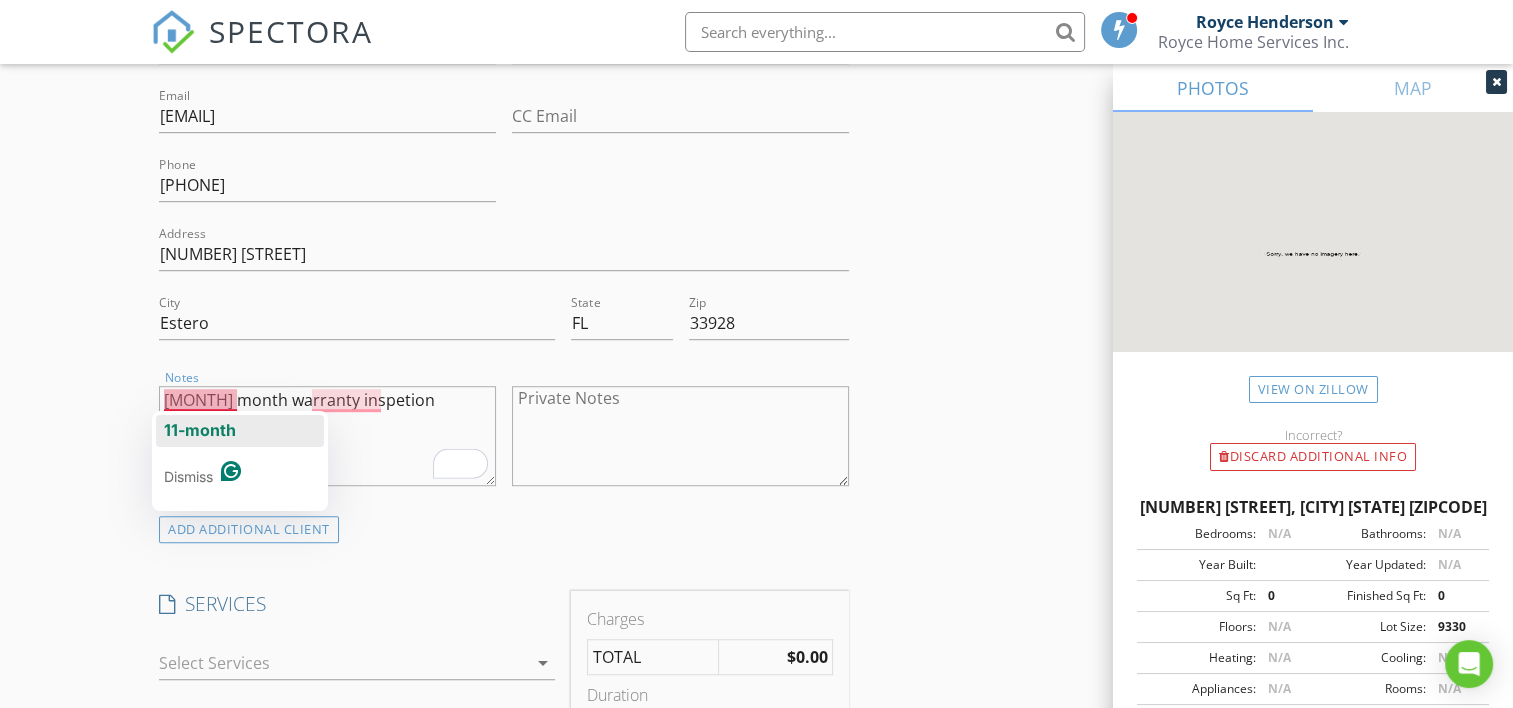click on "11-month" 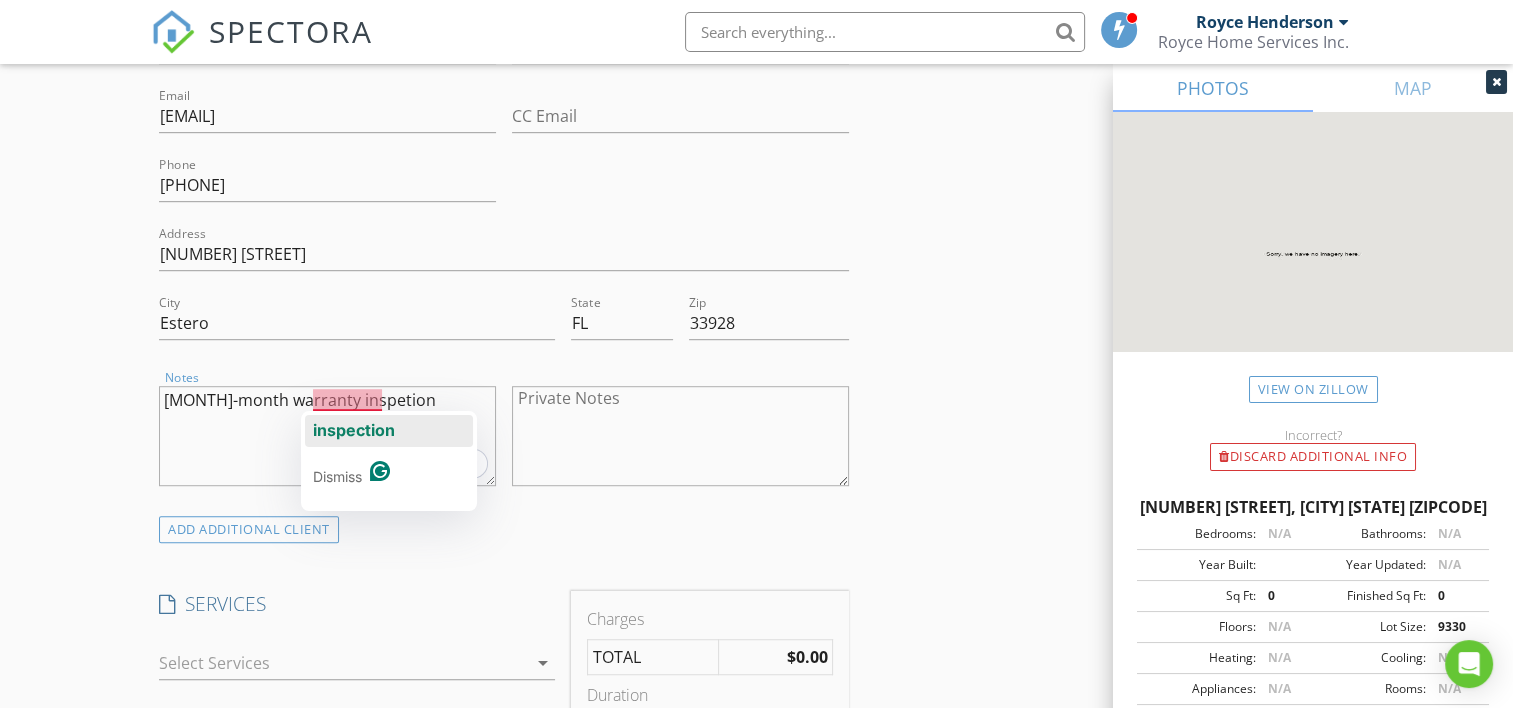 click on "inspection" 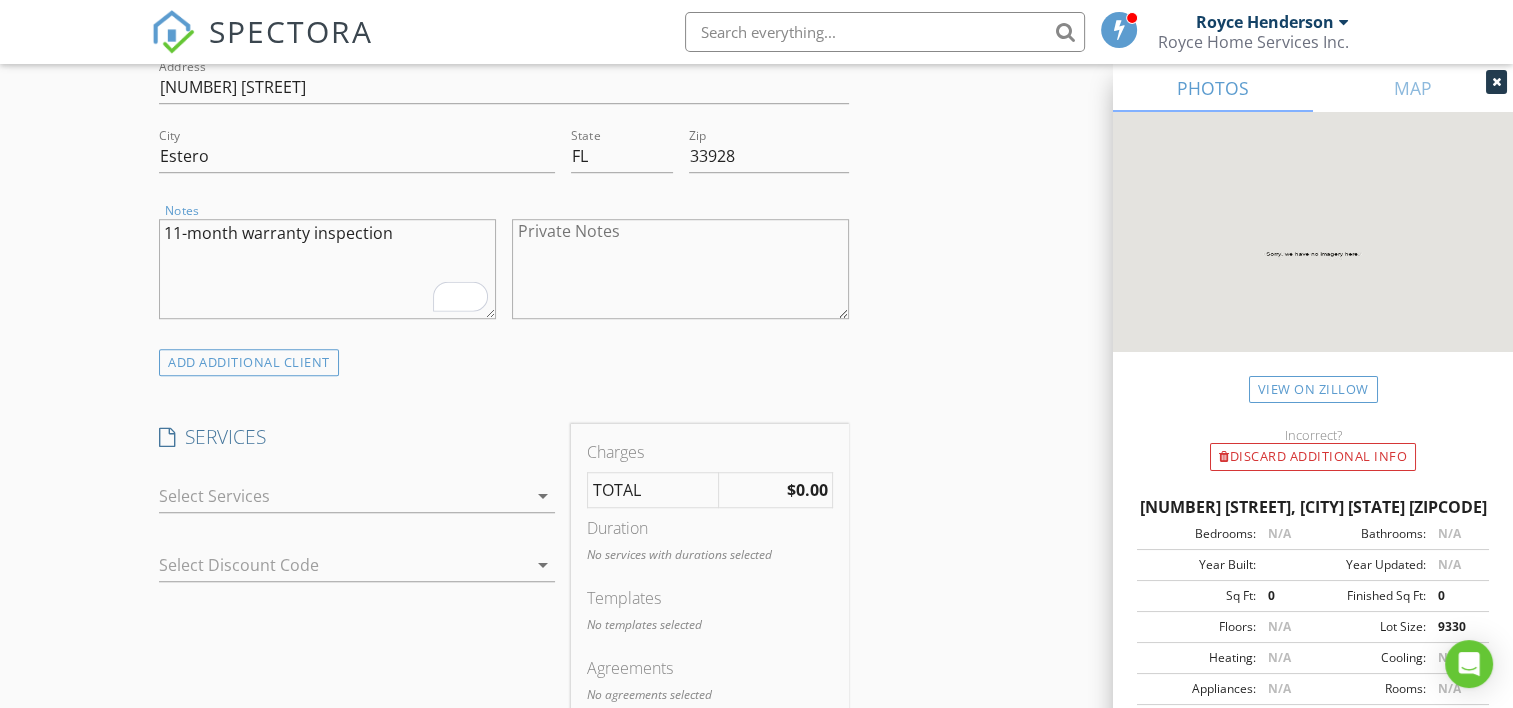 scroll, scrollTop: 1500, scrollLeft: 0, axis: vertical 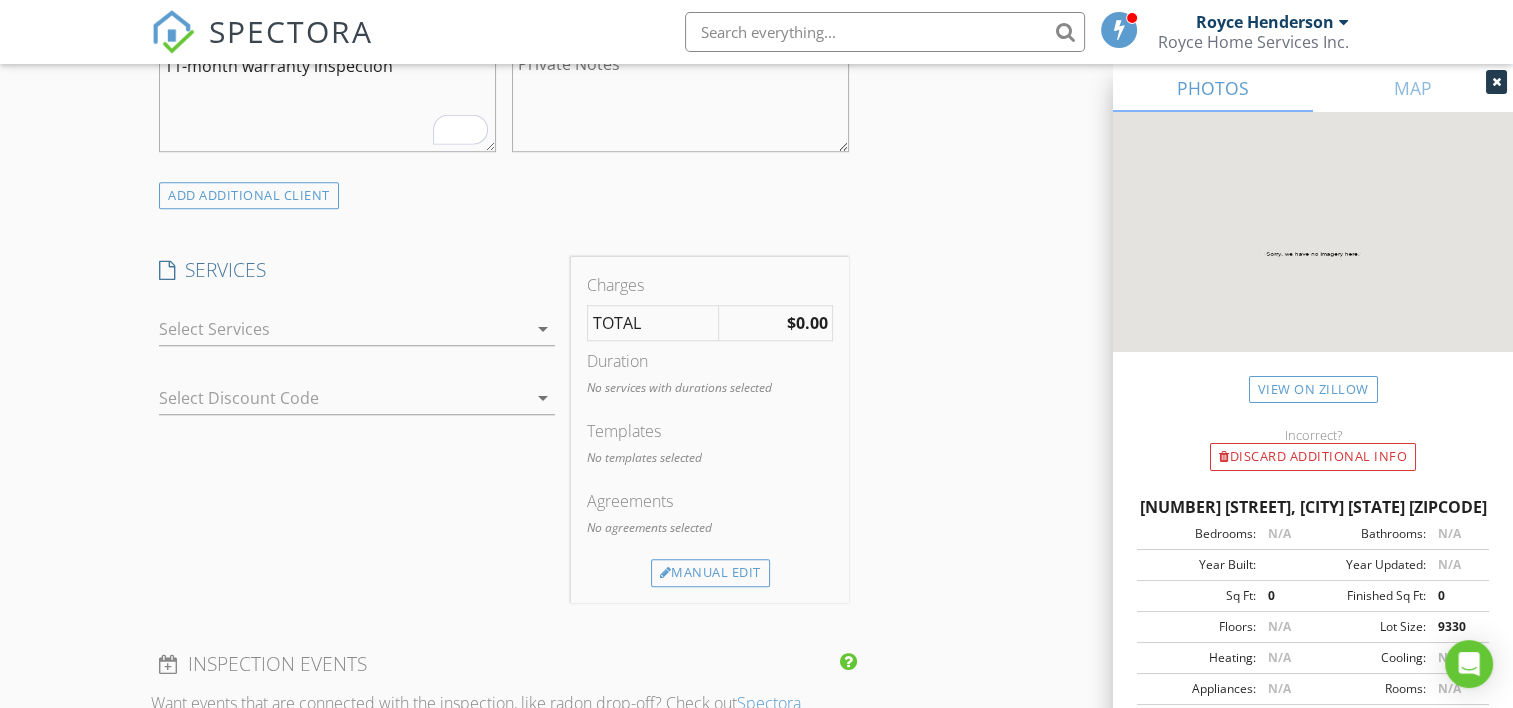 type on "11-month warranty inspection" 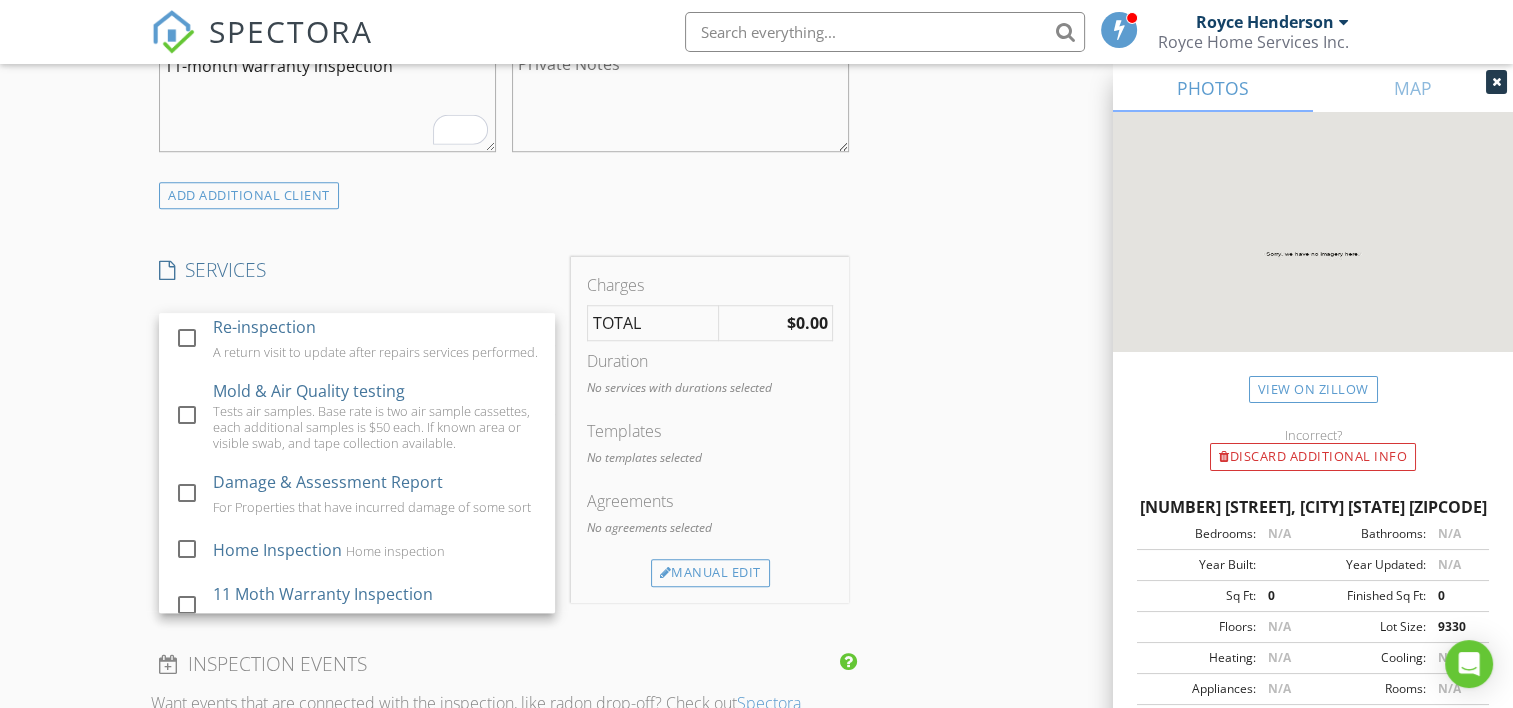 scroll, scrollTop: 333, scrollLeft: 0, axis: vertical 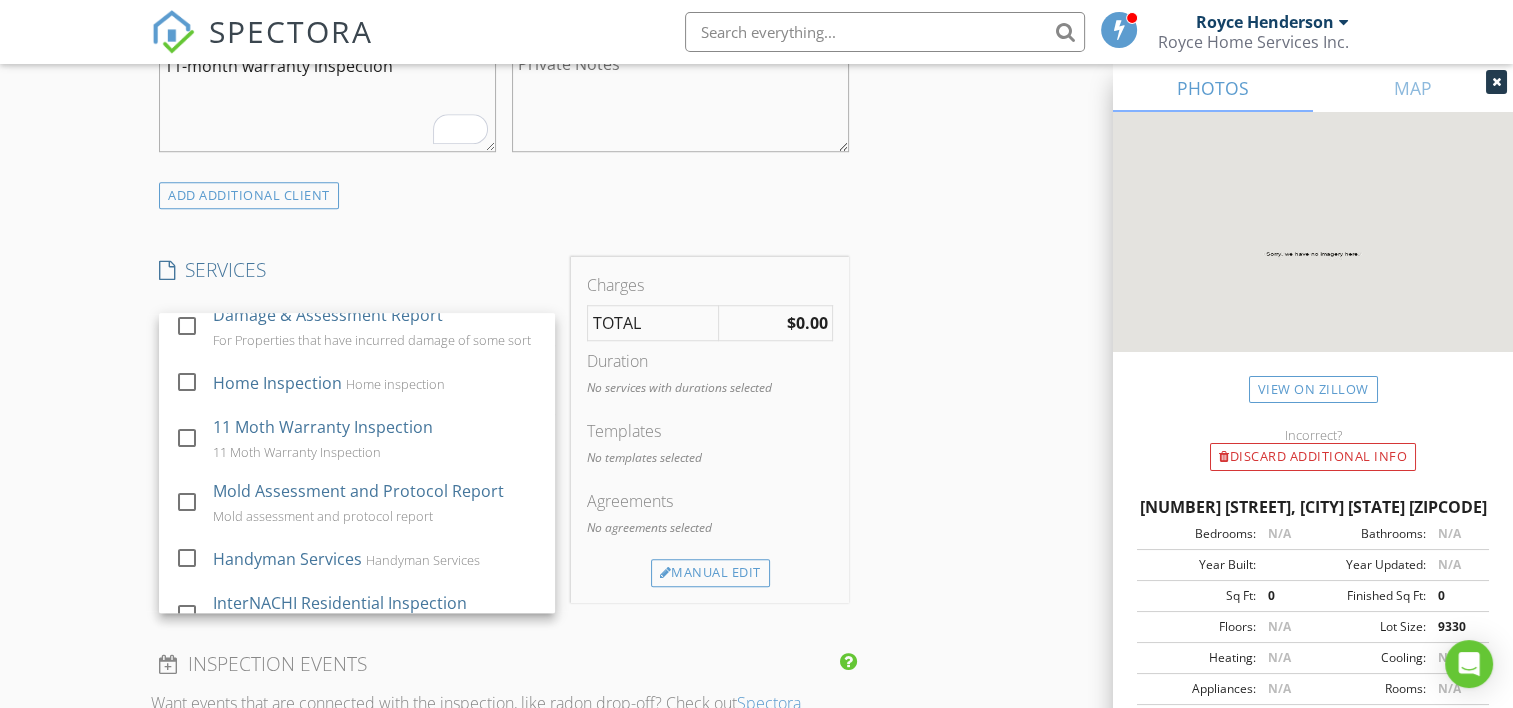 click on "11 Moth Warranty Inspection" at bounding box center [324, 427] 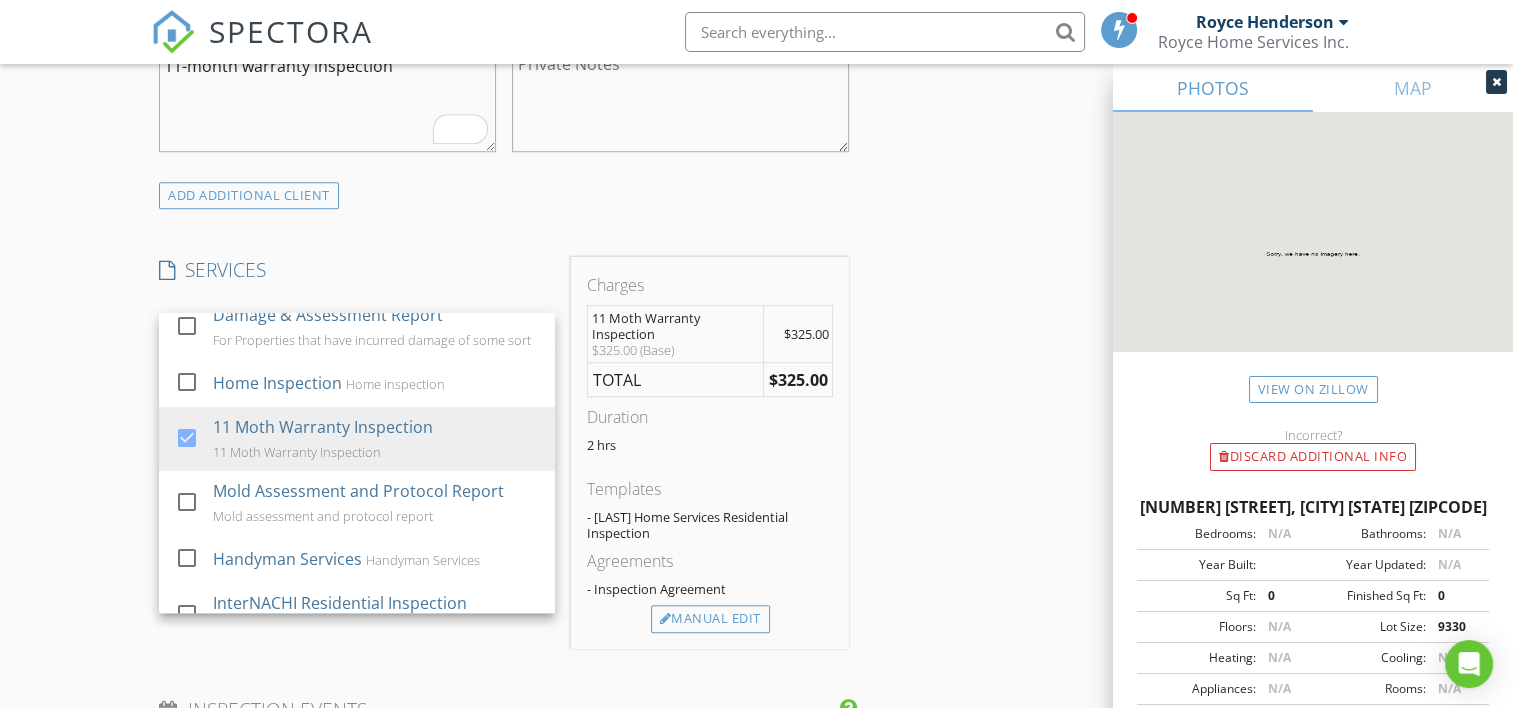 scroll, scrollTop: 405, scrollLeft: 0, axis: vertical 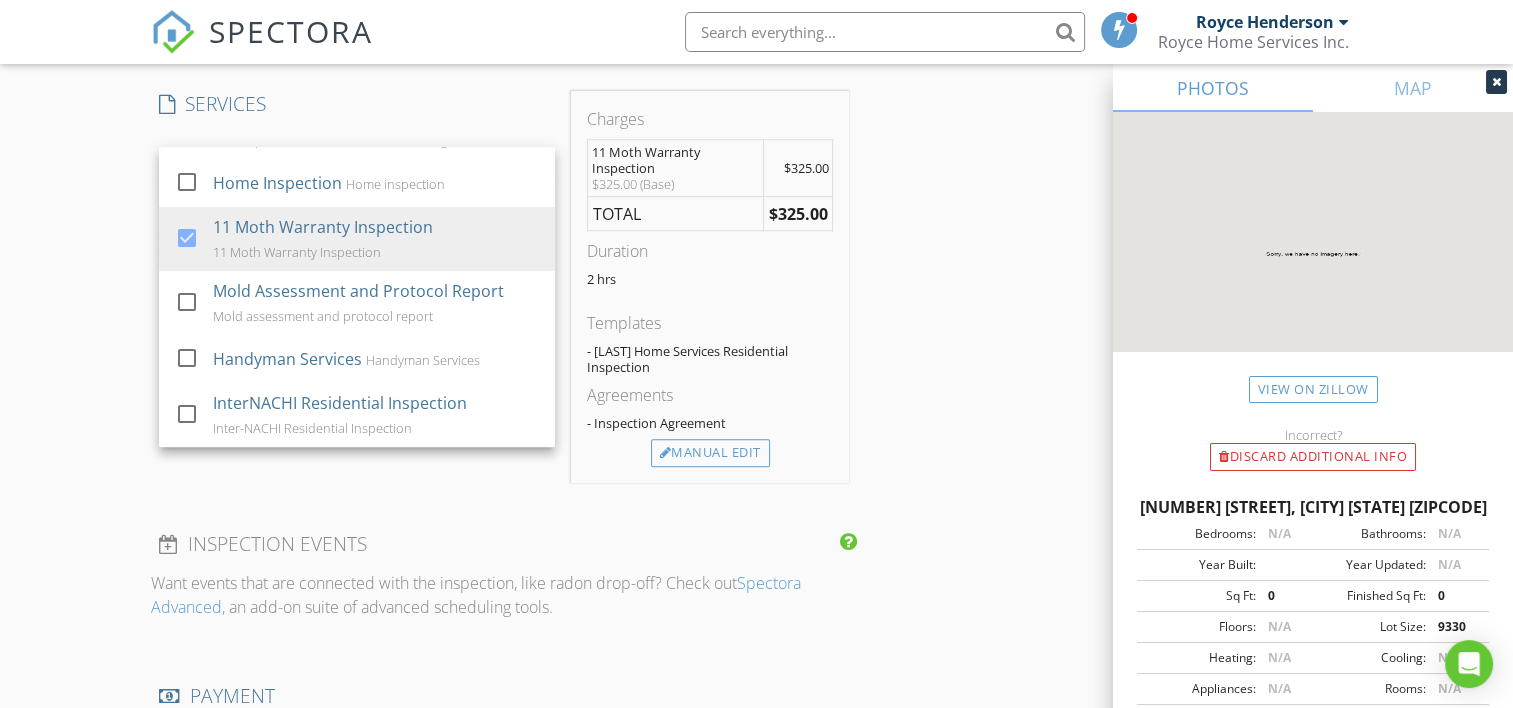 click on "New Inspection
Click here to use the New Order Form
INSPECTOR(S)
check_box   Royce Henderson   PRIMARY   Royce Henderson arrow_drop_down   check_box Royce Henderson specifically requested
Date/Time
08/06/2025 10:00 AM
Location
Address Search       Address 18710 Ivywood Pl   Unit   City Estero   State FL   Zip 33928   County Lee     Square Feet 0   Year Built   Foundation Slab arrow_drop_down     Royce Henderson     35.3 miles     (an hour)
client
check_box Enable Client CC email for this inspection   Client Search     check_box_outline_blank Client is a Company/Organization     First Name Gary   Last Name Fluharty   Email gfluharty@gmail.com   CC Email   Phone 239-826-5011   Address 18710 Ivywood Pl   City Estero   State FL   Zip 33928       Notes 11-month warranty inspection   Private Notes
SERVICES" at bounding box center [756, 220] 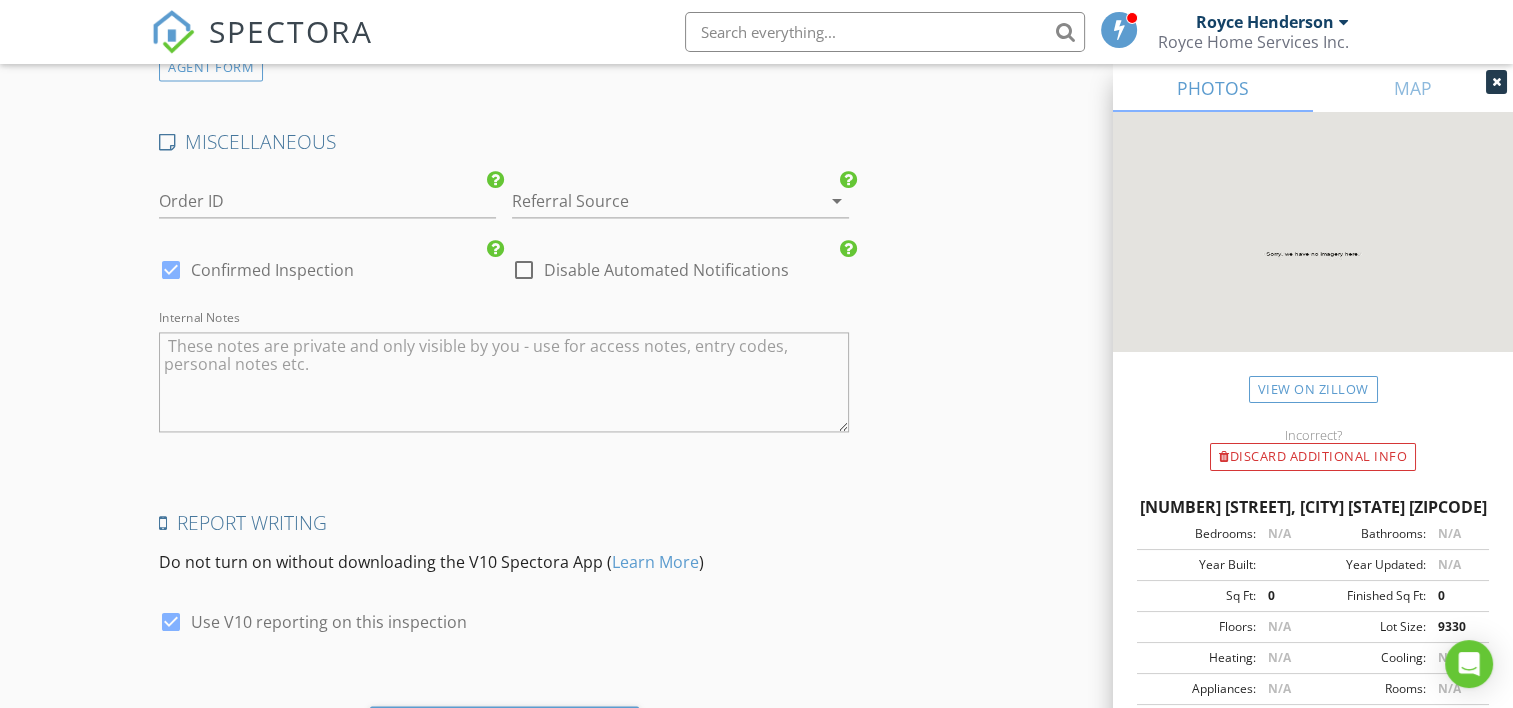 scroll, scrollTop: 2942, scrollLeft: 0, axis: vertical 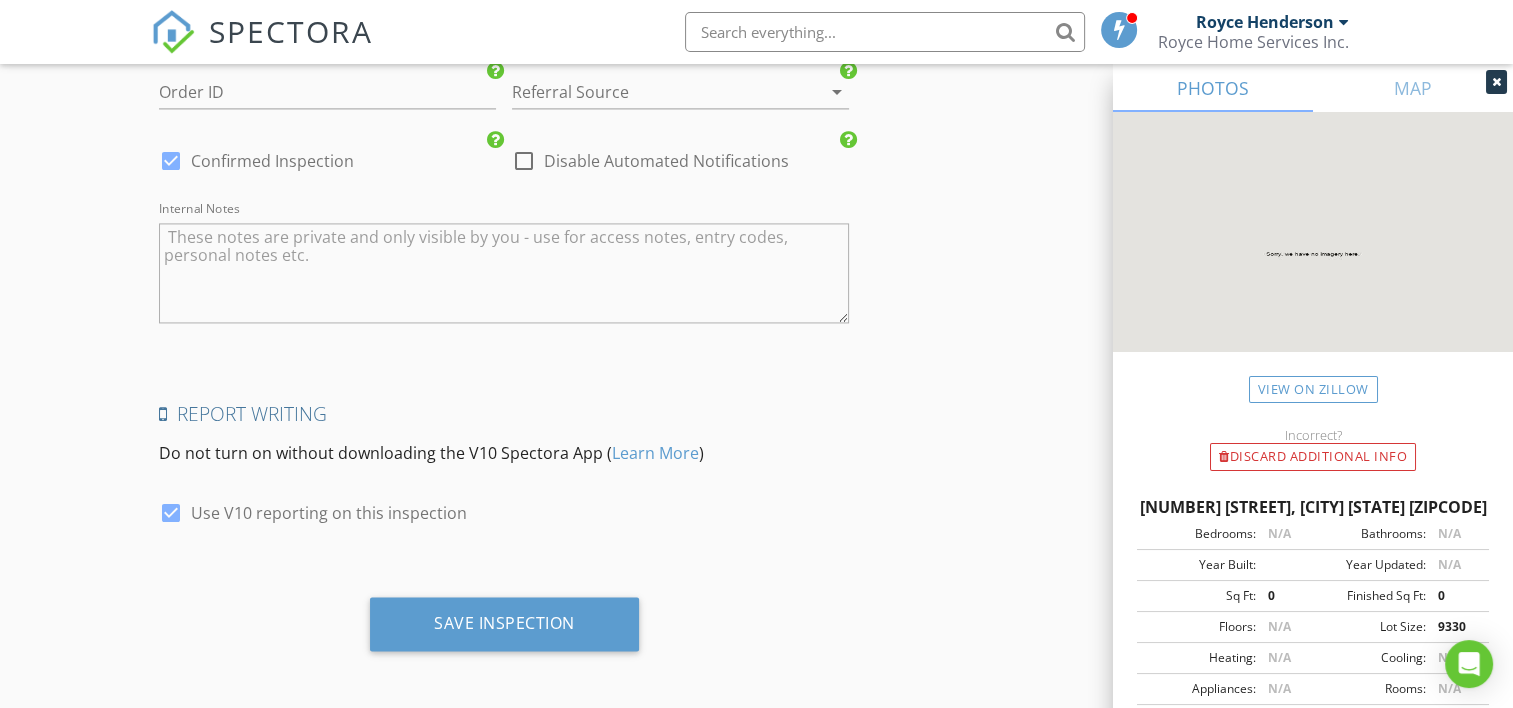 click on "Save Inspection" at bounding box center [504, 624] 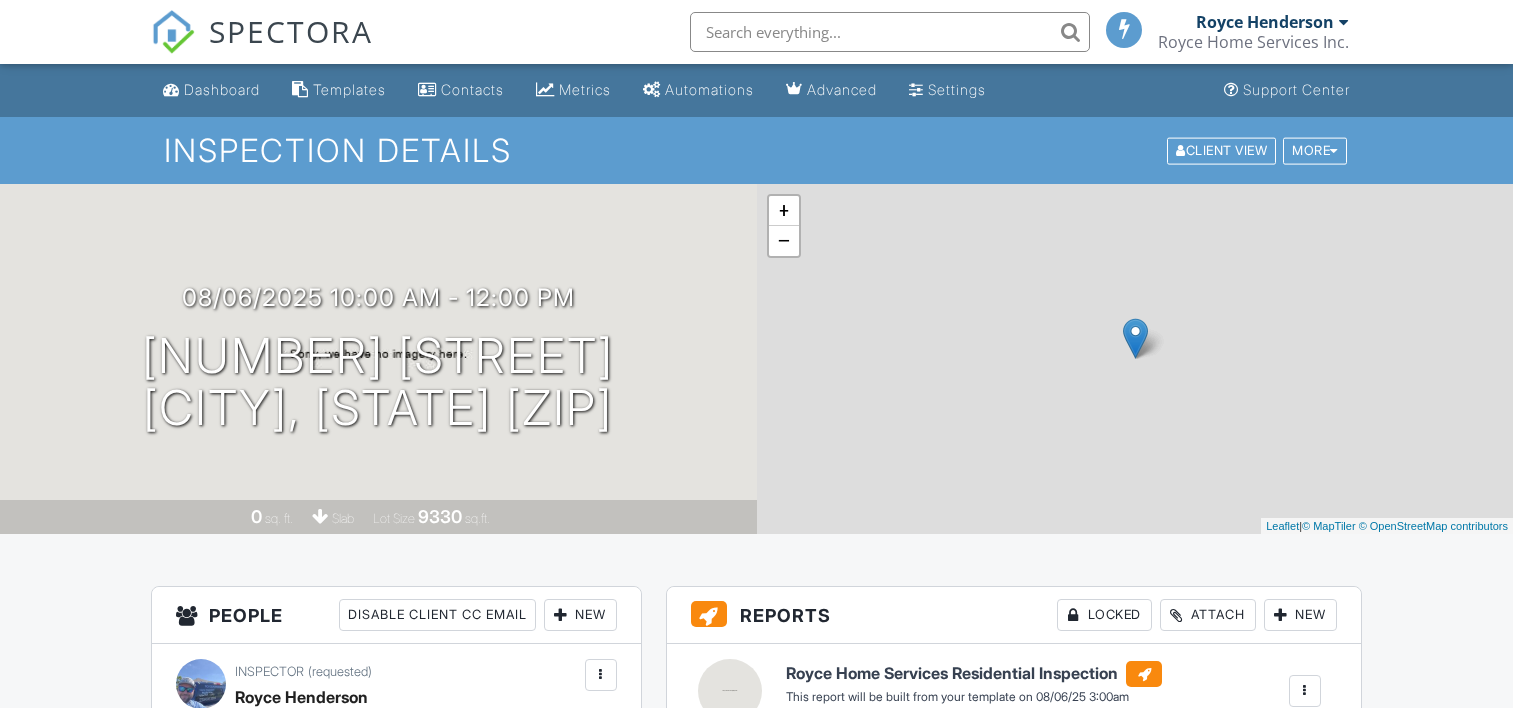 scroll, scrollTop: 0, scrollLeft: 0, axis: both 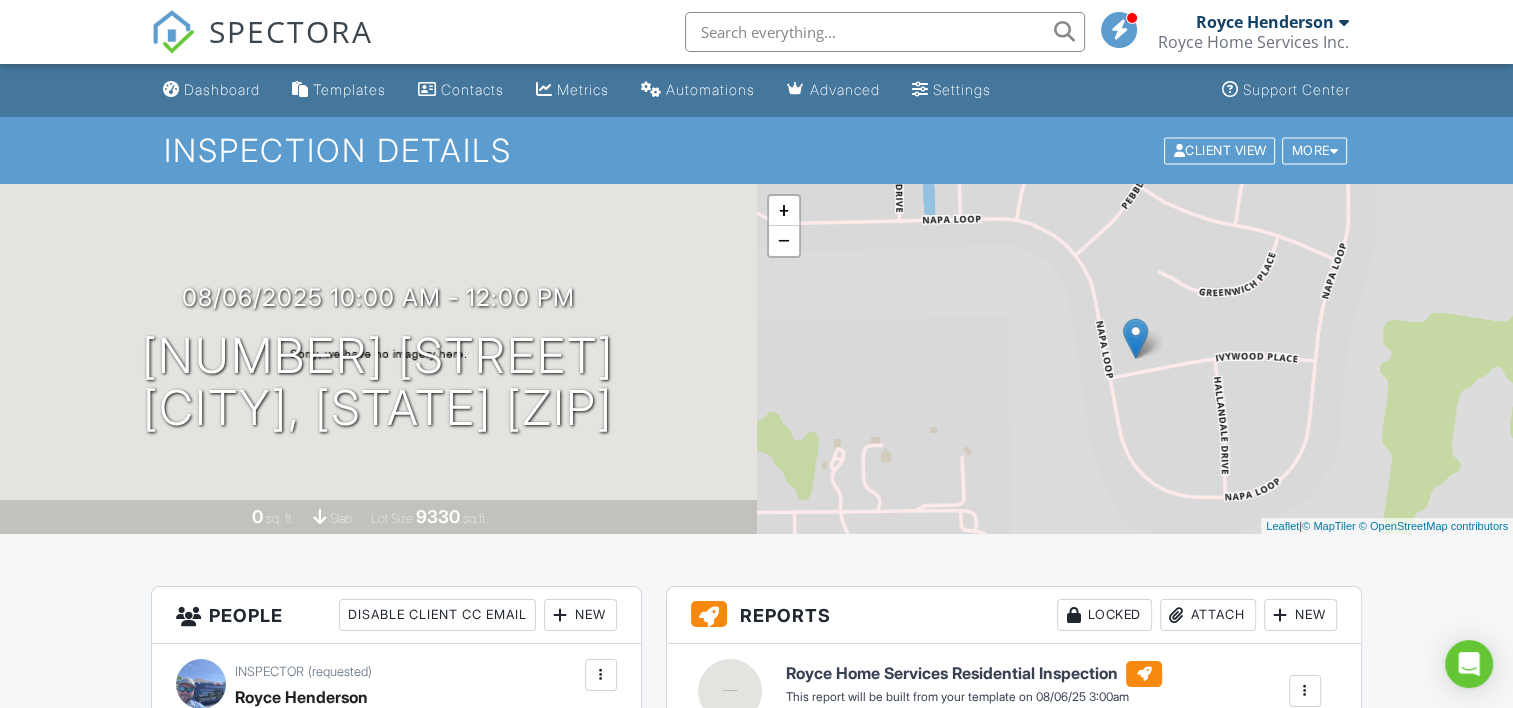 click on "Dashboard" at bounding box center (222, 89) 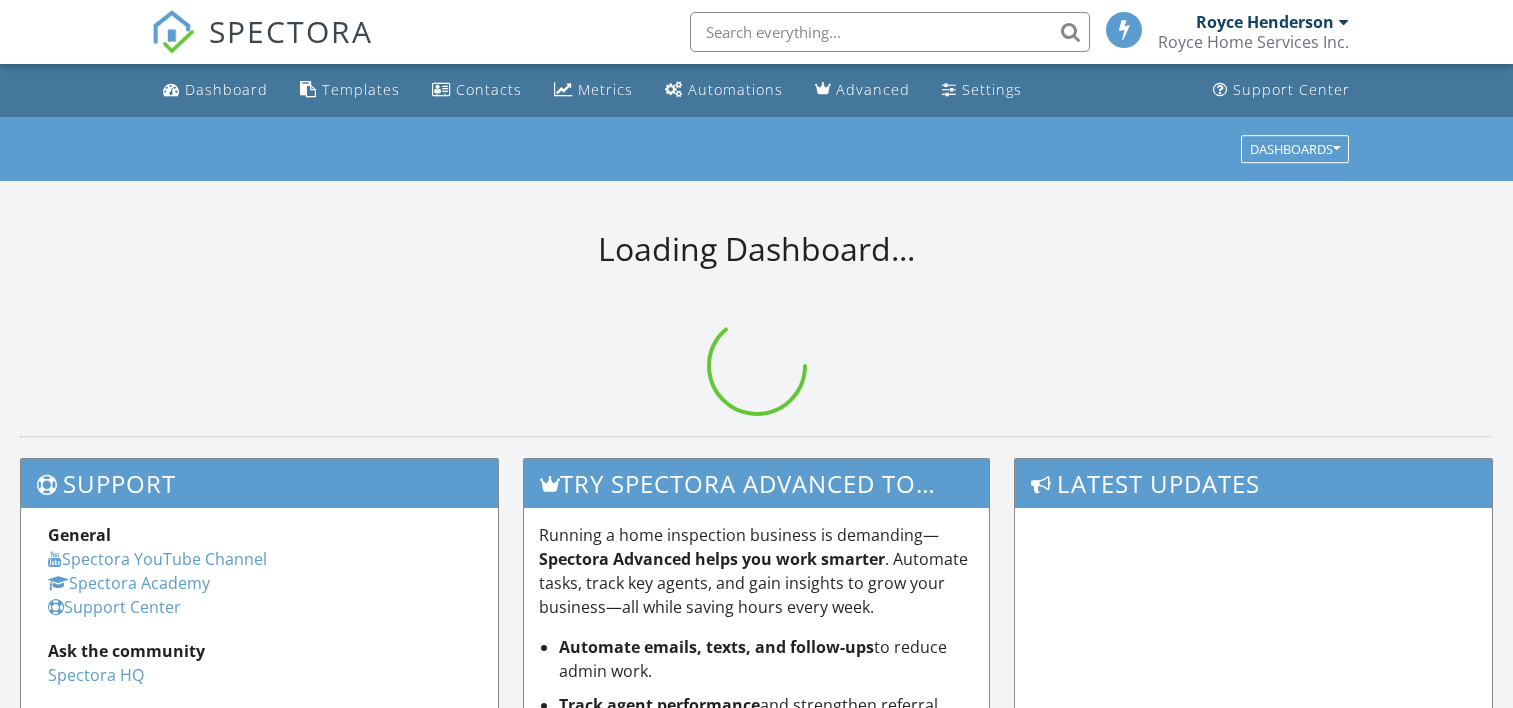 scroll, scrollTop: 0, scrollLeft: 0, axis: both 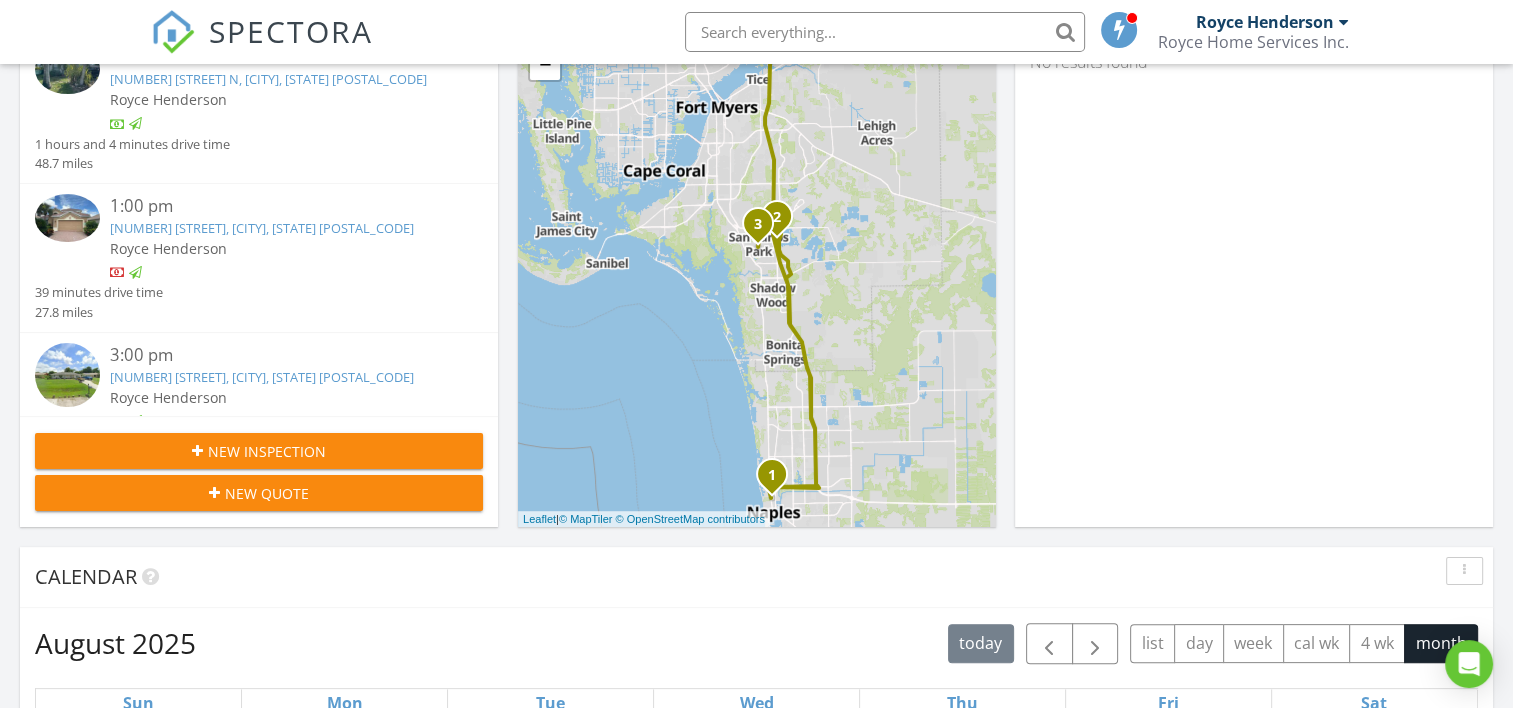 click on "[NUMBER] [STREET], [CITY], [STATE] [POSTAL_CODE]" at bounding box center (262, 228) 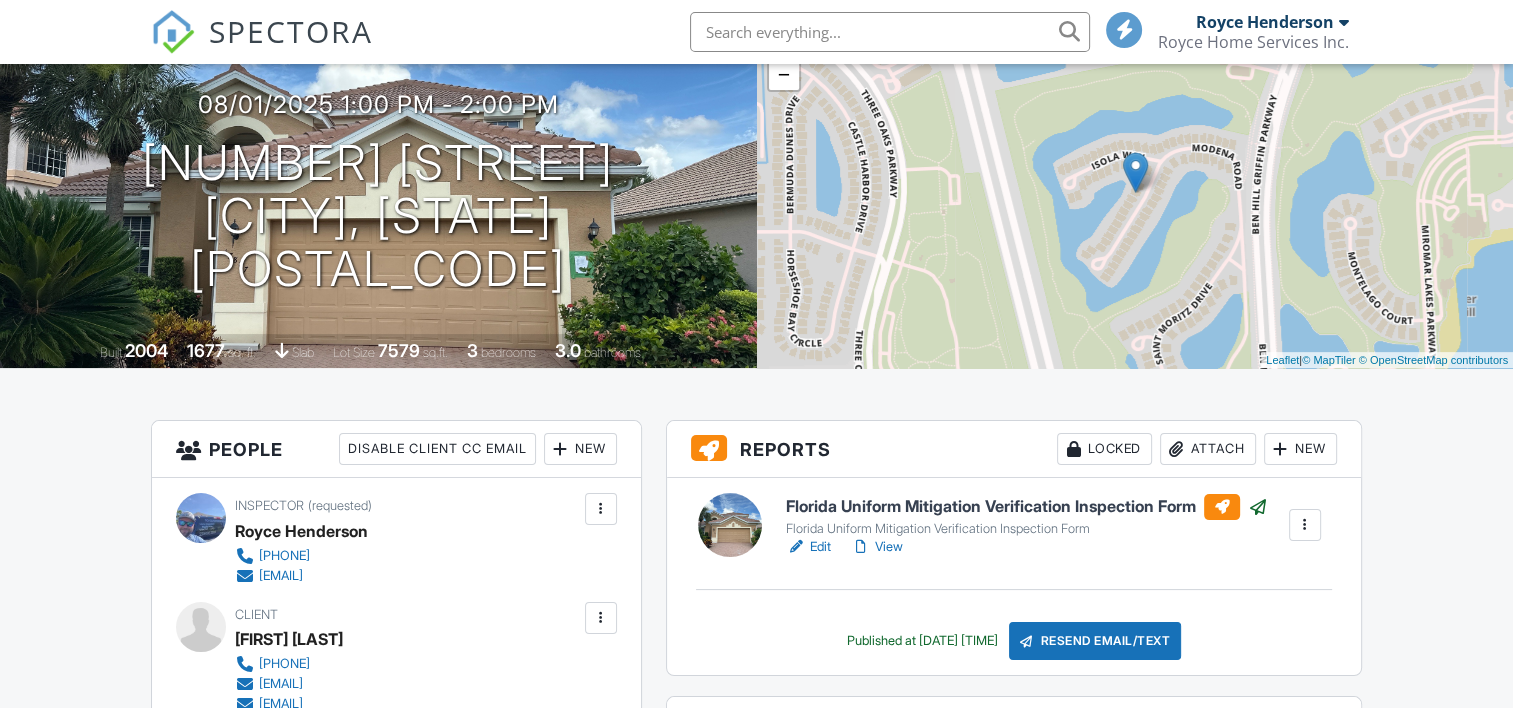 scroll, scrollTop: 166, scrollLeft: 0, axis: vertical 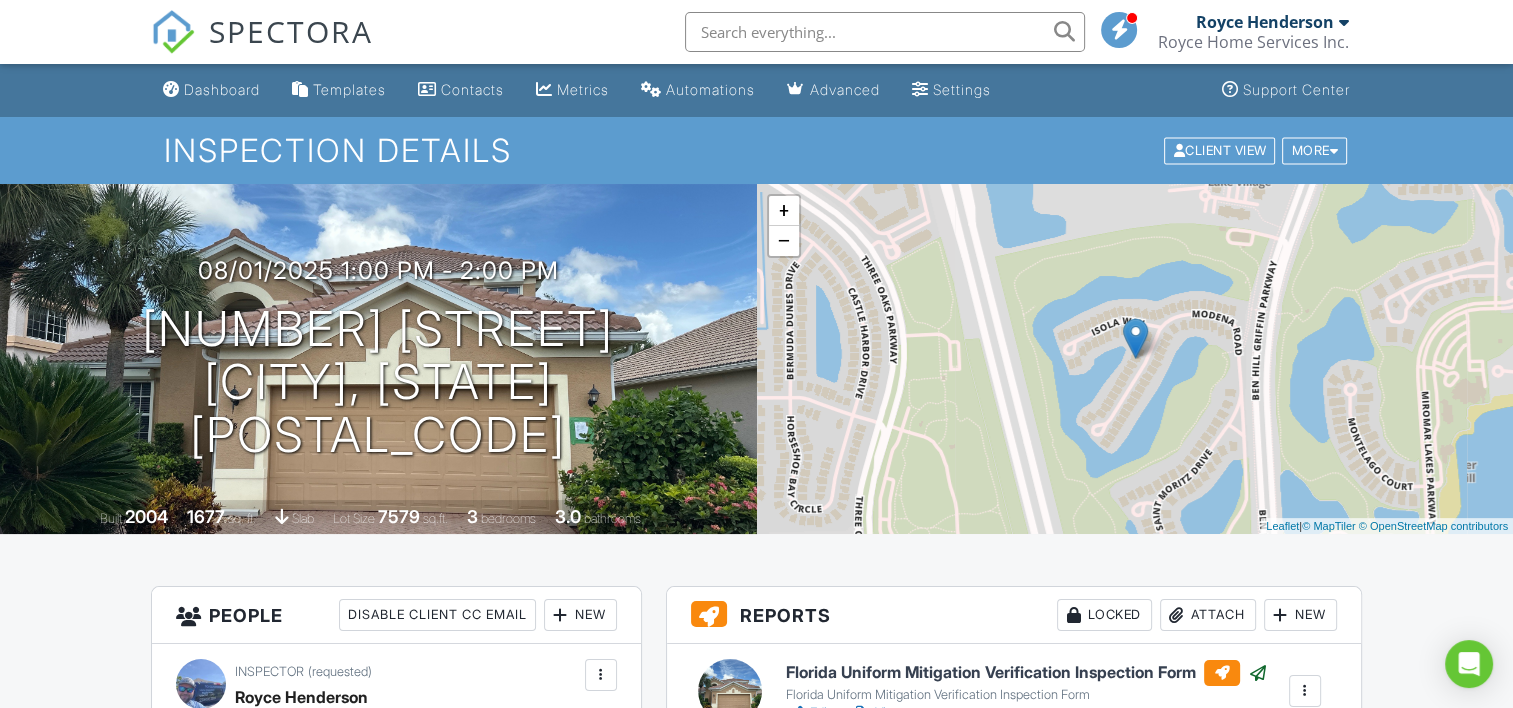 click on "Dashboard" at bounding box center [222, 89] 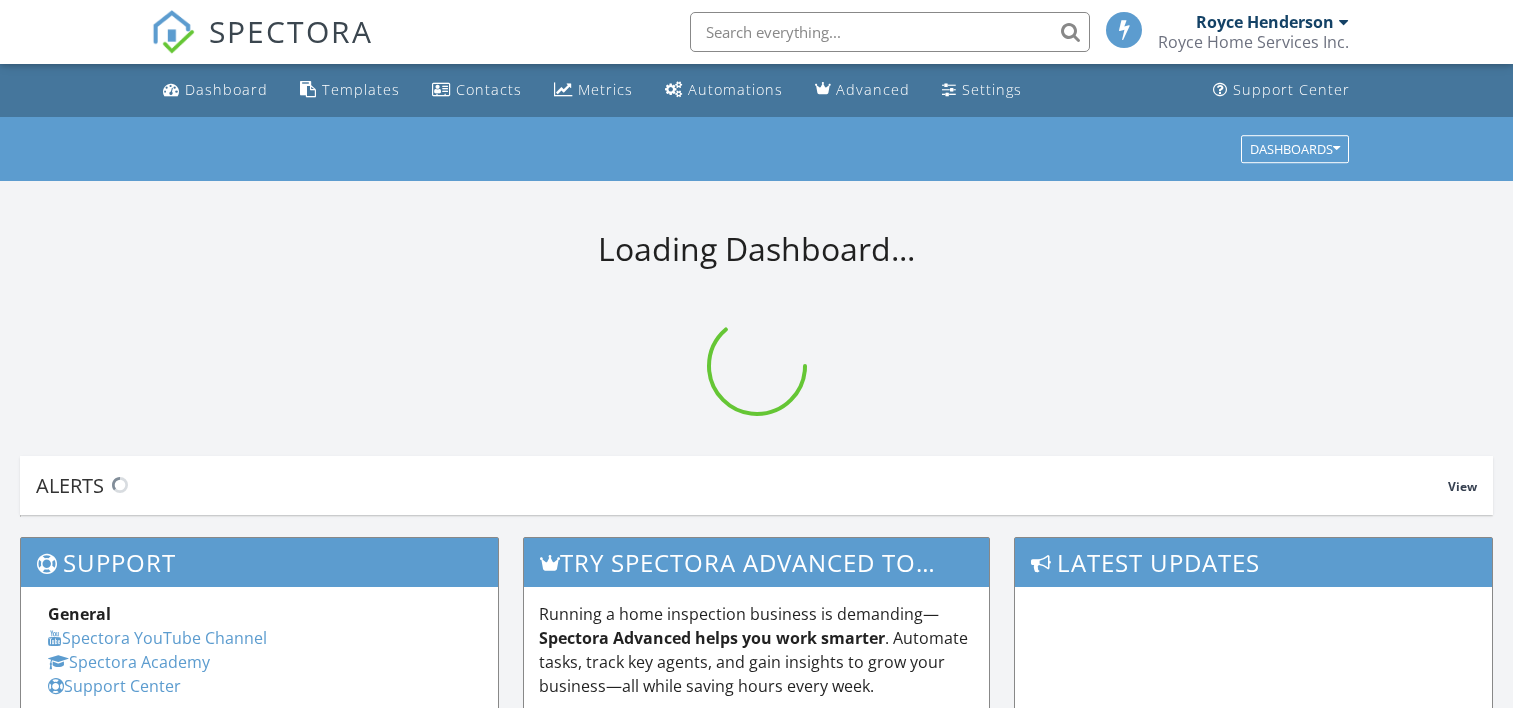 scroll, scrollTop: 0, scrollLeft: 0, axis: both 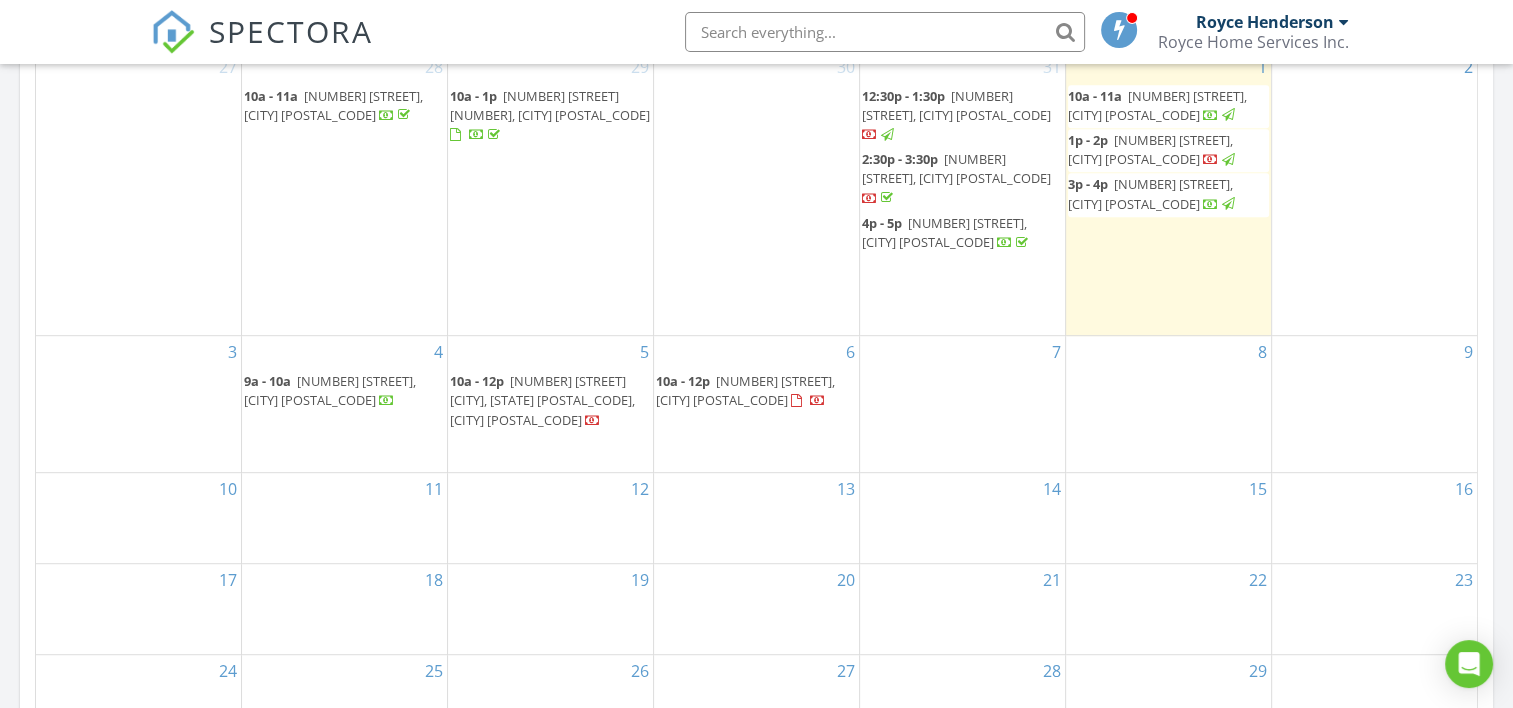 click on "[NUMBER] [STREET], [CITY] [POSTAL_CODE]" at bounding box center (330, 390) 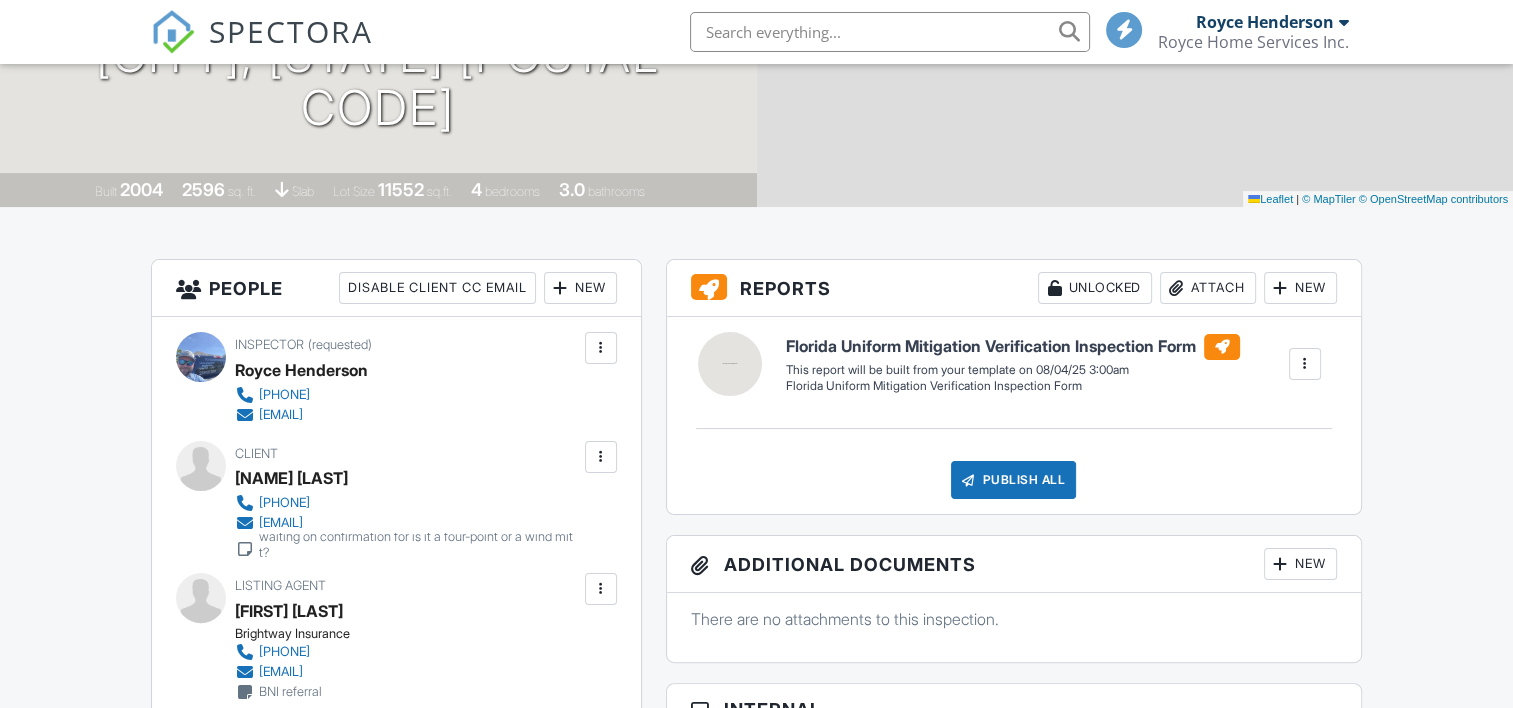 scroll, scrollTop: 666, scrollLeft: 0, axis: vertical 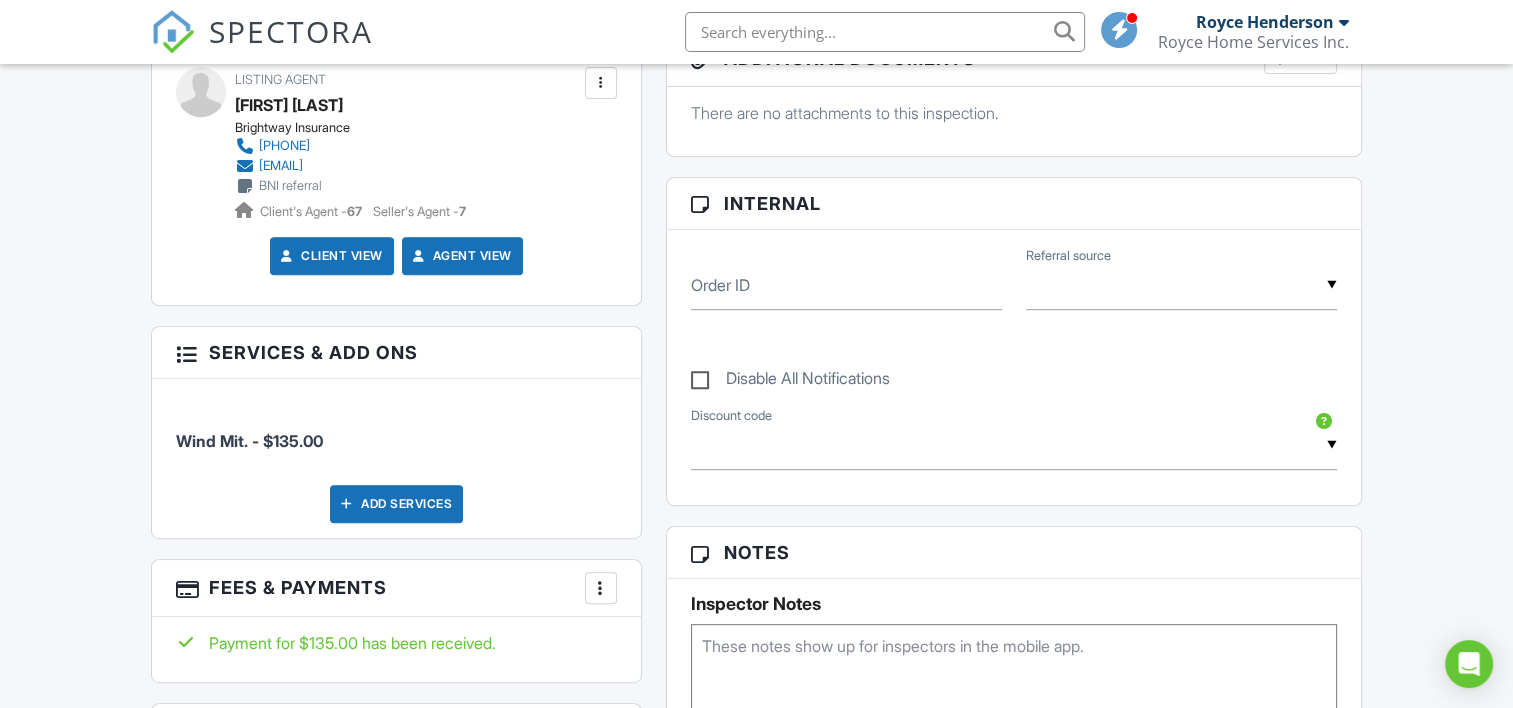 click on "Services & Add ons" at bounding box center [396, 353] 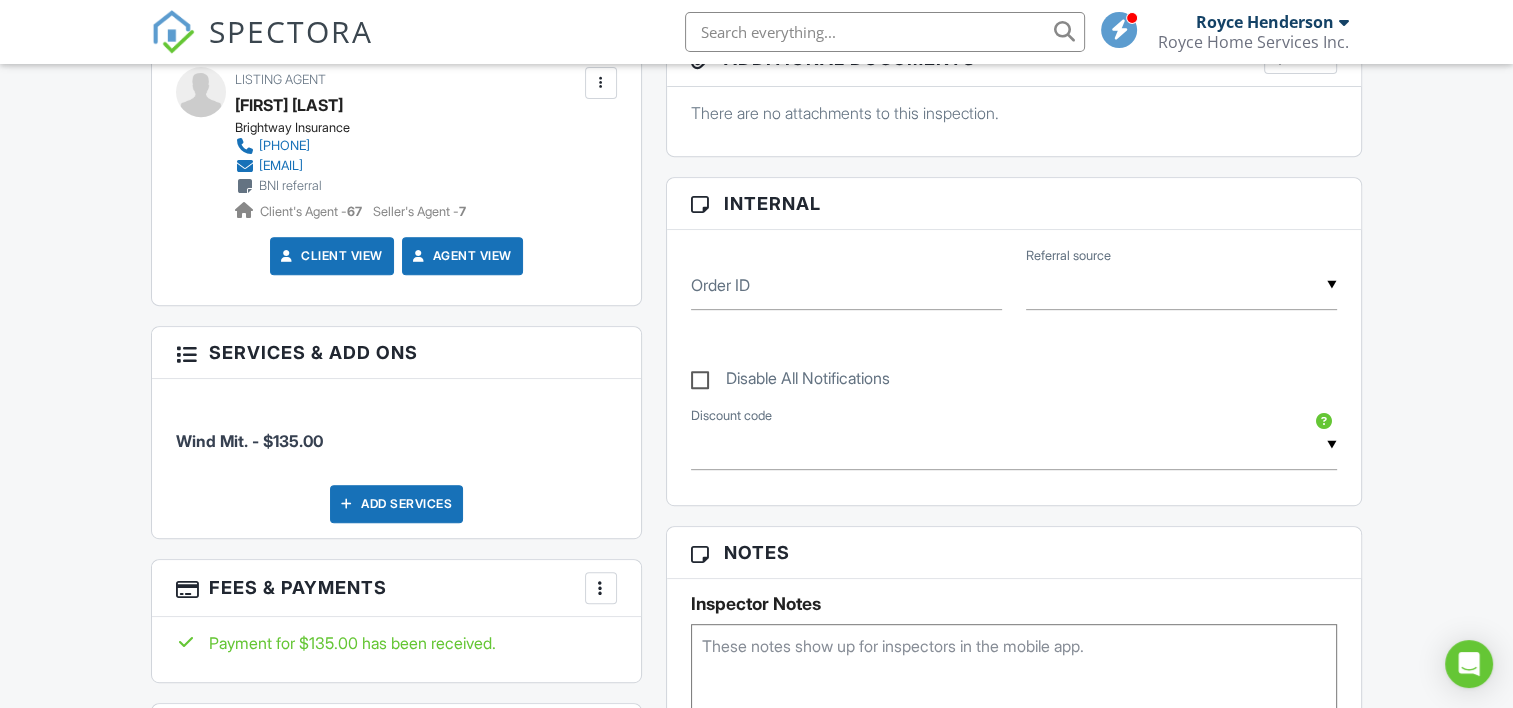 click on "Wind Mit. - $135.00" at bounding box center (249, 441) 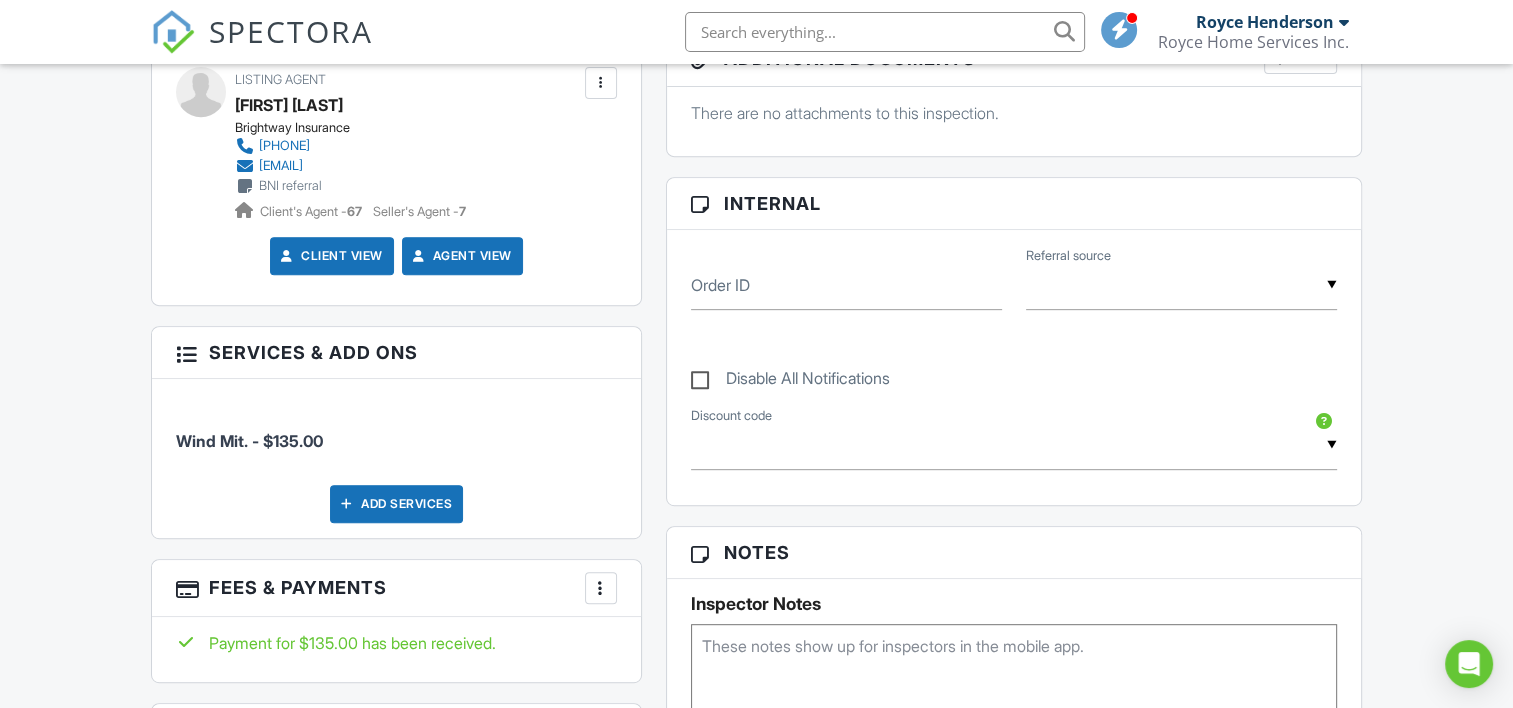click on "Add Services" at bounding box center [396, 504] 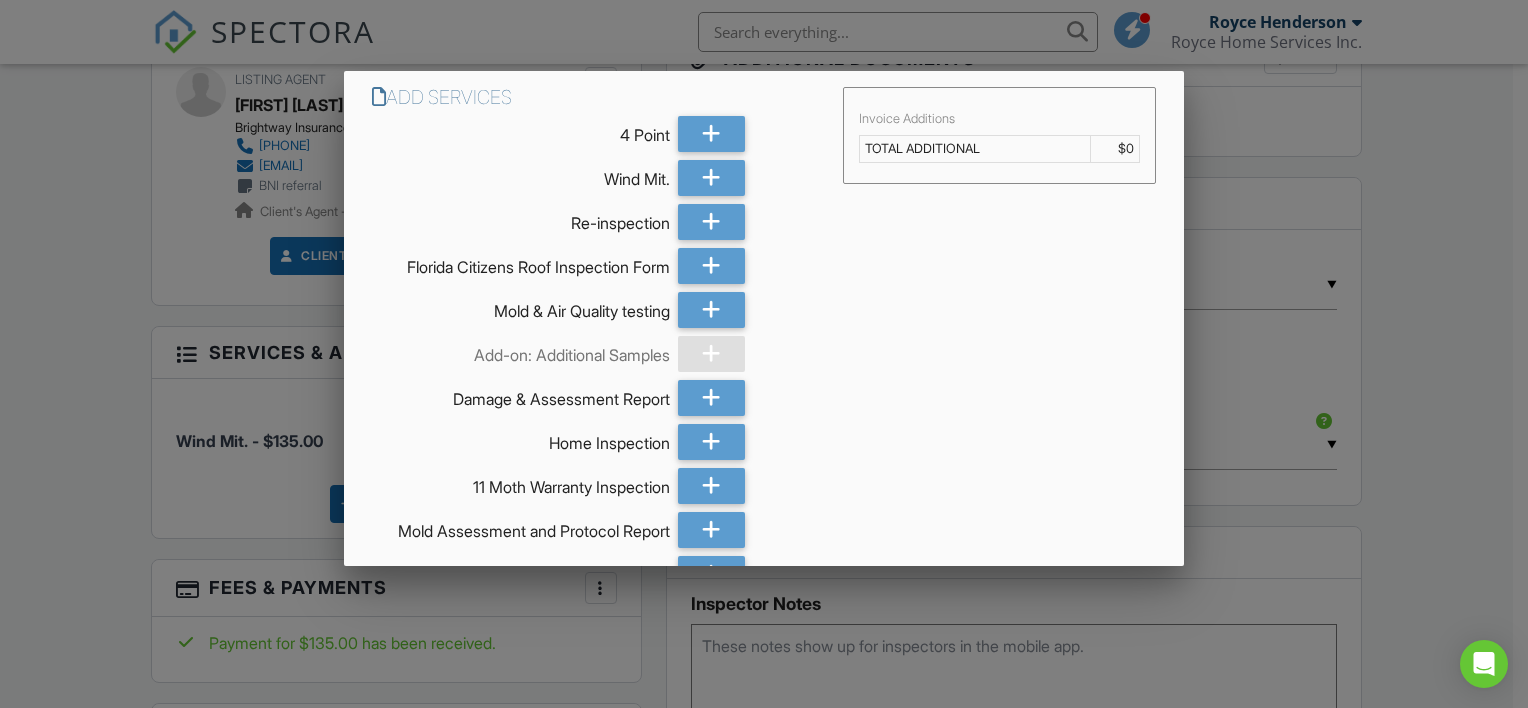 click at bounding box center [711, 134] 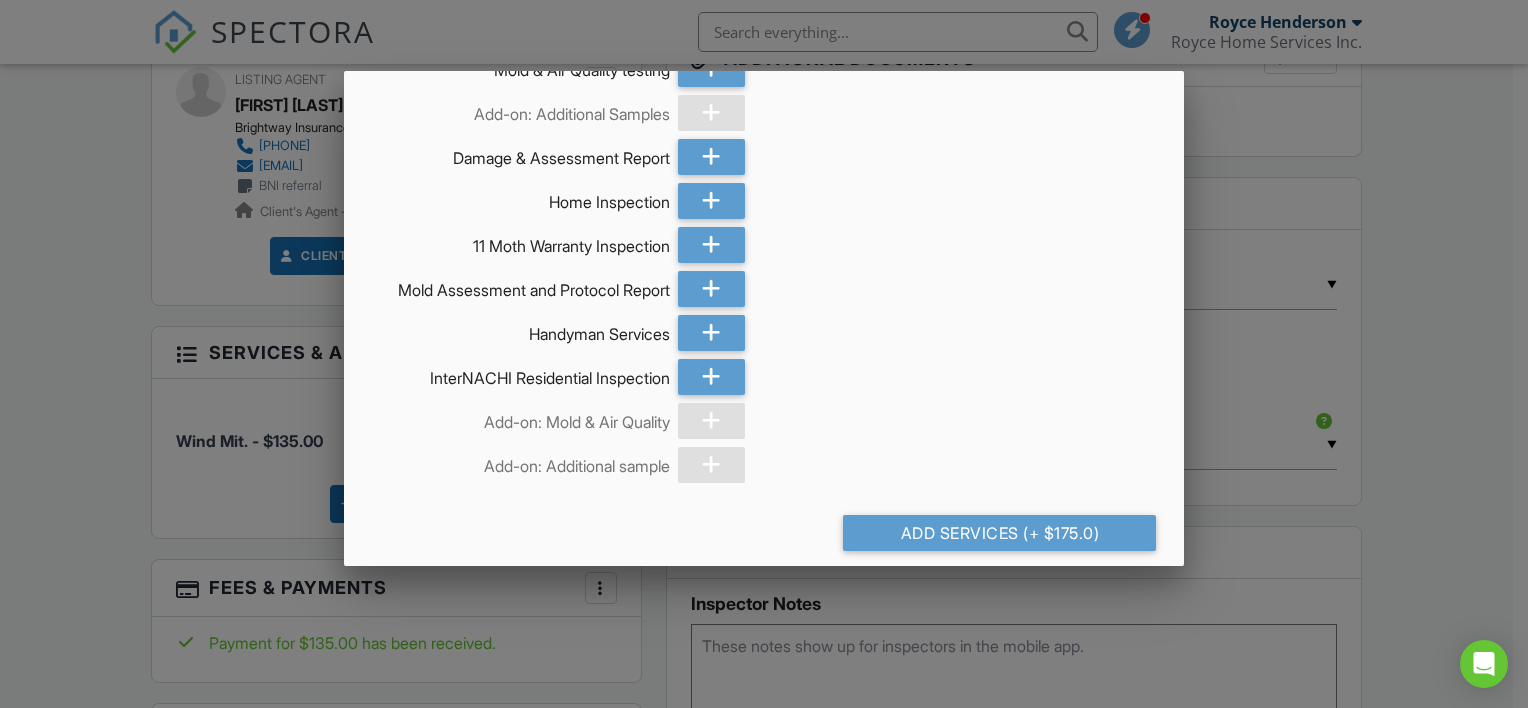 scroll, scrollTop: 256, scrollLeft: 0, axis: vertical 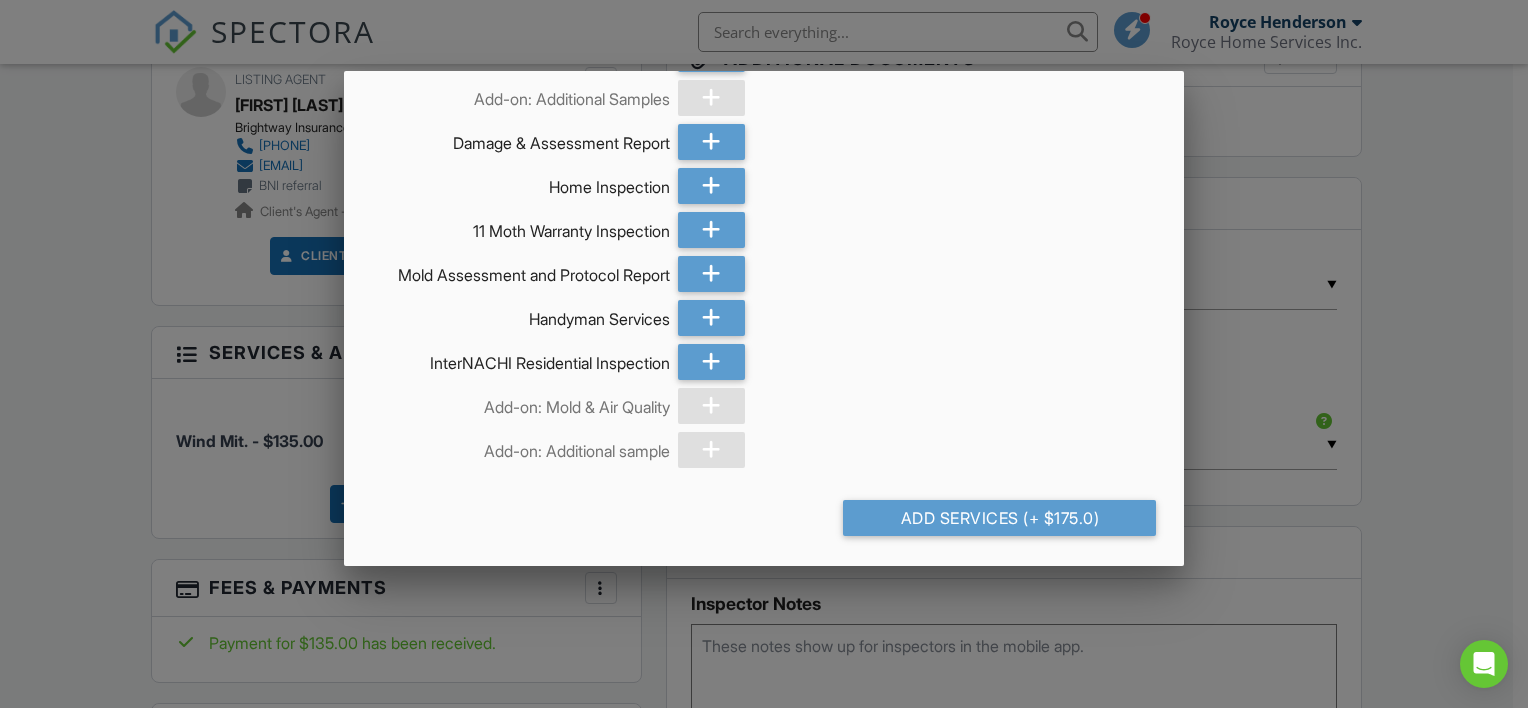 click on "Add Services
(+ $175.0)" at bounding box center [999, 518] 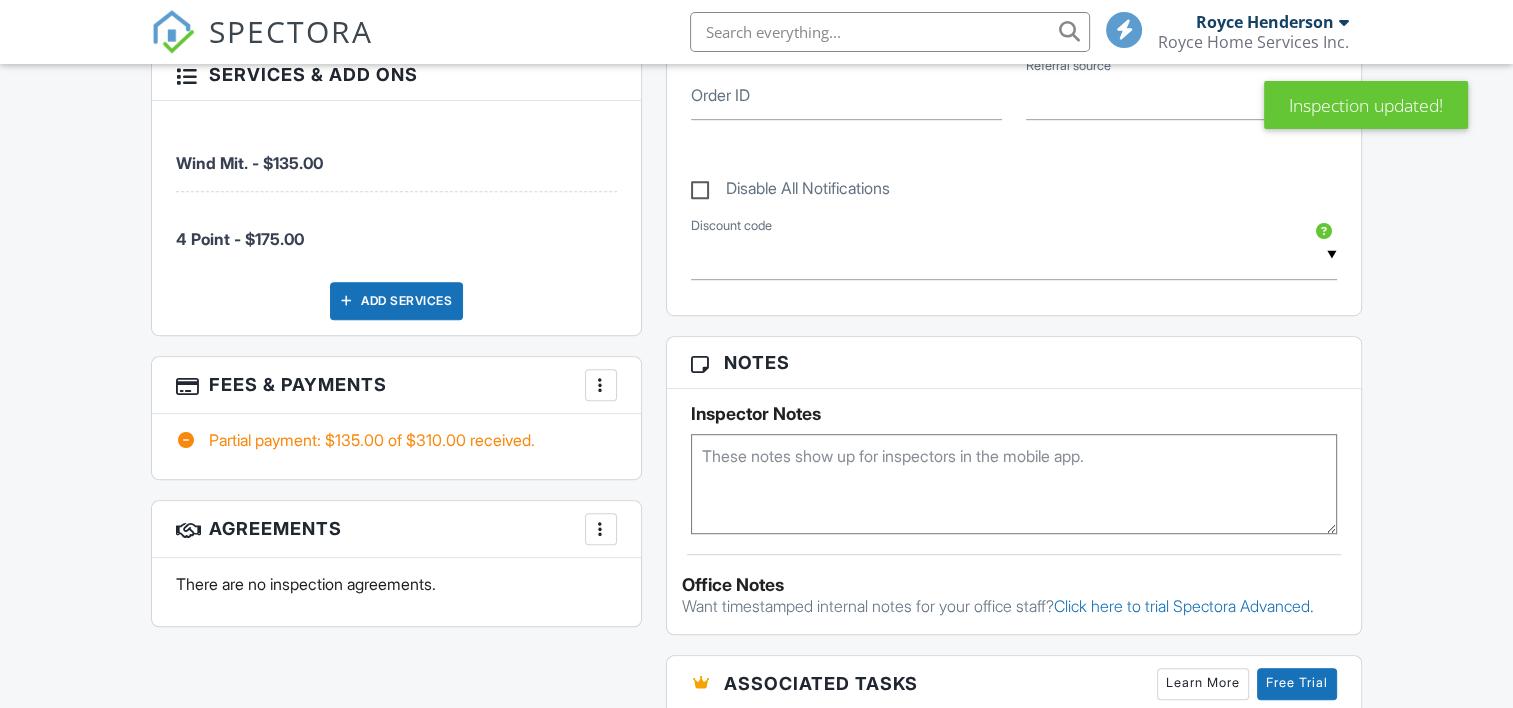 scroll, scrollTop: 1166, scrollLeft: 0, axis: vertical 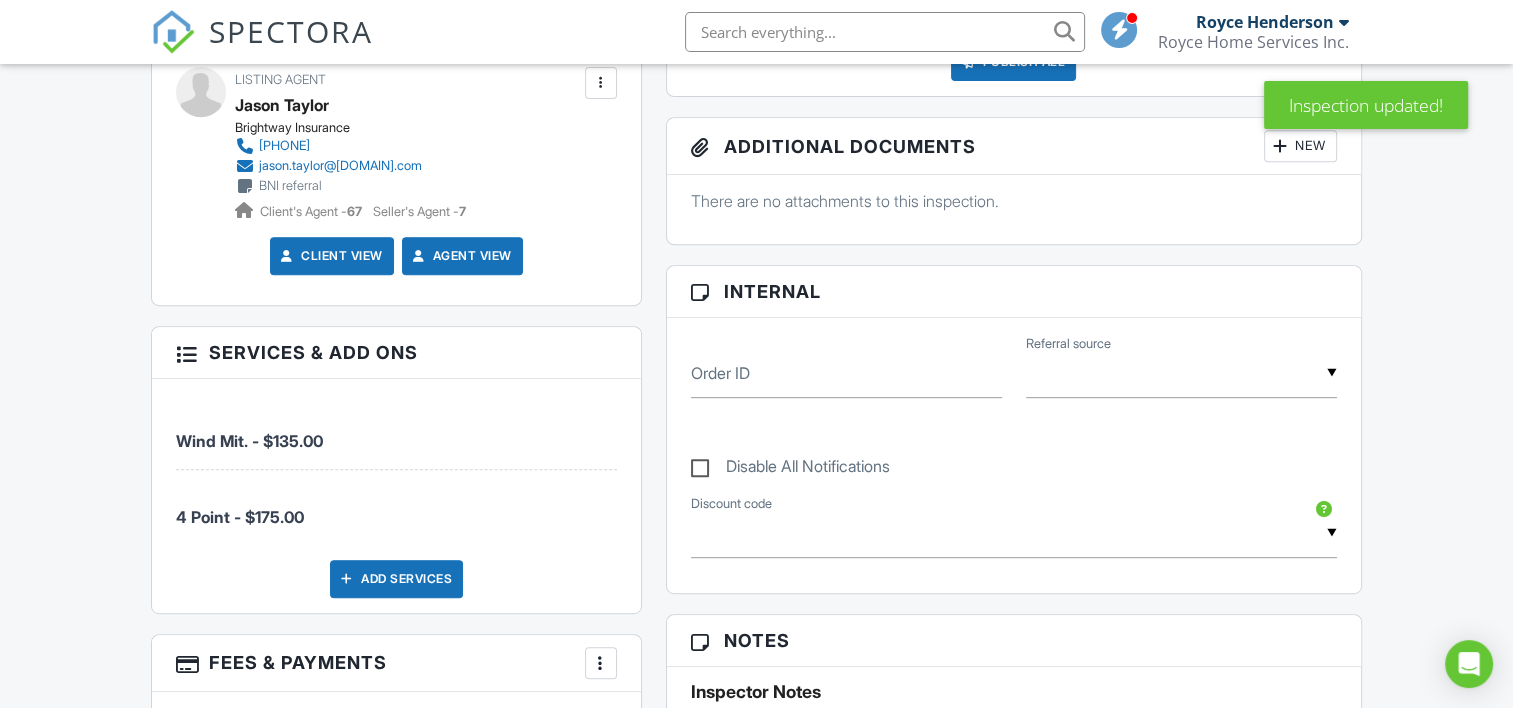click on "Add Services" at bounding box center (396, 579) 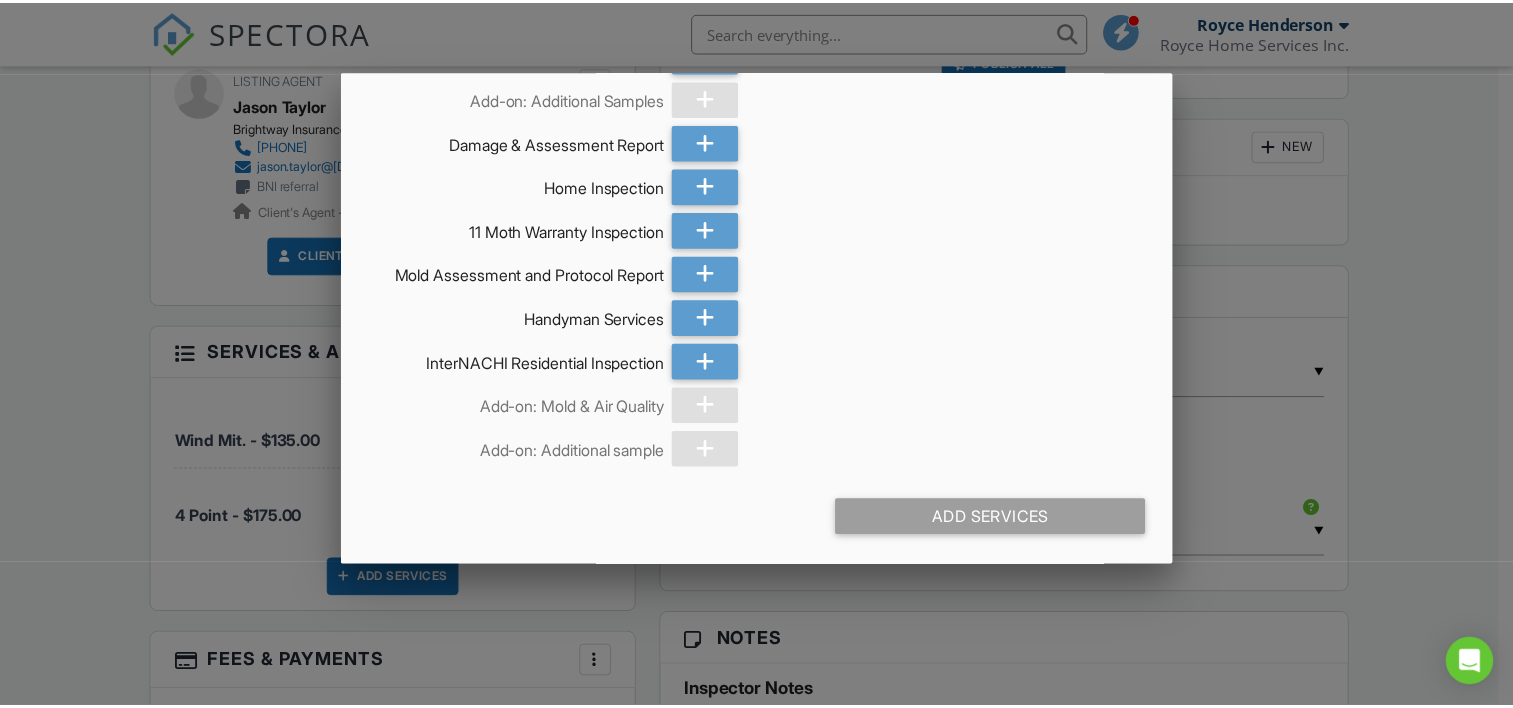 scroll, scrollTop: 0, scrollLeft: 0, axis: both 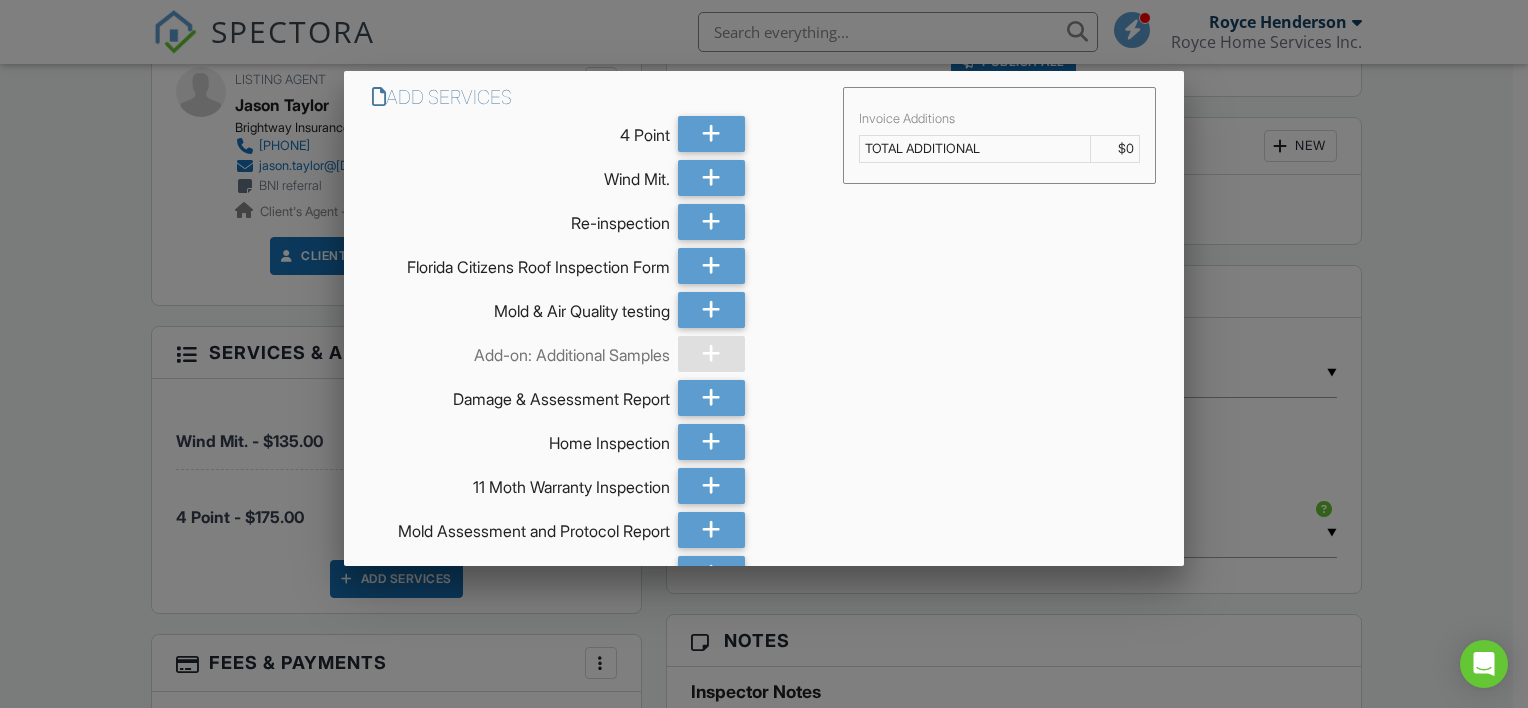 click at bounding box center [764, 342] 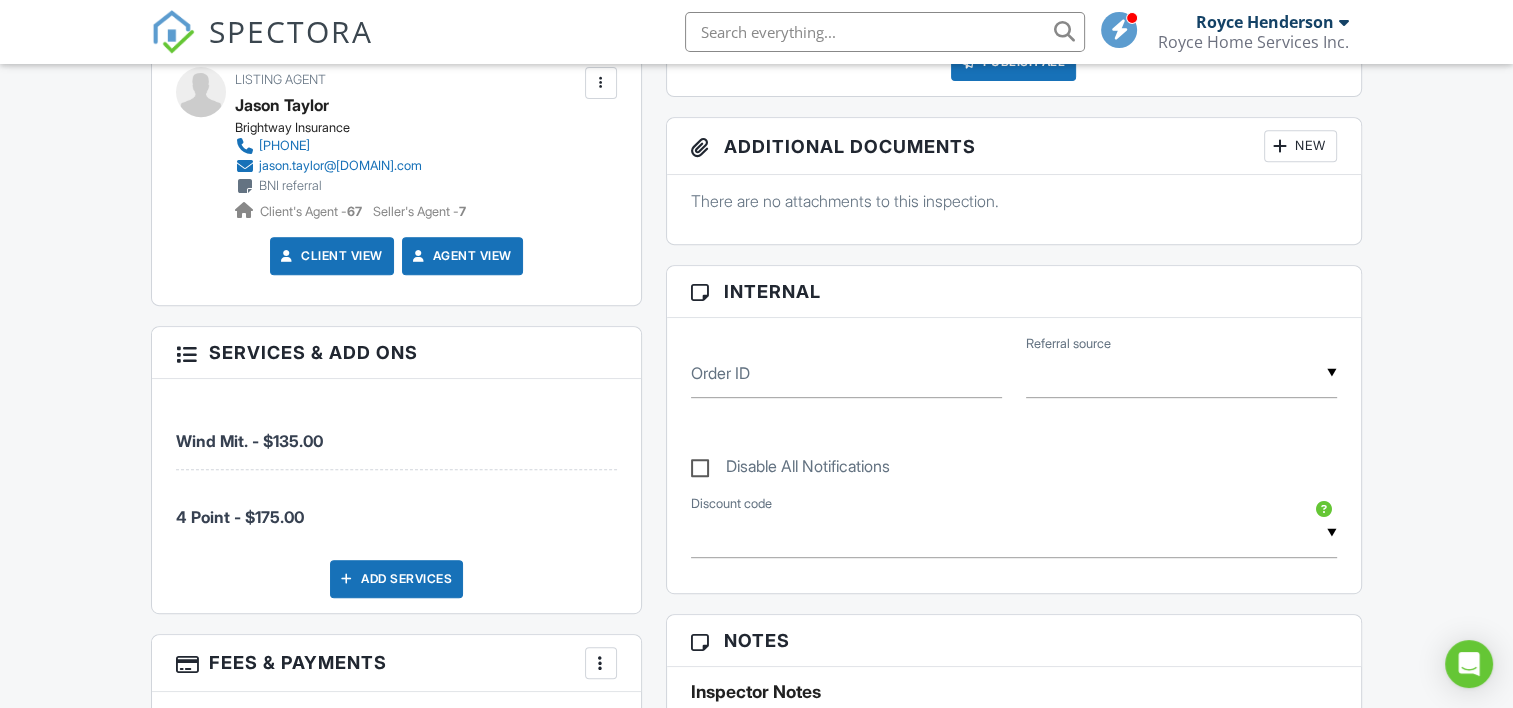 click on "Wind Mit. - $135.00" at bounding box center [396, 430] 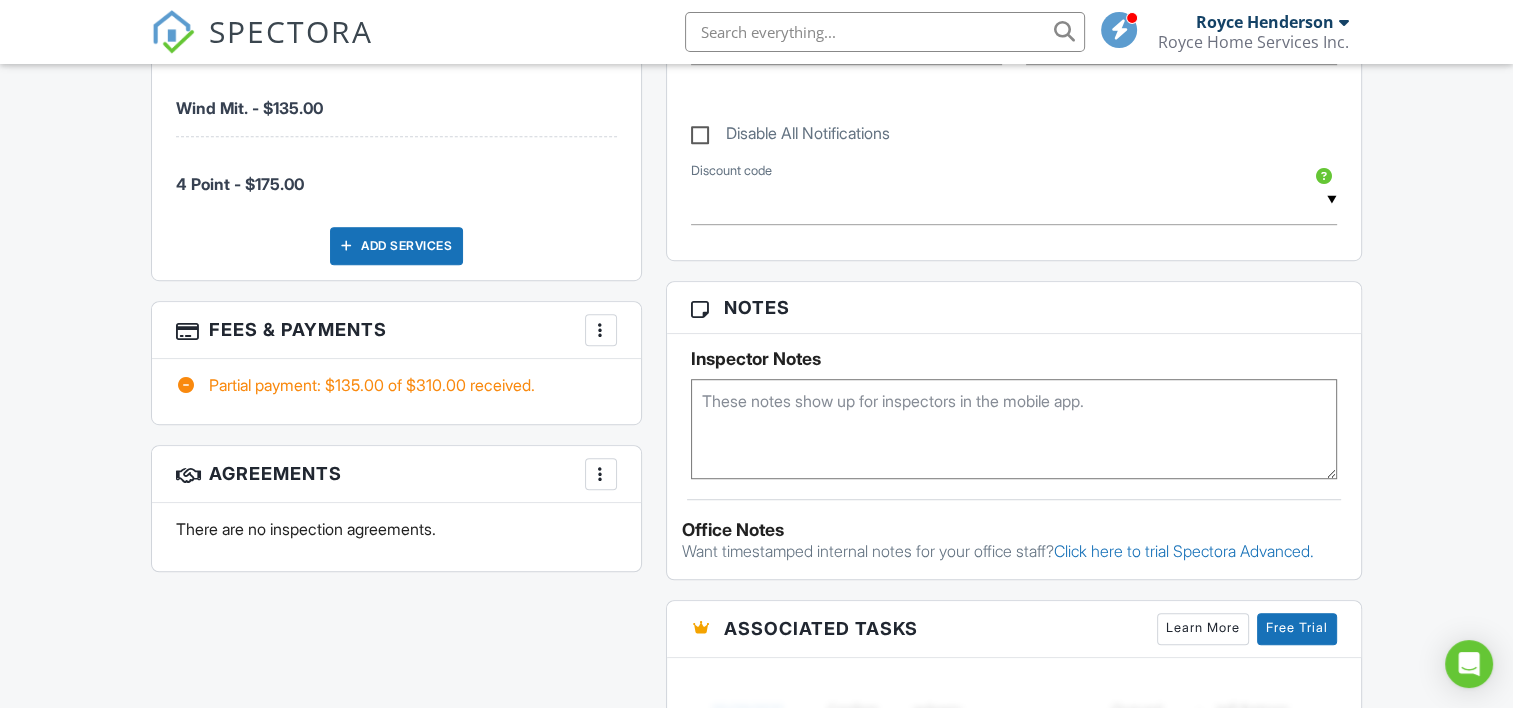 scroll, scrollTop: 833, scrollLeft: 0, axis: vertical 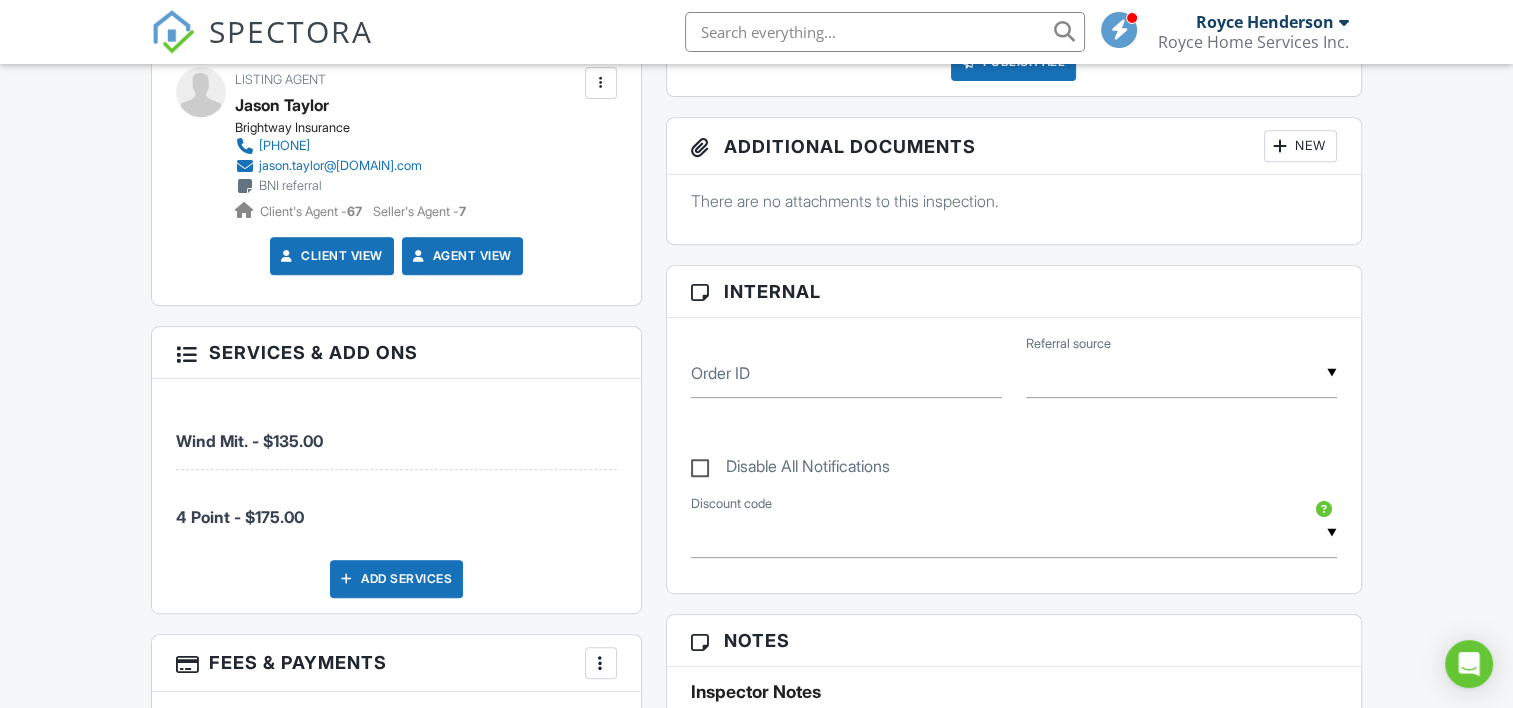 click on "Services & Add ons" at bounding box center (396, 353) 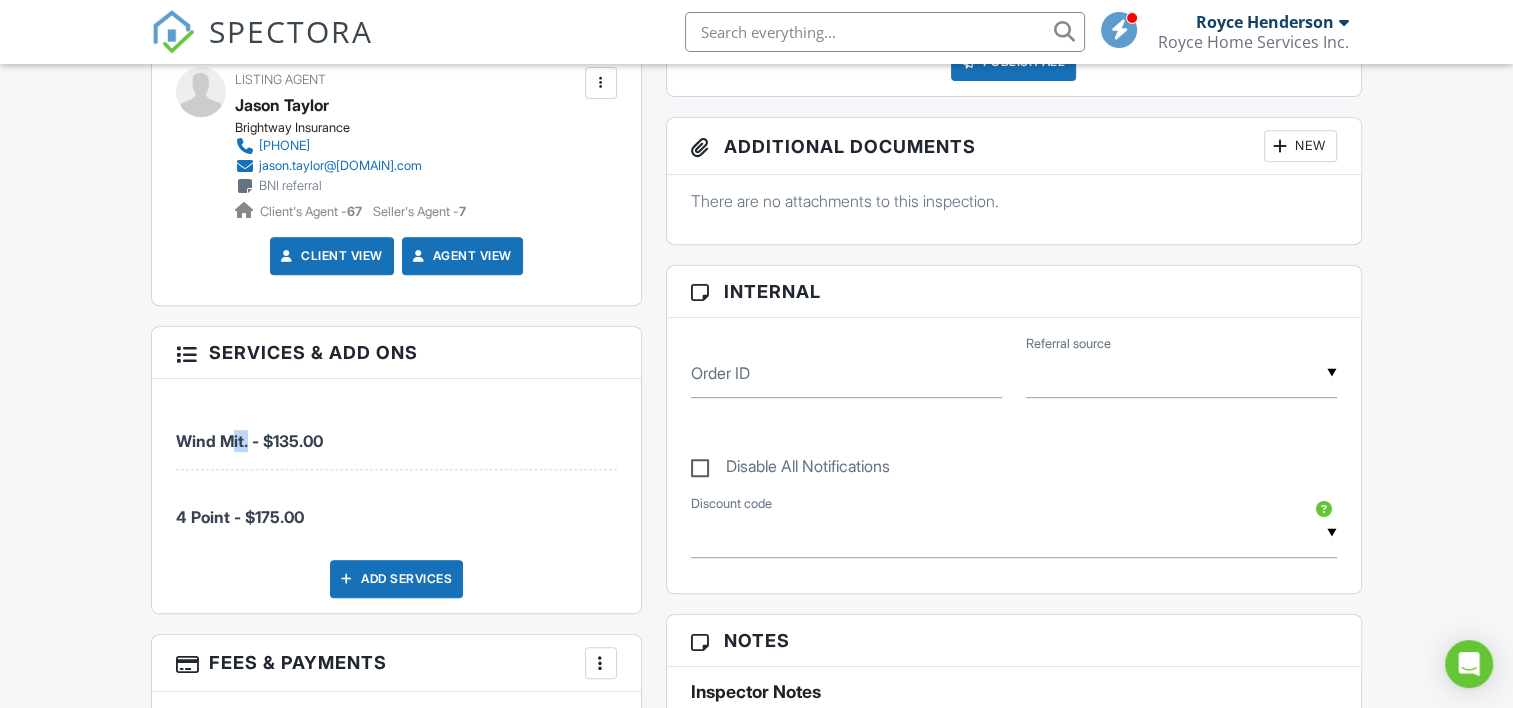 click on "Wind Mit. - $135.00" at bounding box center (249, 441) 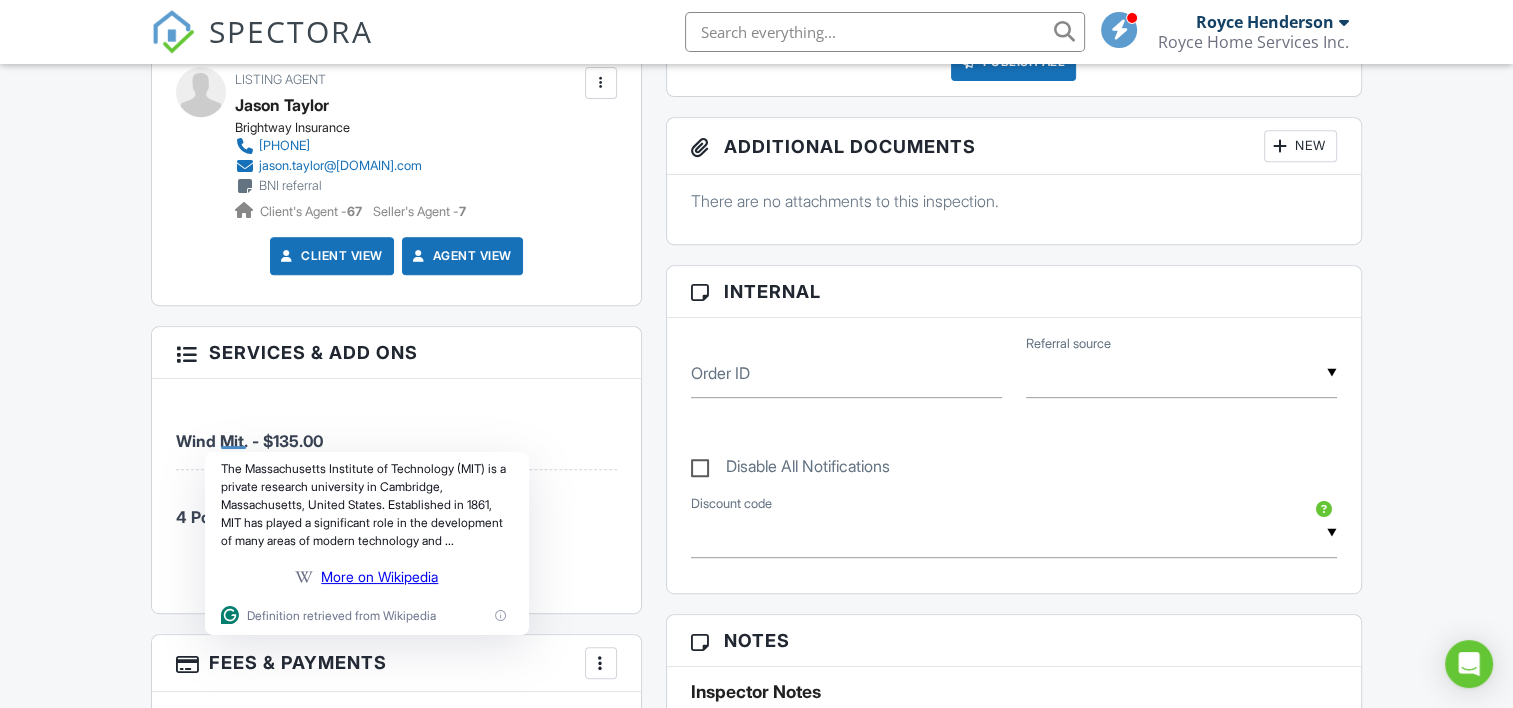 click on "The Massachusetts Institute of Technology (MIT) is a private research university in Cambridge, Massachusetts, United States. Established in 1861, MIT has played a significant role in the development of many areas of modern technology and ..." 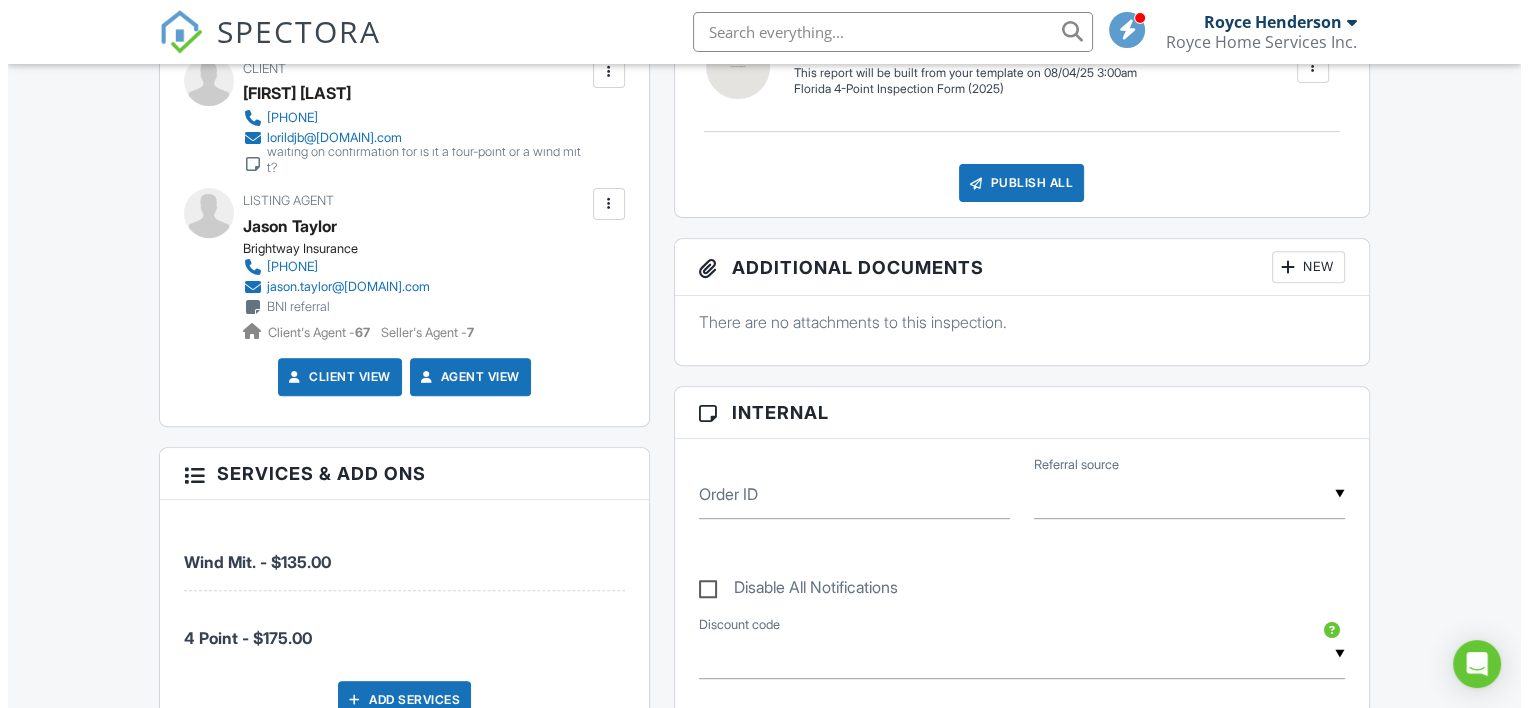 scroll, scrollTop: 500, scrollLeft: 0, axis: vertical 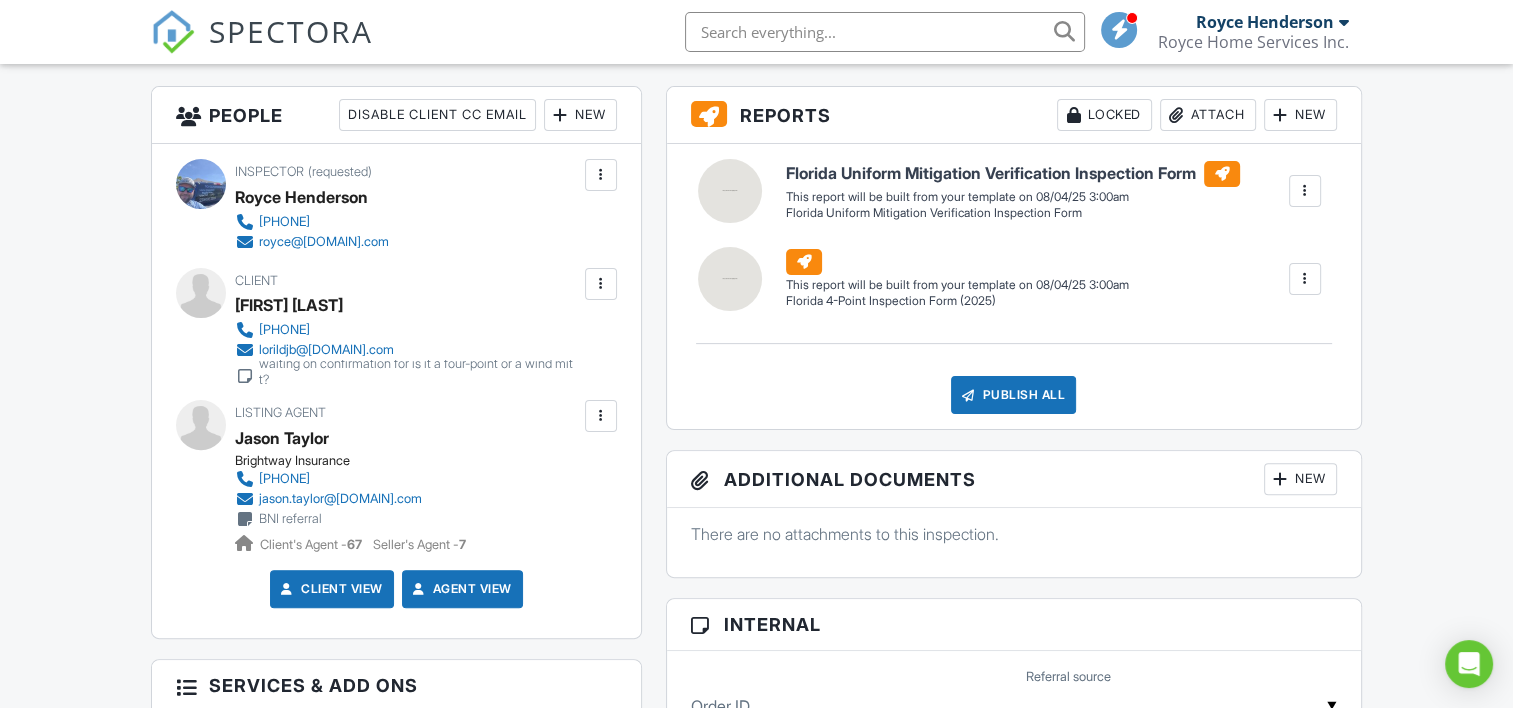 click at bounding box center [1305, 191] 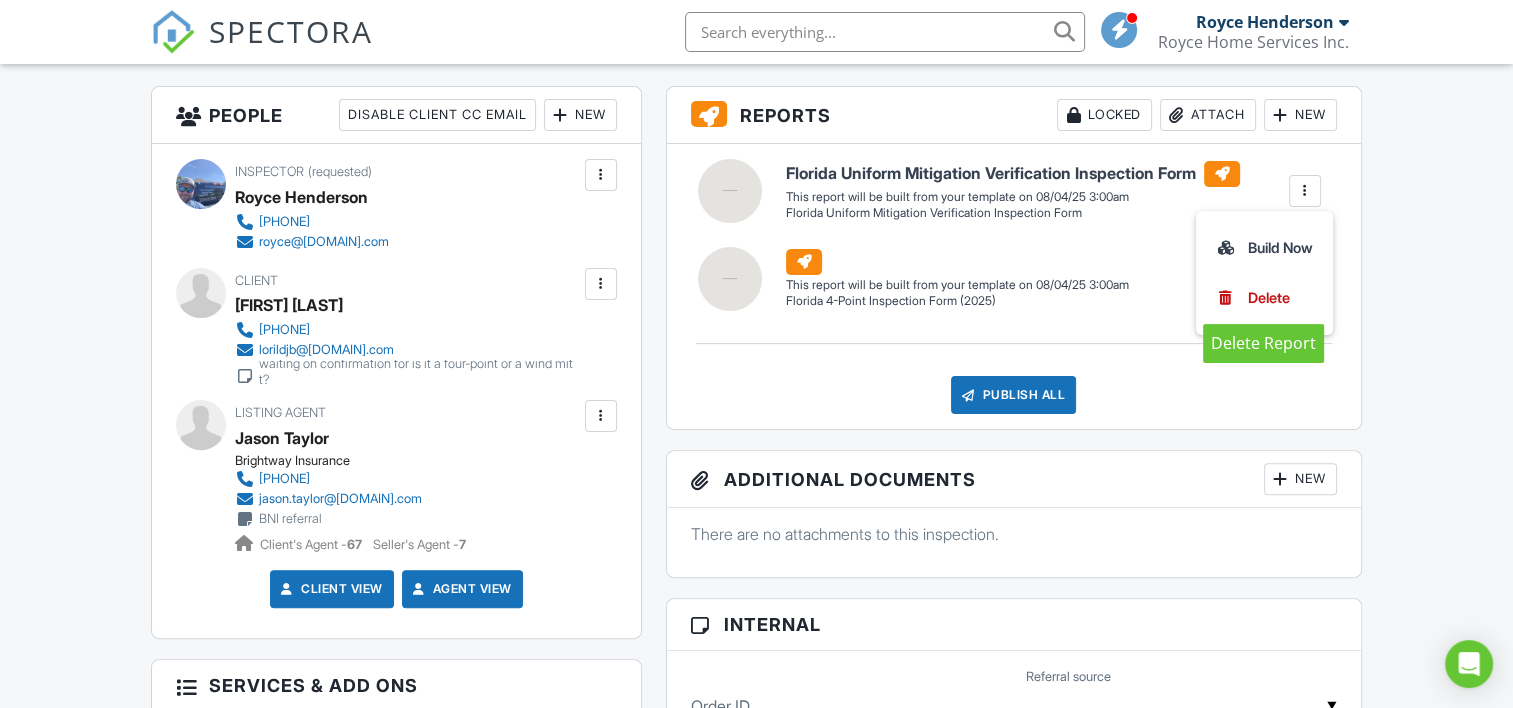 click on "Delete" at bounding box center (1269, 298) 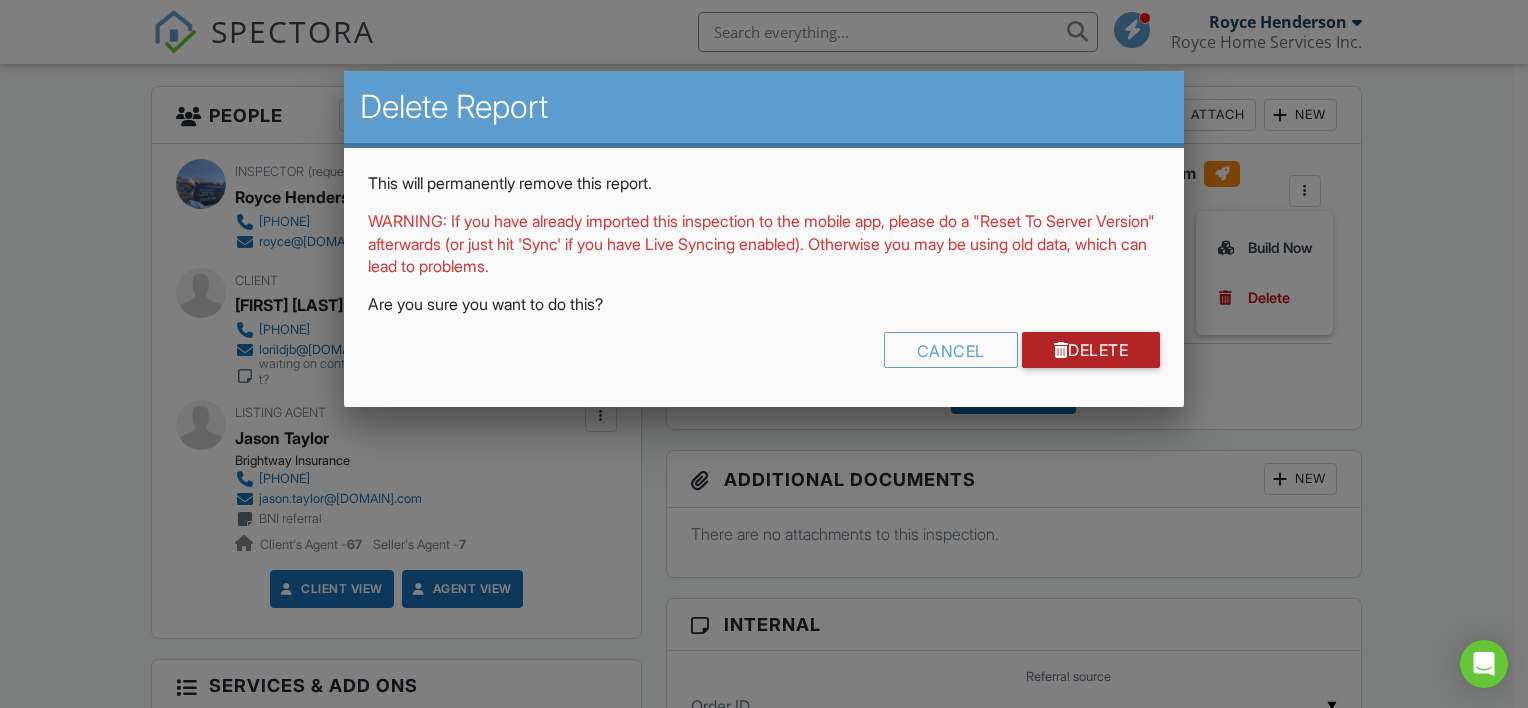 click on "Delete" at bounding box center (1091, 350) 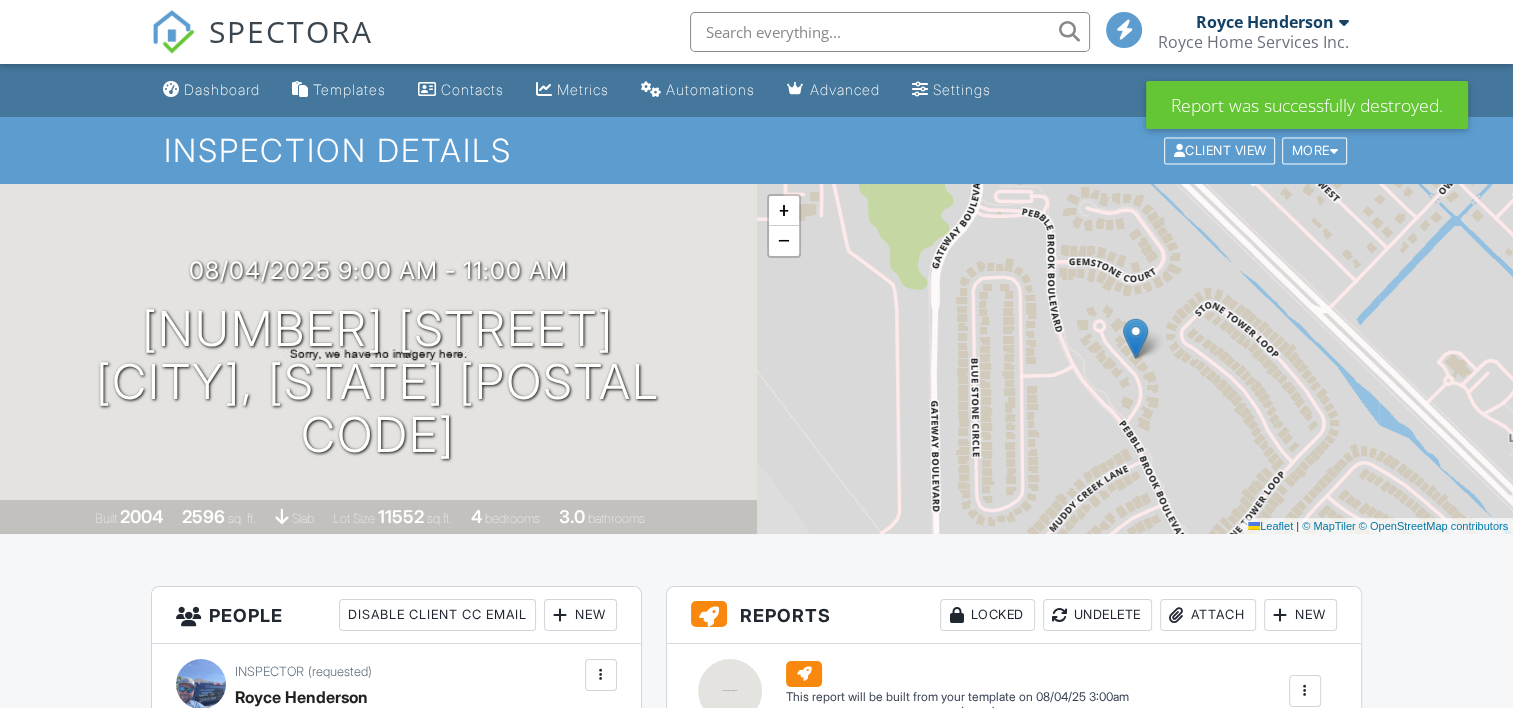 scroll, scrollTop: 320, scrollLeft: 0, axis: vertical 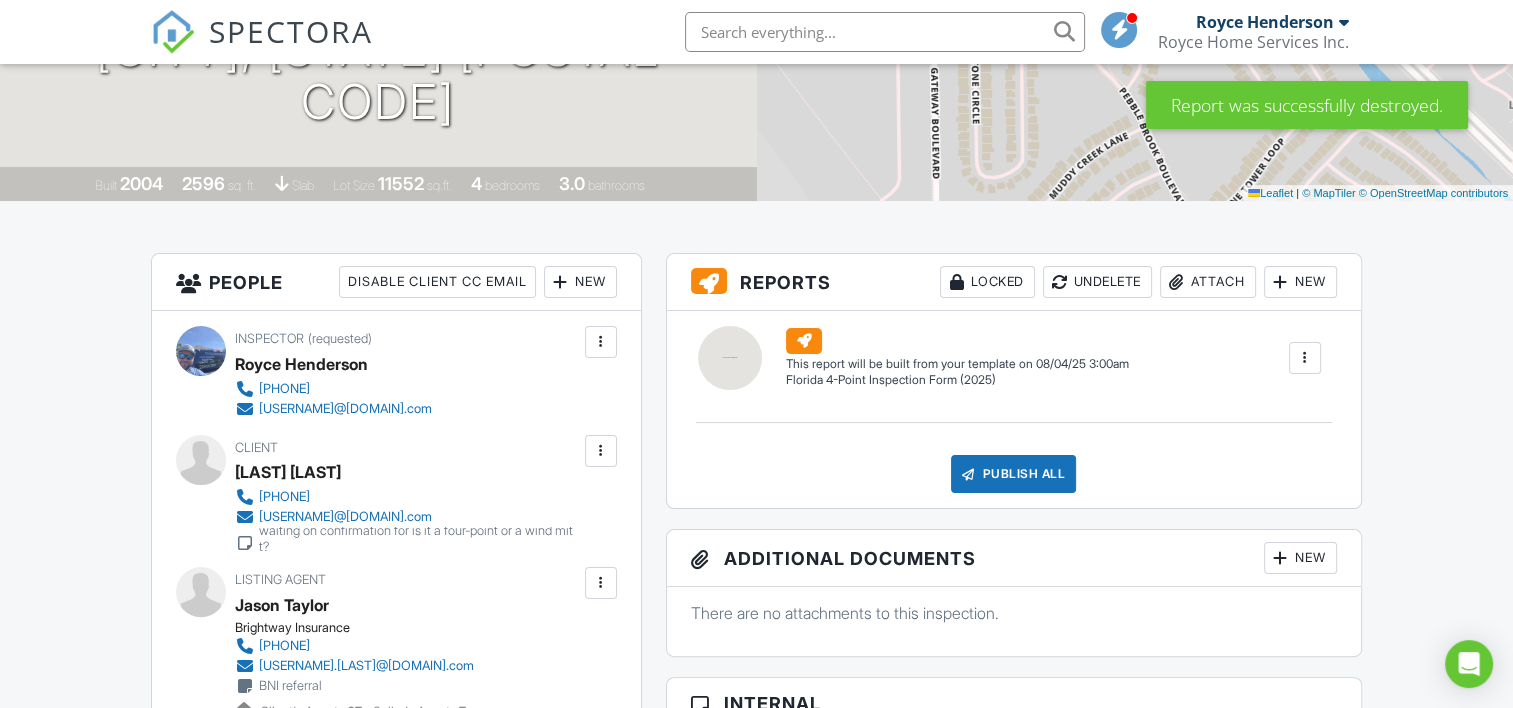 click at bounding box center [1305, 358] 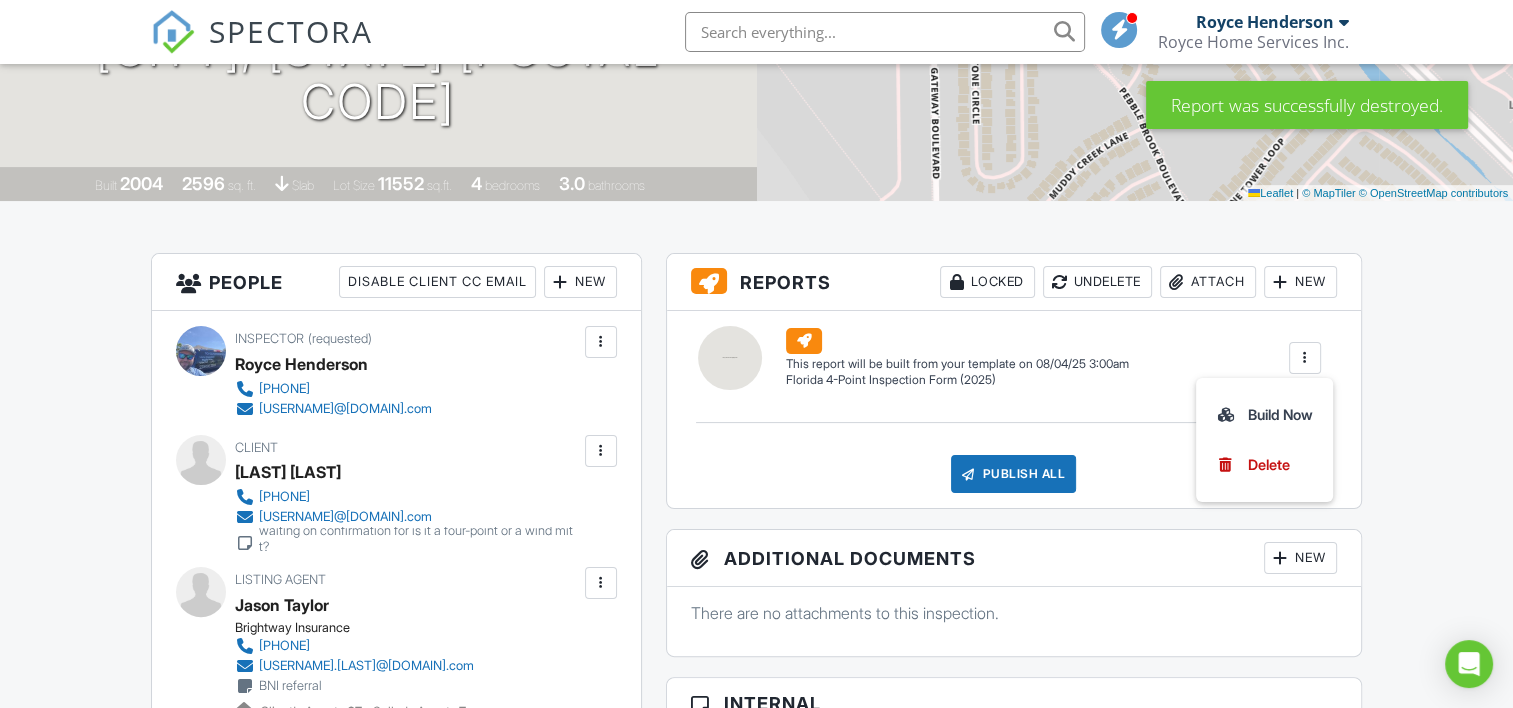 click on "(Untitled report)
Florida 4-Point Inspection Form (2025)
Edit
View
Florida 4-Point Inspection Form (2025)
This report will be built from your template on 08/04/25  3:00am
Quick Publish
Copy
Build Now
Delete
Publish All
Checking report completion" at bounding box center [1014, 409] 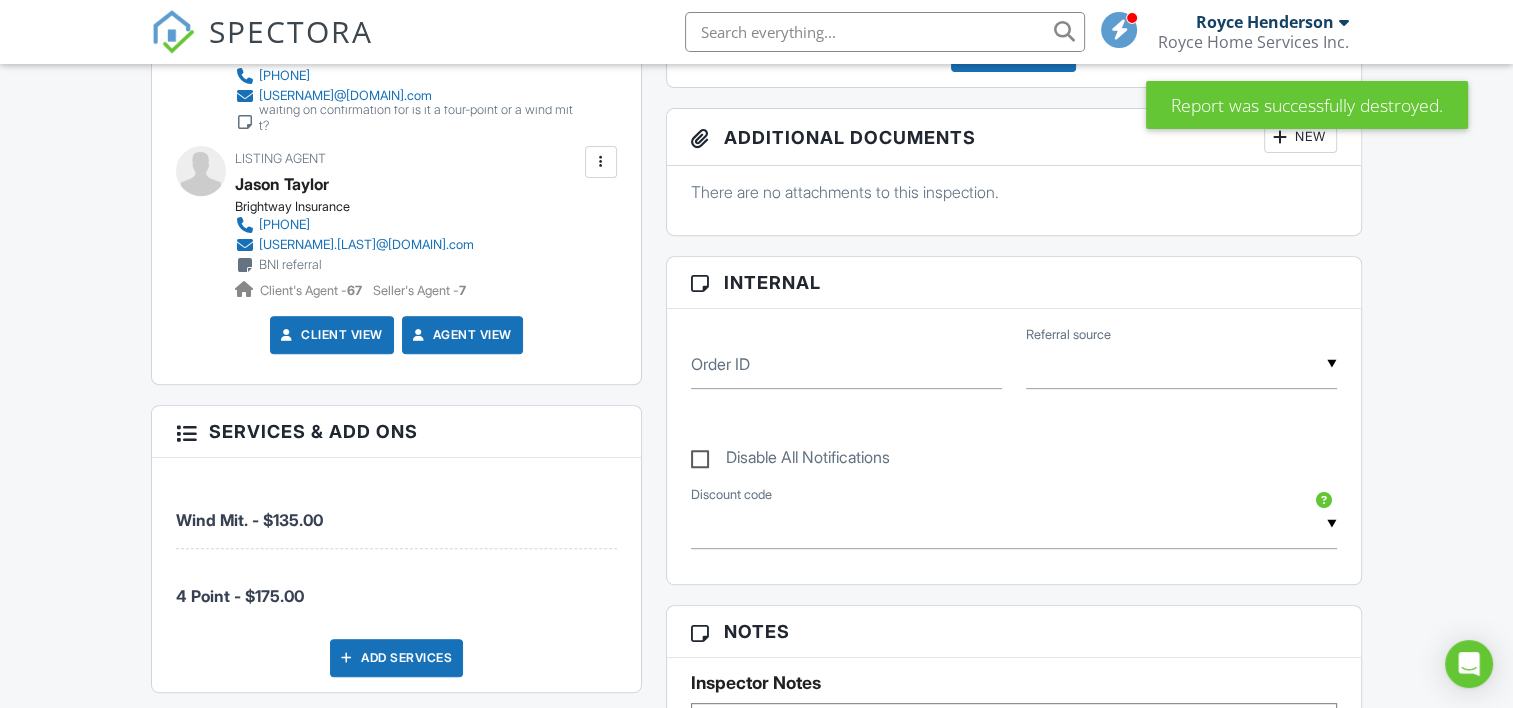 scroll, scrollTop: 833, scrollLeft: 0, axis: vertical 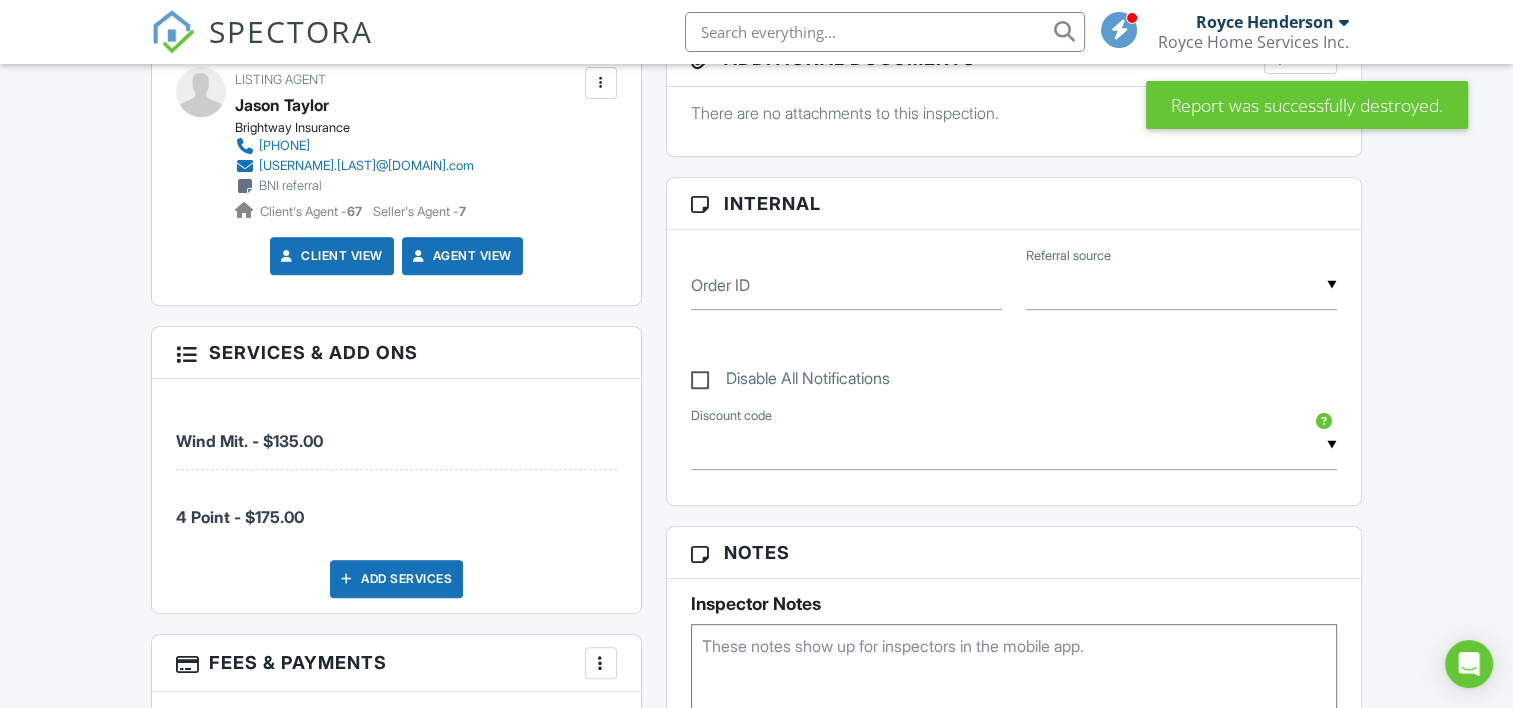 click on "Wind Mit. - $135.00" at bounding box center (249, 441) 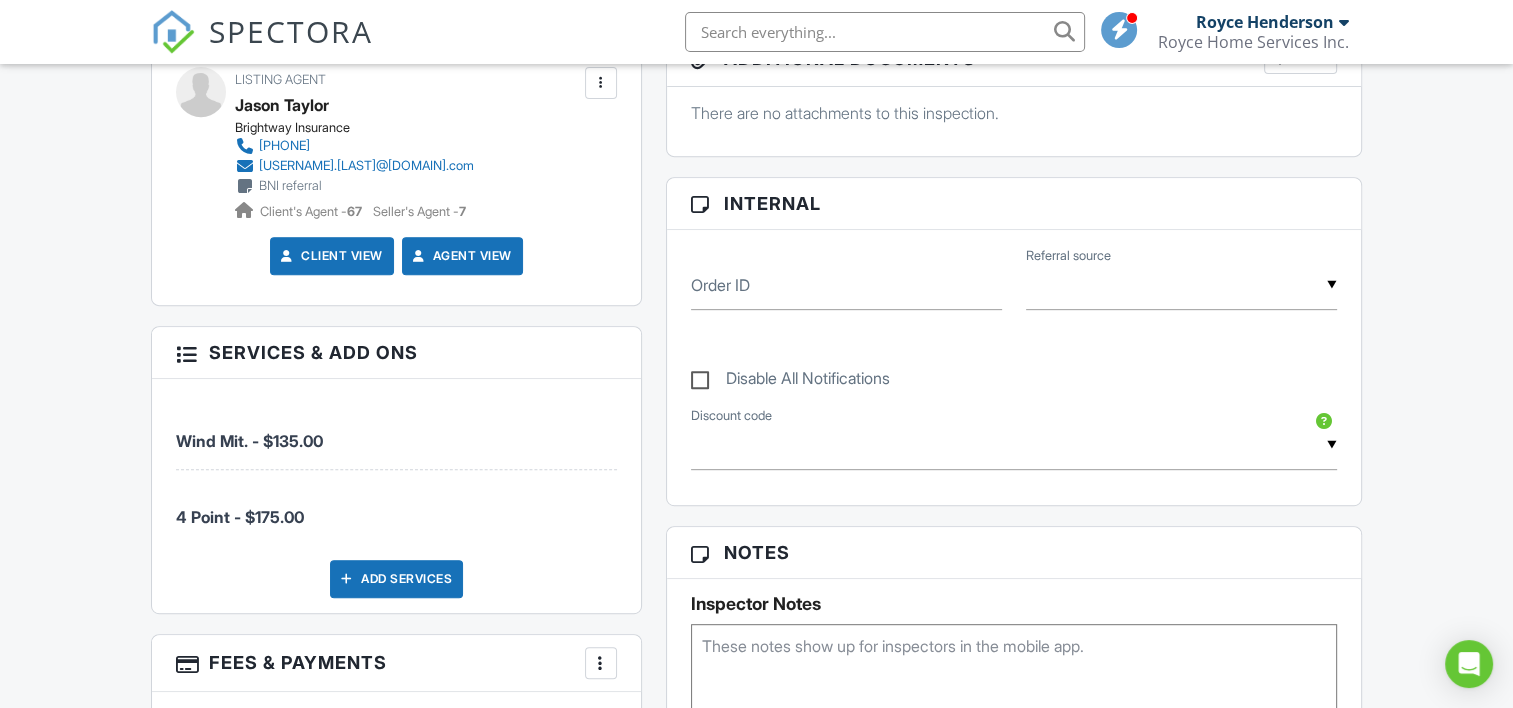 click at bounding box center (186, 352) 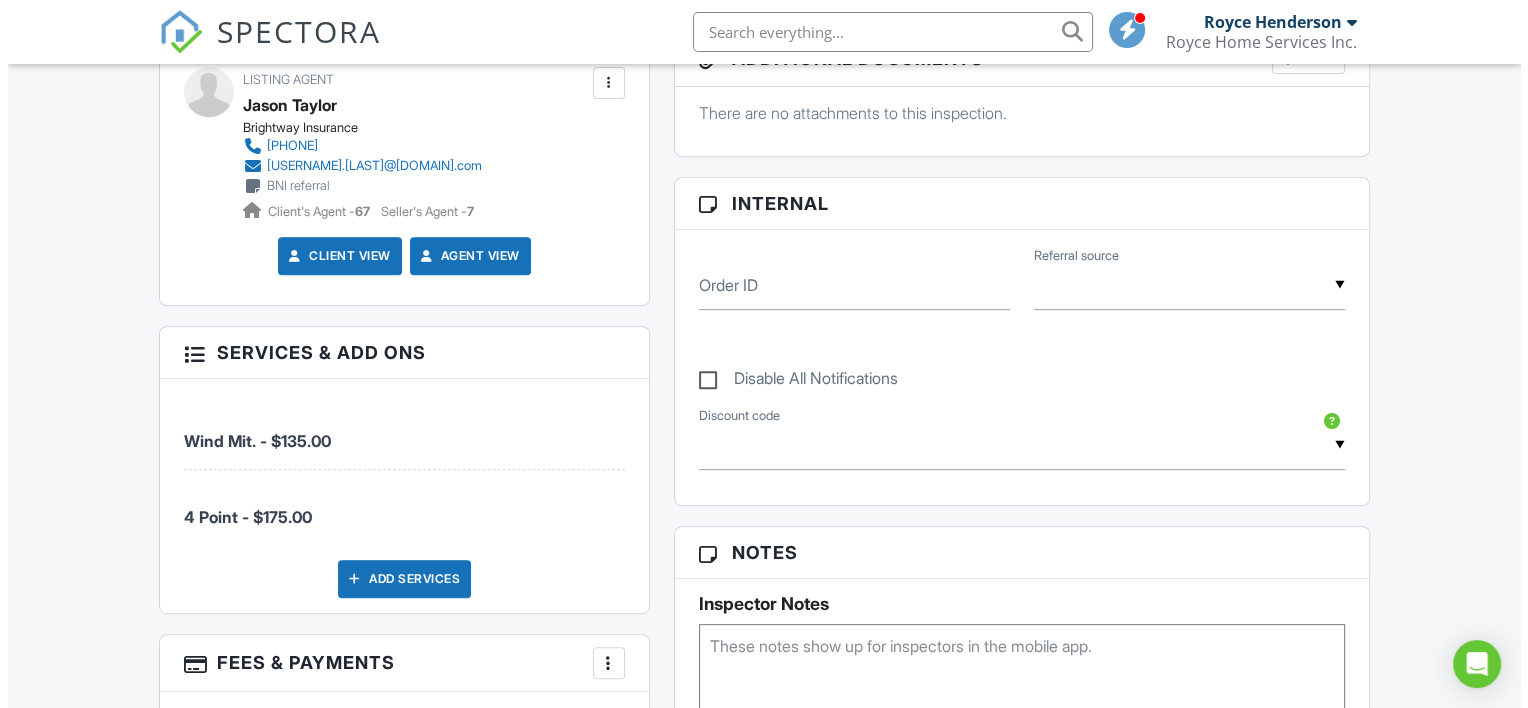 scroll, scrollTop: 1166, scrollLeft: 0, axis: vertical 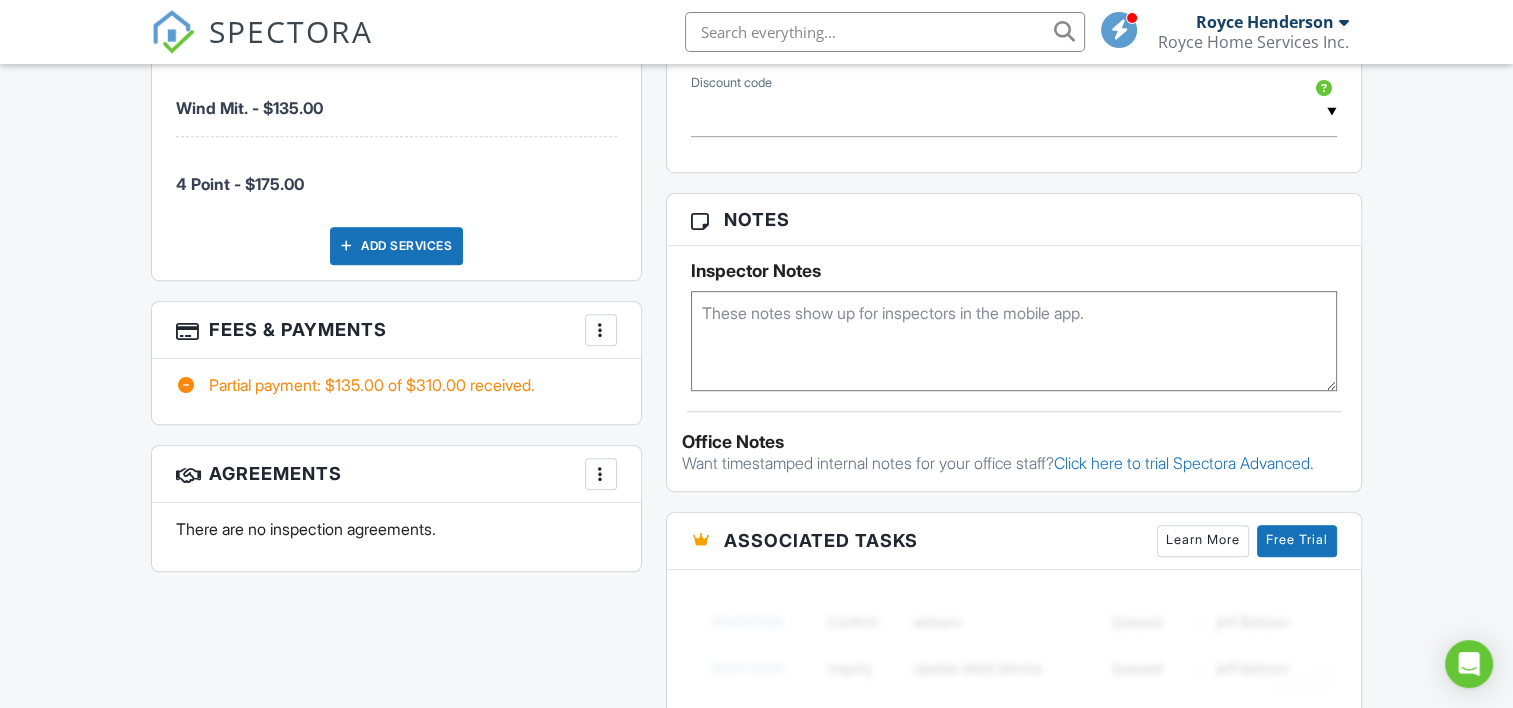 click at bounding box center [601, 330] 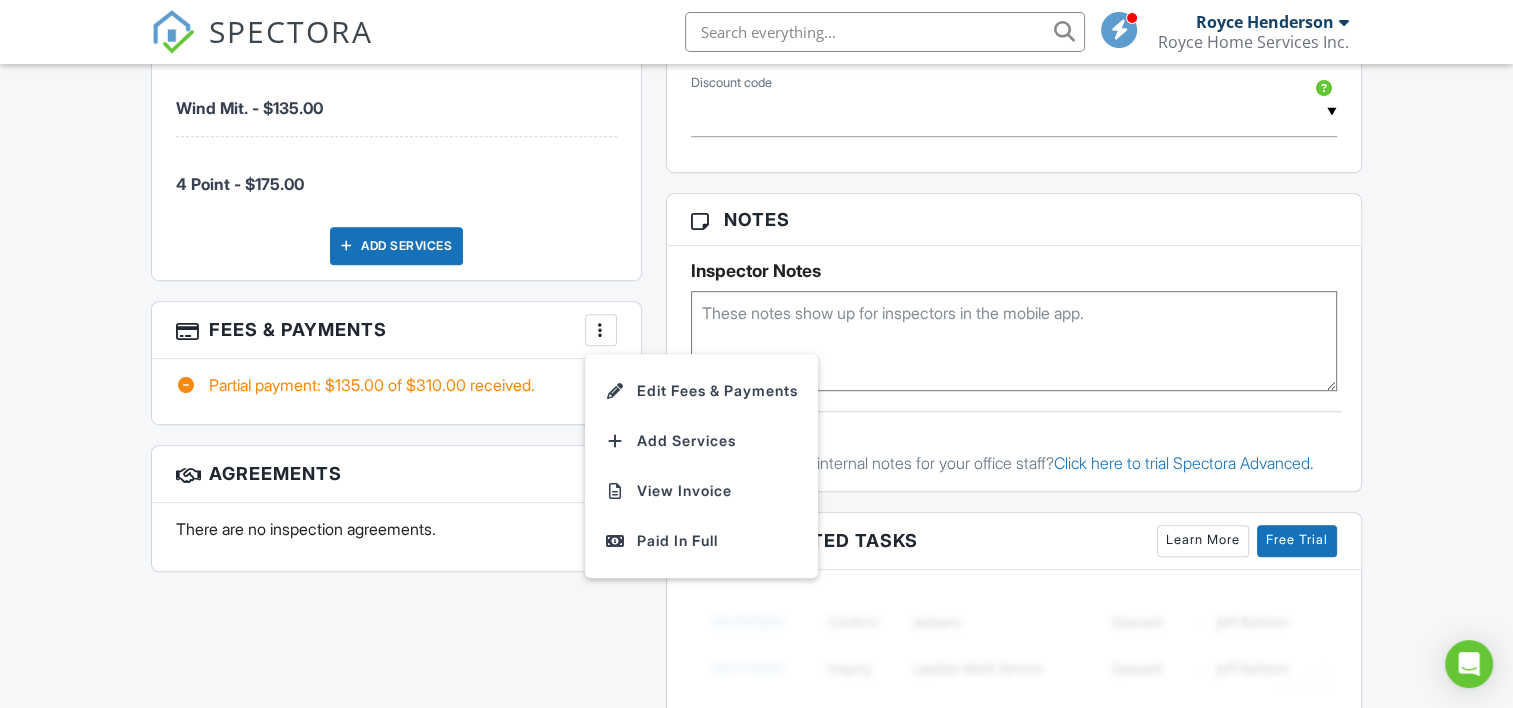 click on "Edit Fees & Payments" at bounding box center [701, 391] 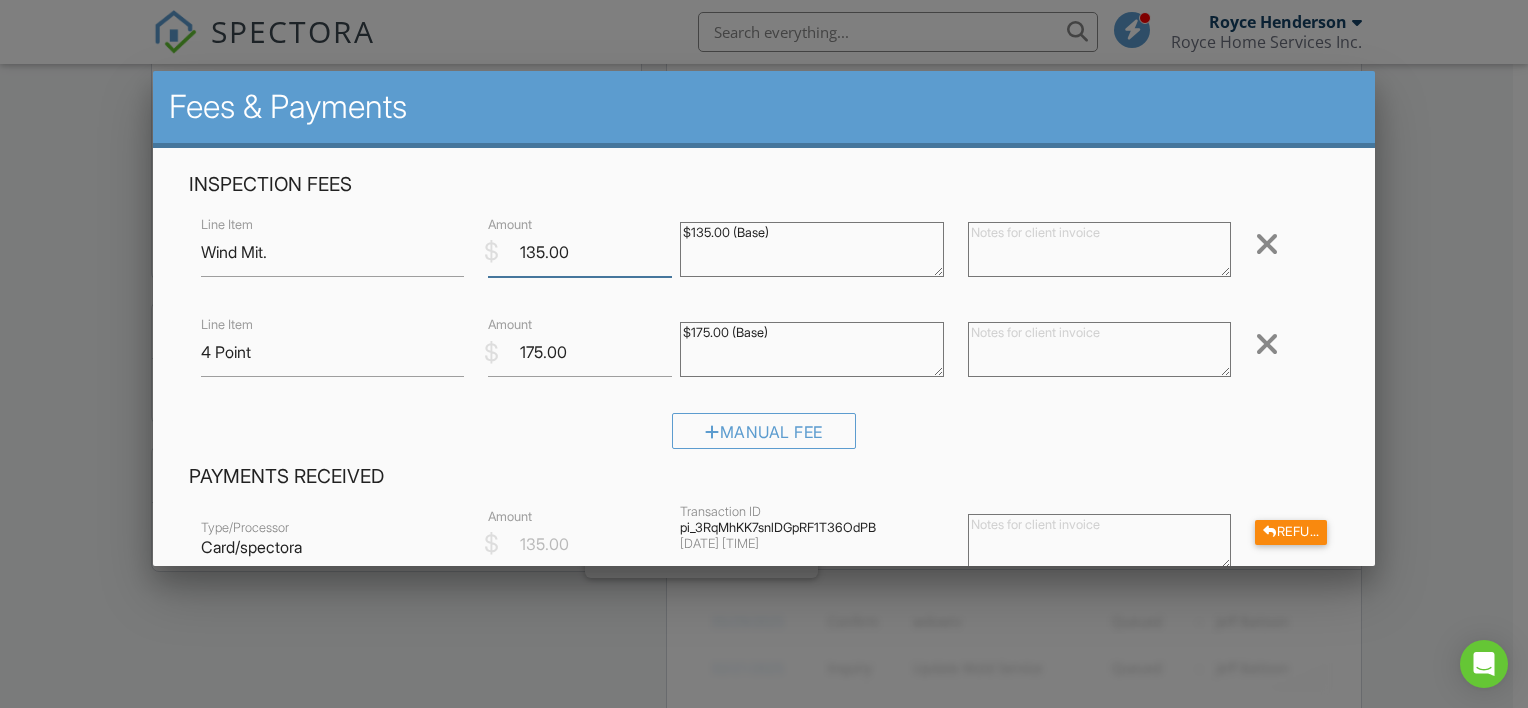 drag, startPoint x: 568, startPoint y: 257, endPoint x: 516, endPoint y: 258, distance: 52.009613 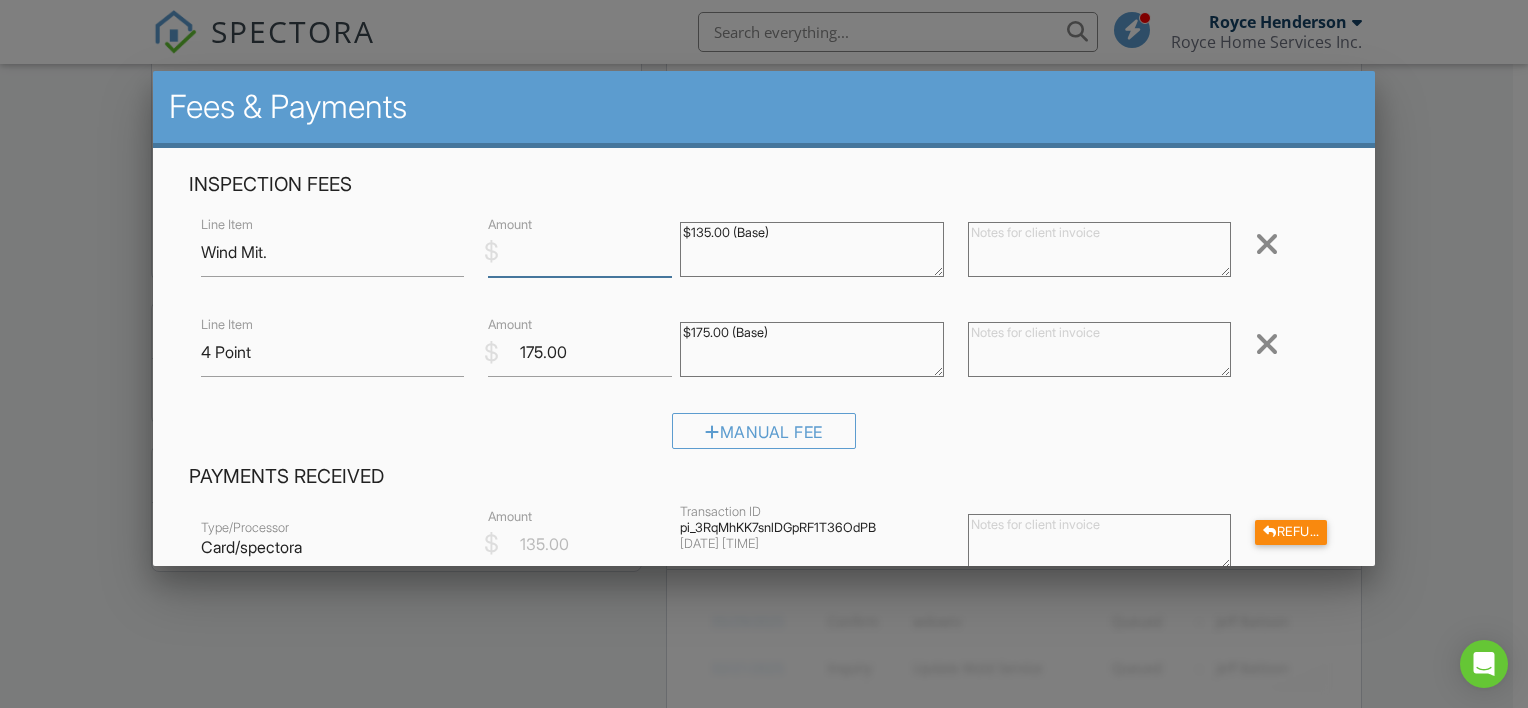 type 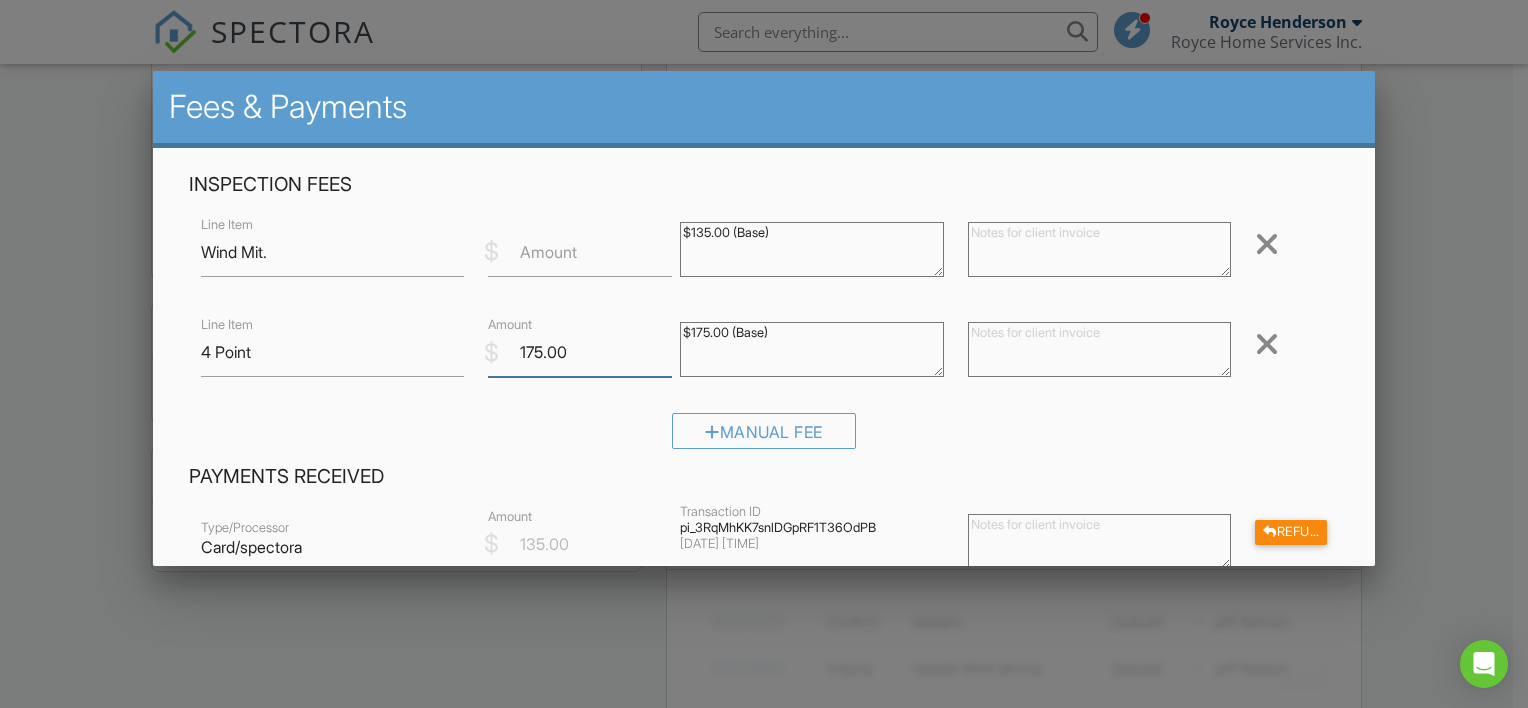 drag, startPoint x: 572, startPoint y: 355, endPoint x: 503, endPoint y: 367, distance: 70.035706 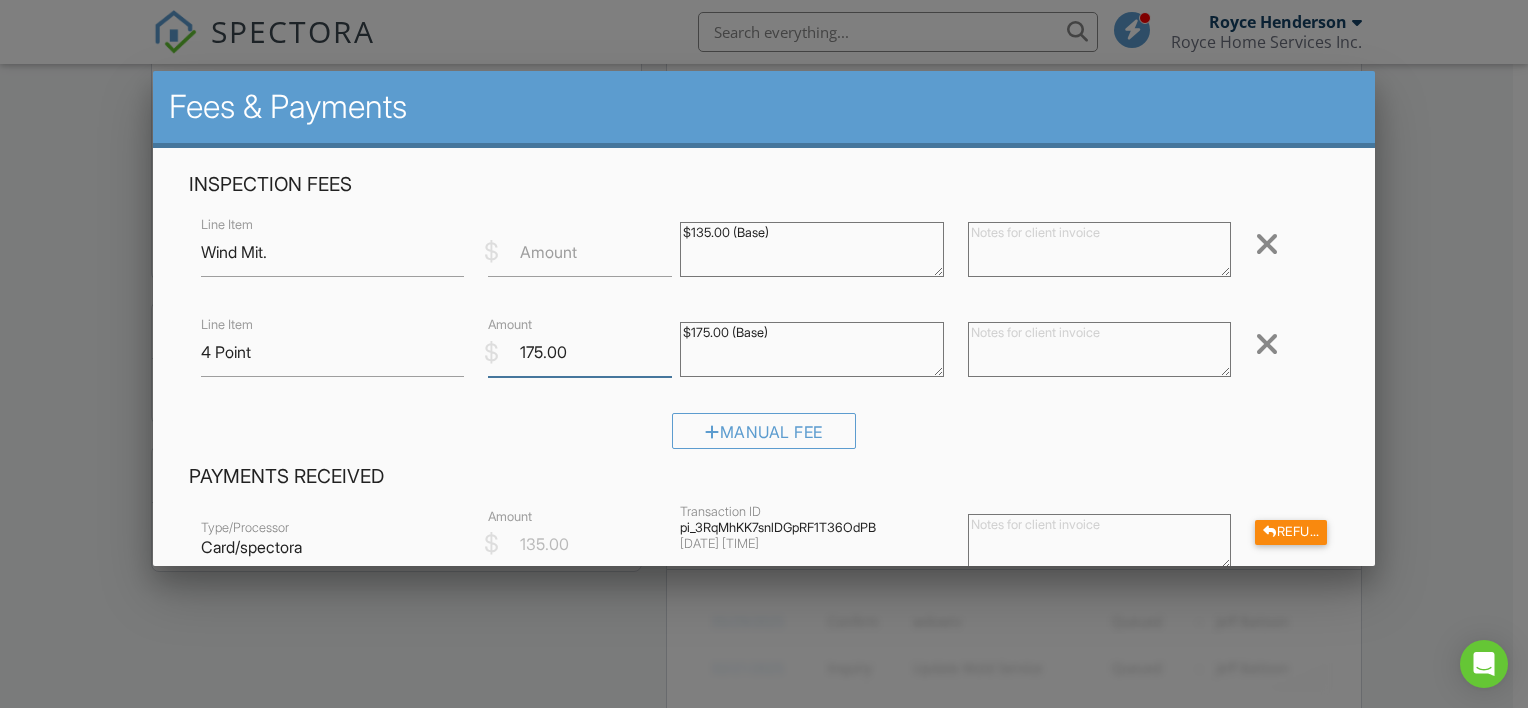 click on "175.00" at bounding box center (580, 352) 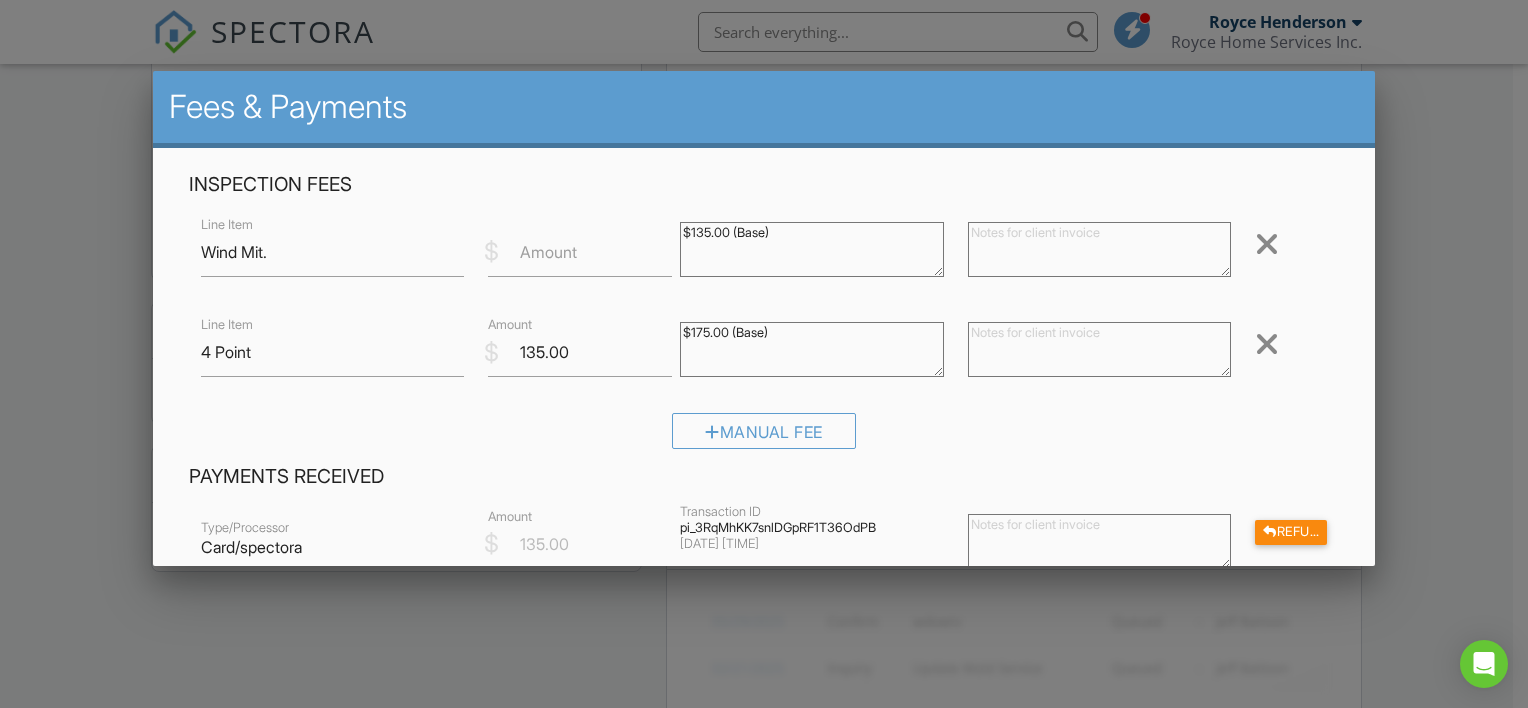 click at bounding box center [1267, 244] 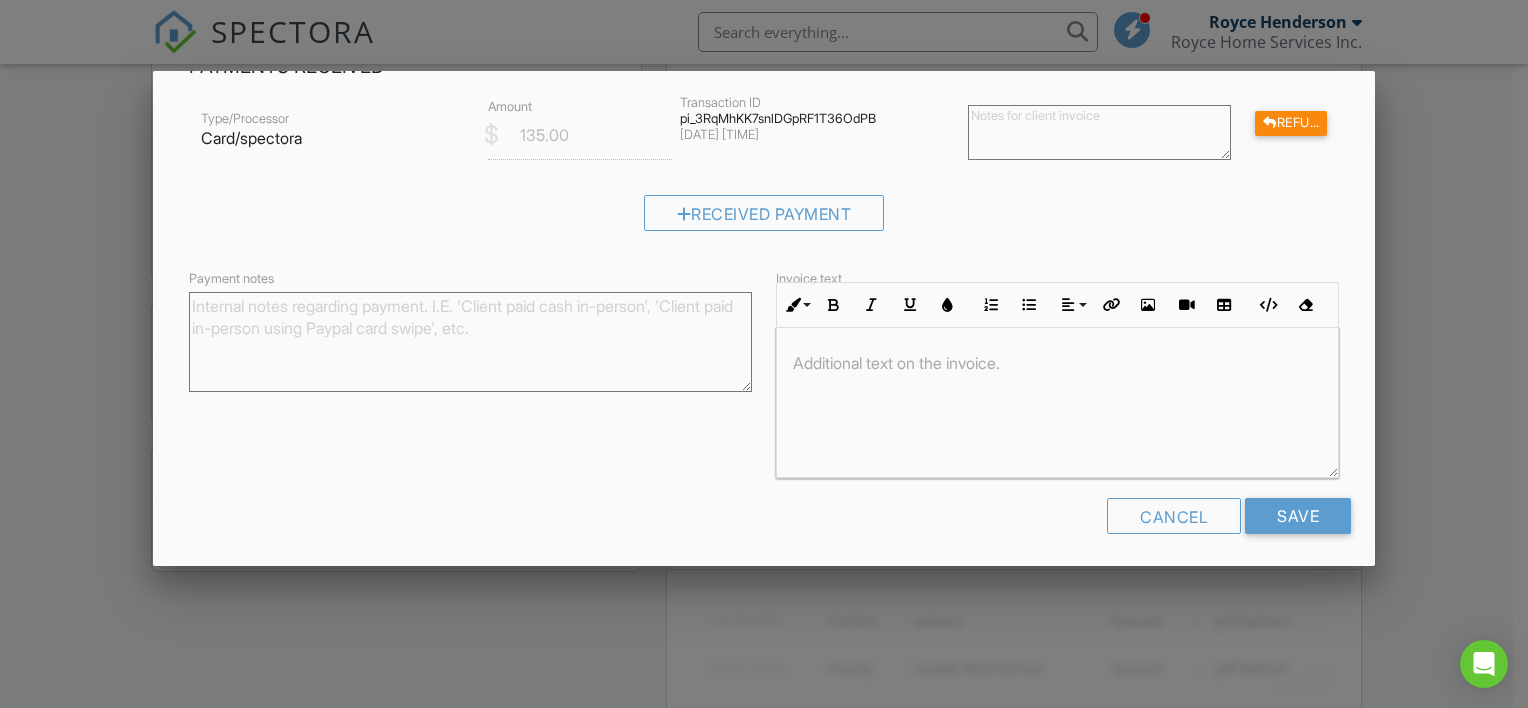 scroll, scrollTop: 315, scrollLeft: 0, axis: vertical 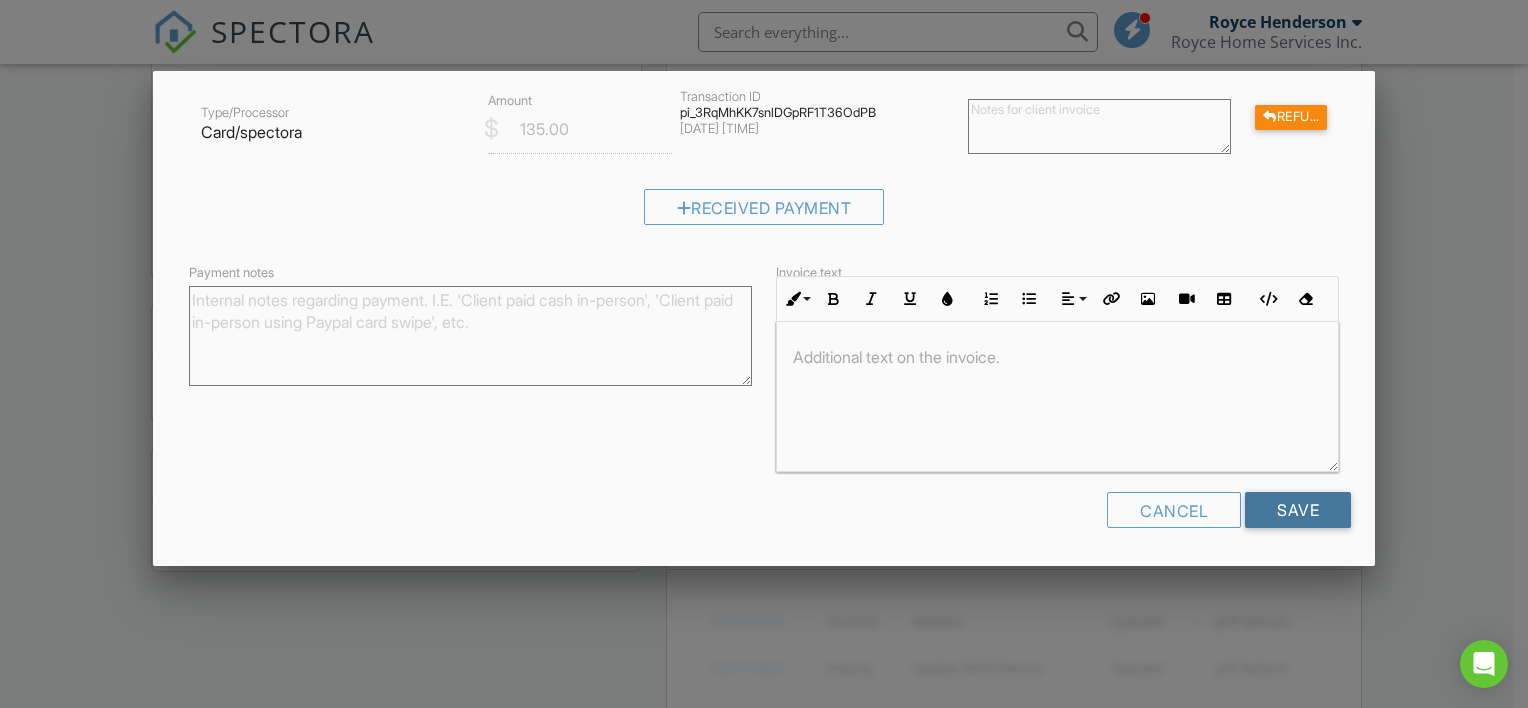 click on "Save" at bounding box center [1298, 510] 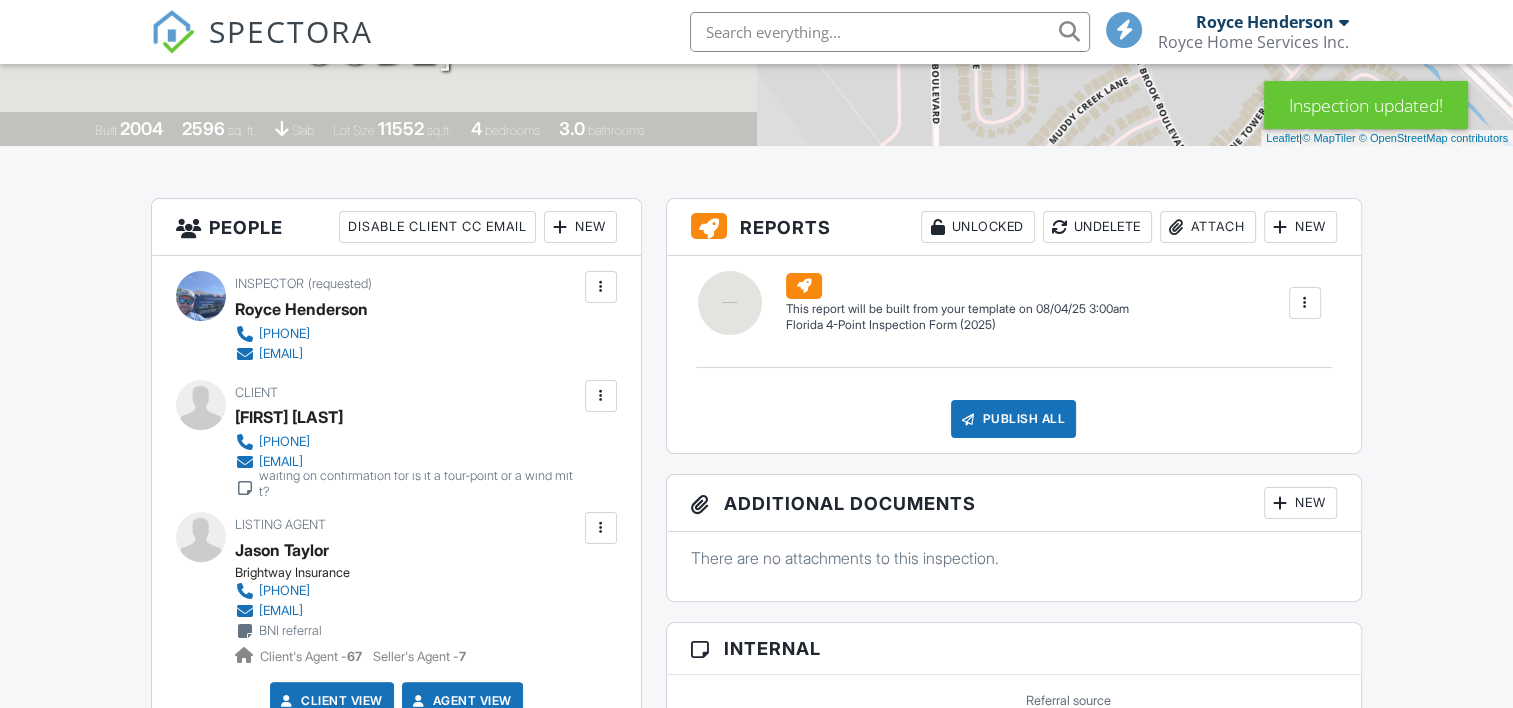 scroll, scrollTop: 500, scrollLeft: 0, axis: vertical 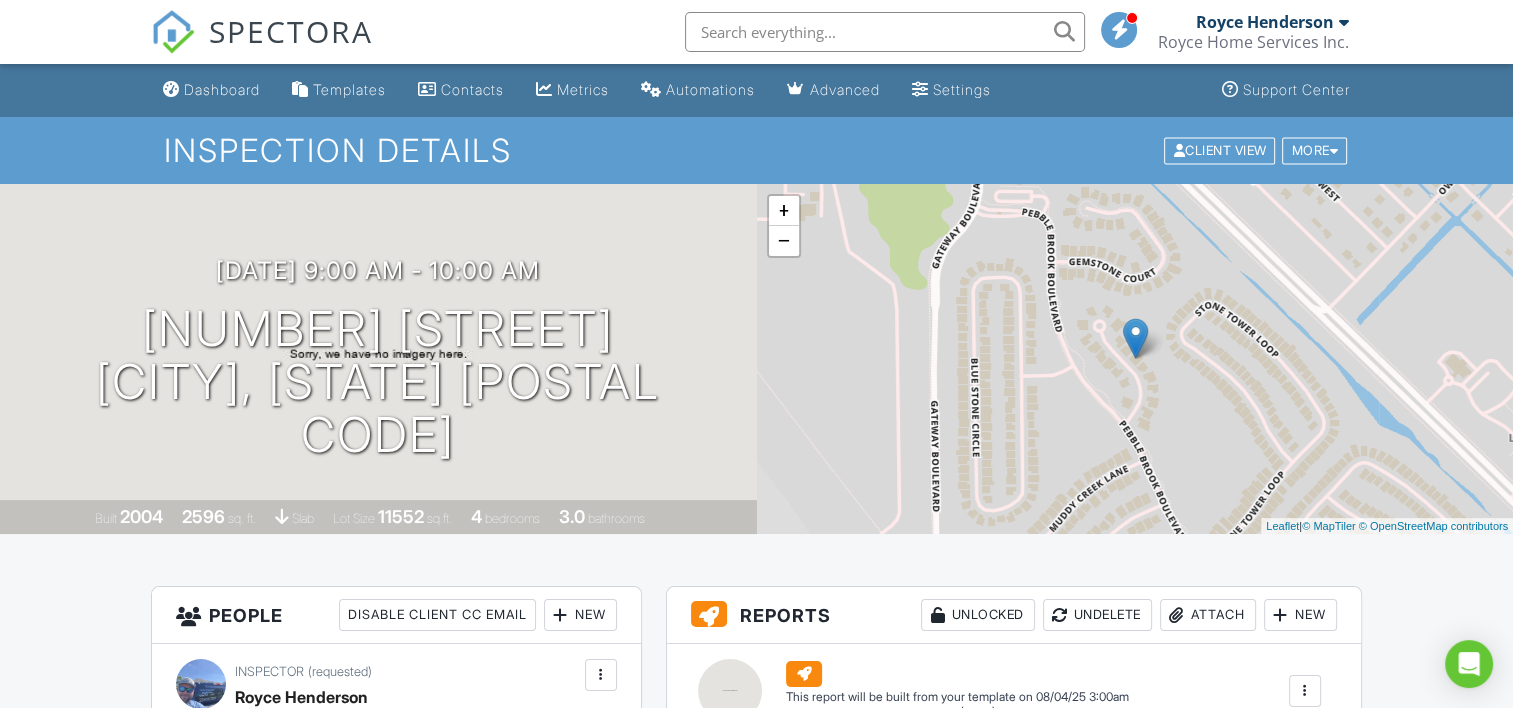 click on "Dashboard" at bounding box center (222, 89) 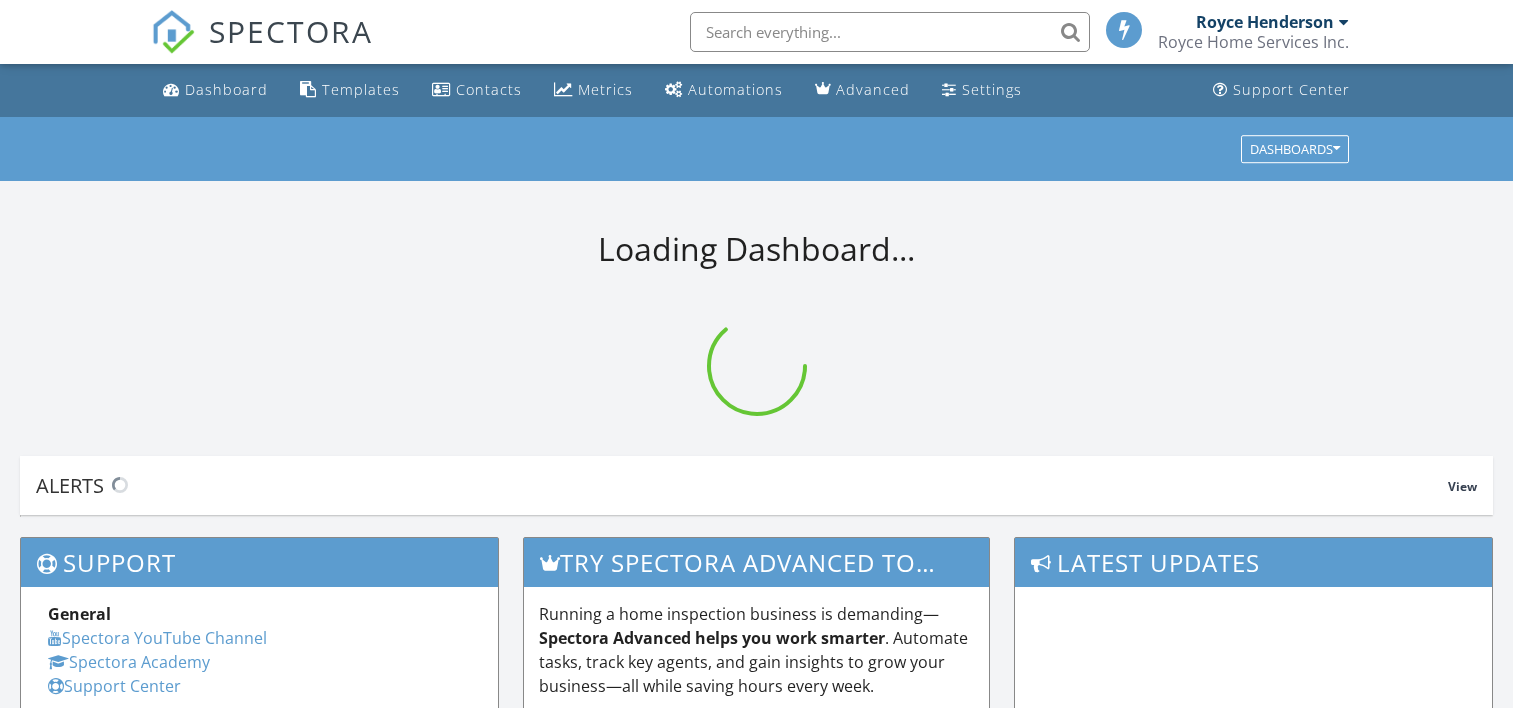 scroll, scrollTop: 0, scrollLeft: 0, axis: both 